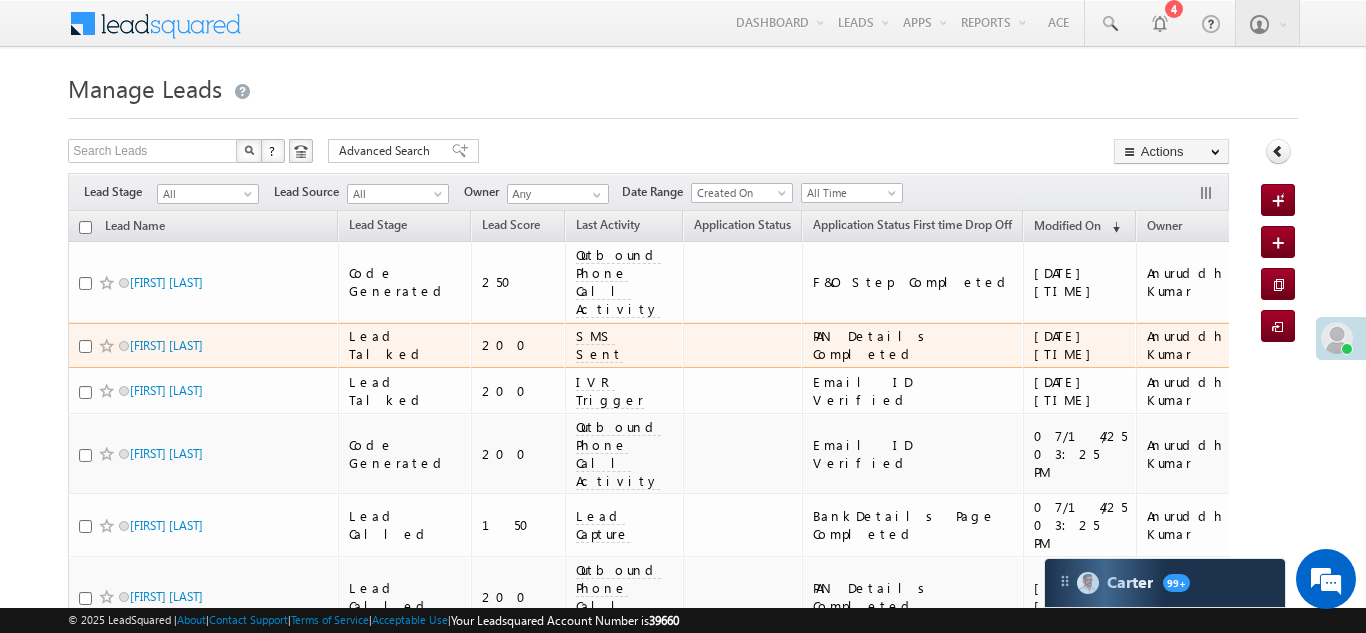 scroll, scrollTop: 0, scrollLeft: 0, axis: both 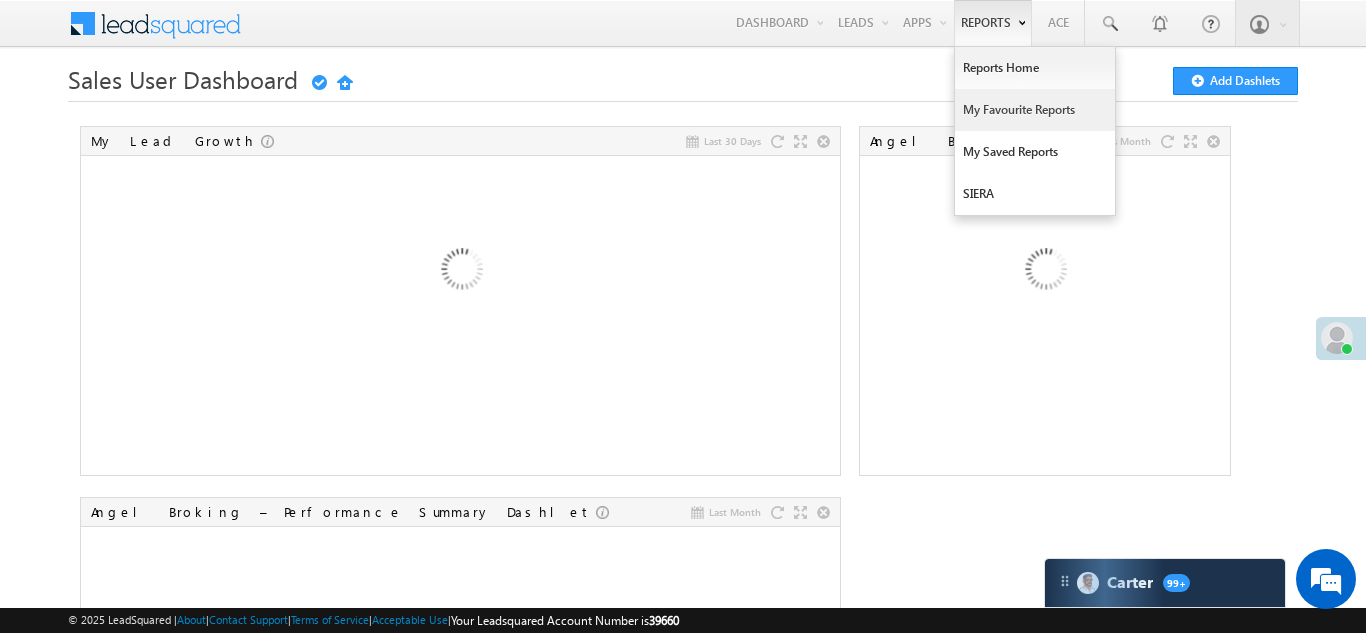 click on "My Favourite Reports" at bounding box center [1035, 110] 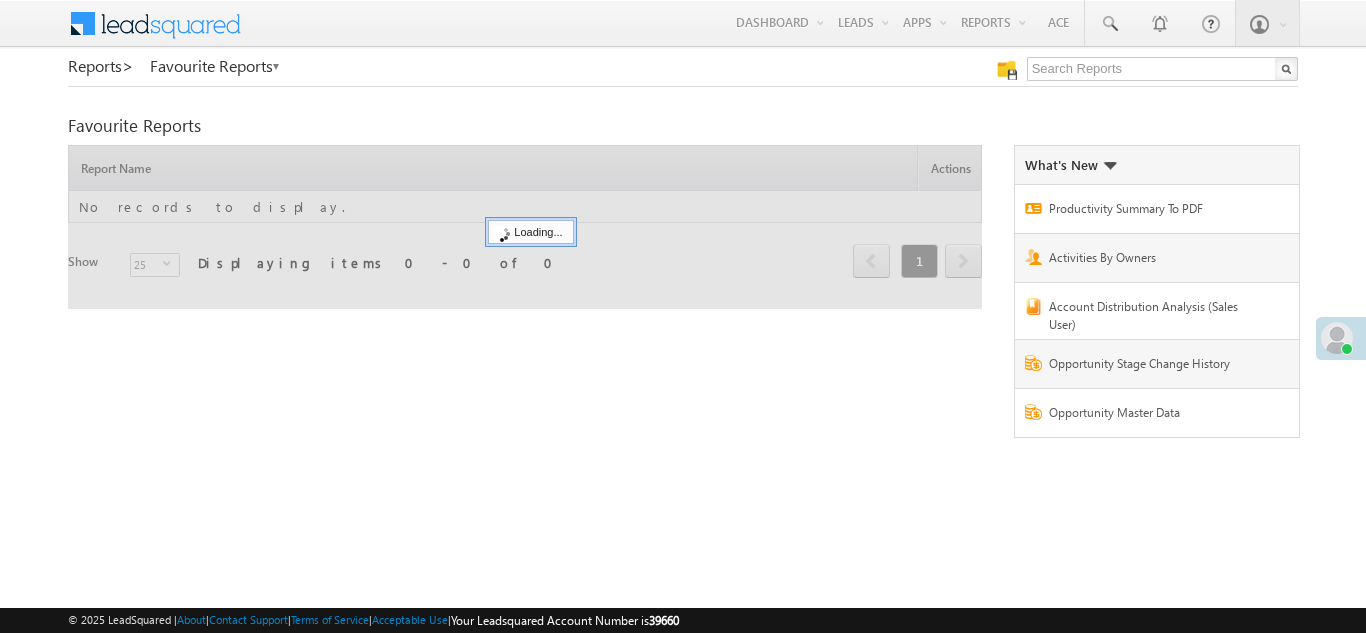 scroll, scrollTop: 0, scrollLeft: 0, axis: both 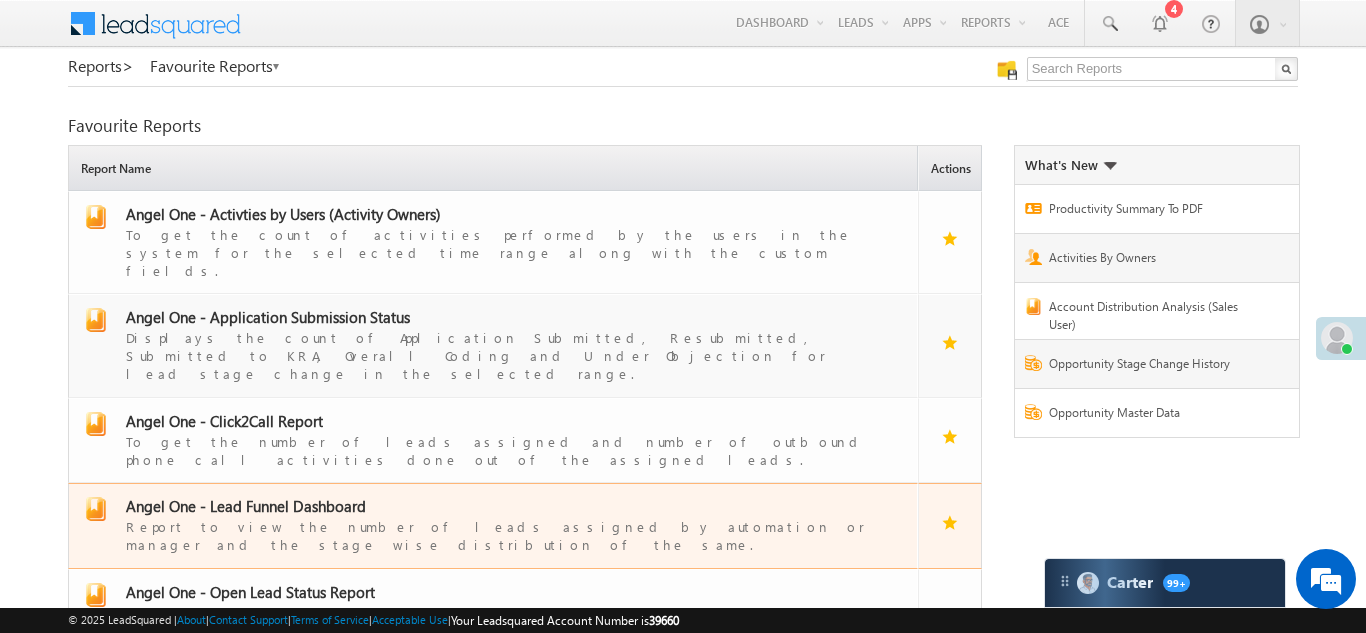 click on "Angel One - Lead Funnel Dashboard" at bounding box center (246, 506) 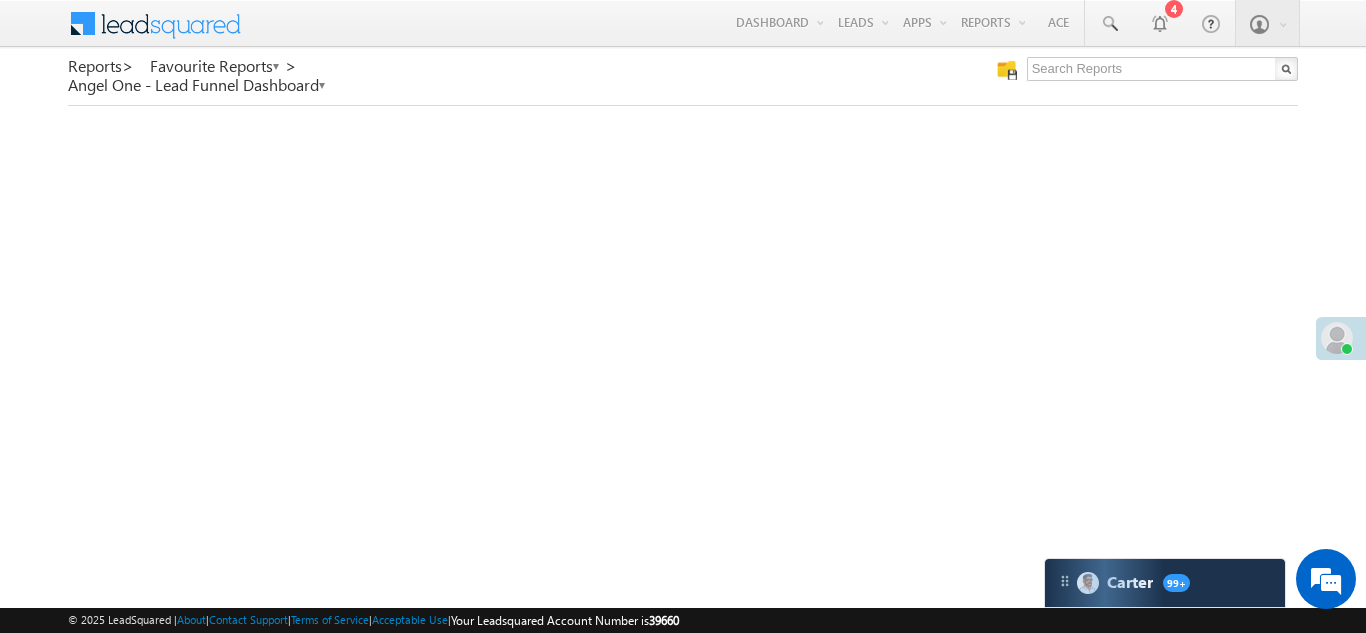 scroll, scrollTop: 0, scrollLeft: 0, axis: both 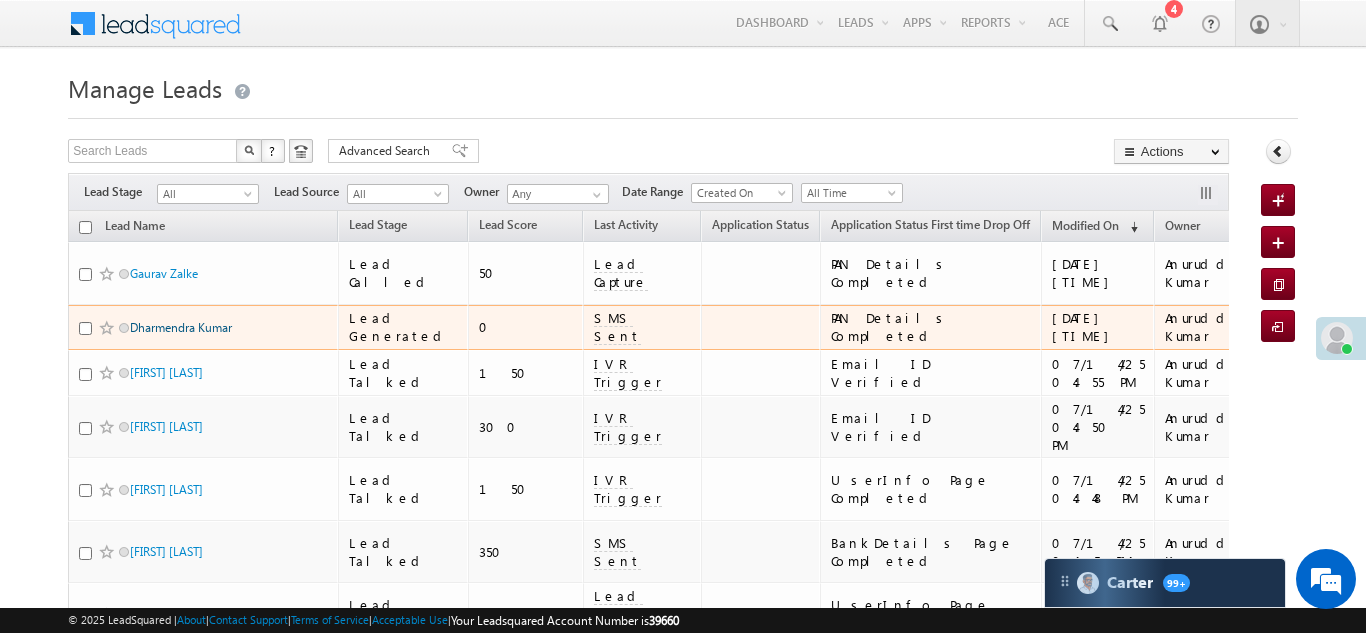 click on "Dharmendra Kumar" at bounding box center [181, 327] 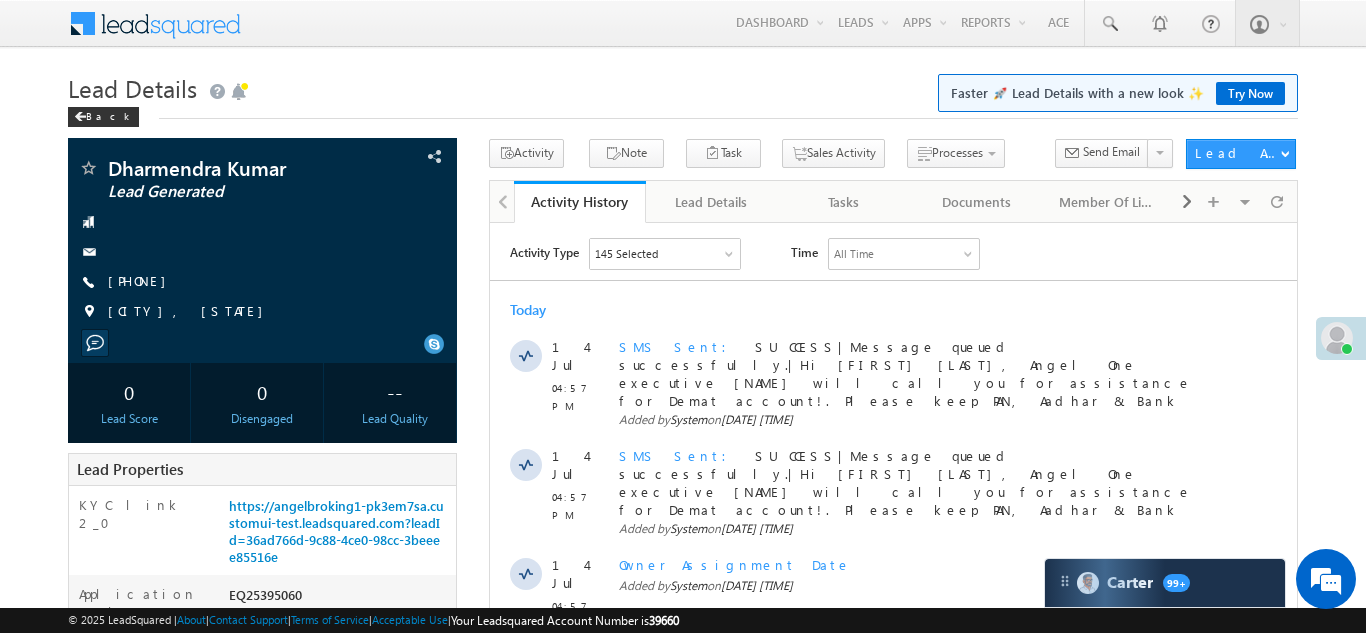scroll, scrollTop: 0, scrollLeft: 0, axis: both 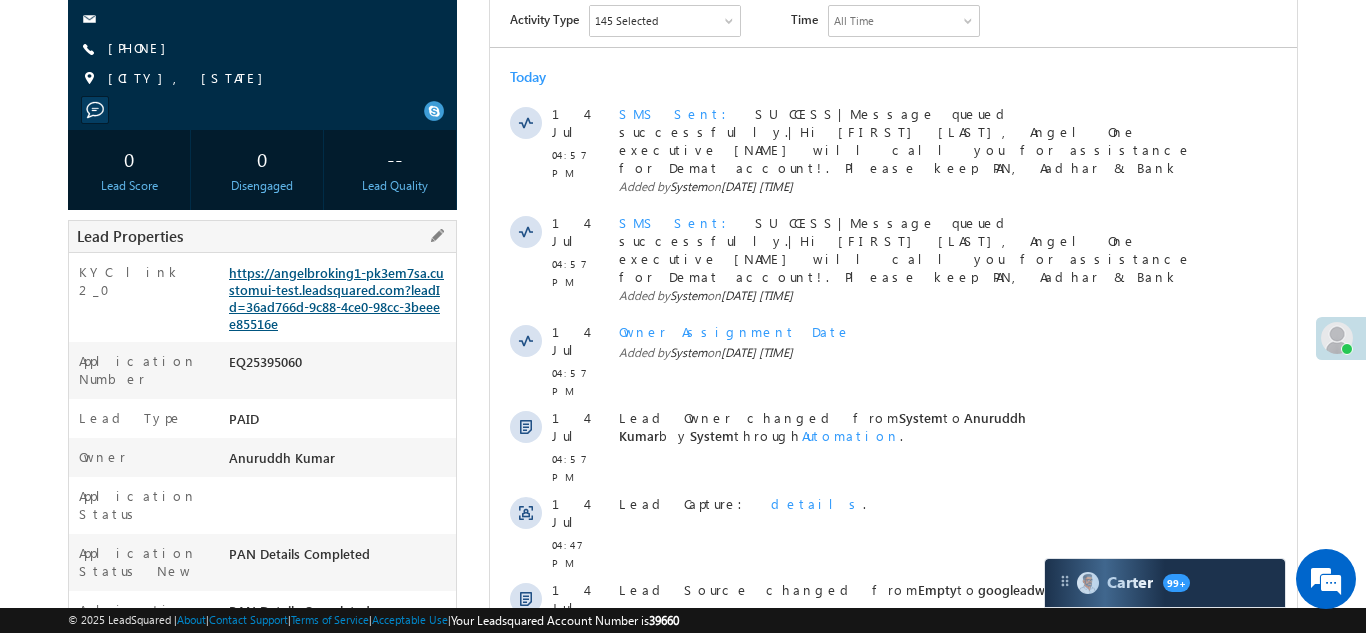 click on "https://angelbroking1-pk3em7sa.customui-test.leadsquared.com?leadId=36ad766d-9c88-4ce0-98cc-3beeee85516e" at bounding box center [336, 298] 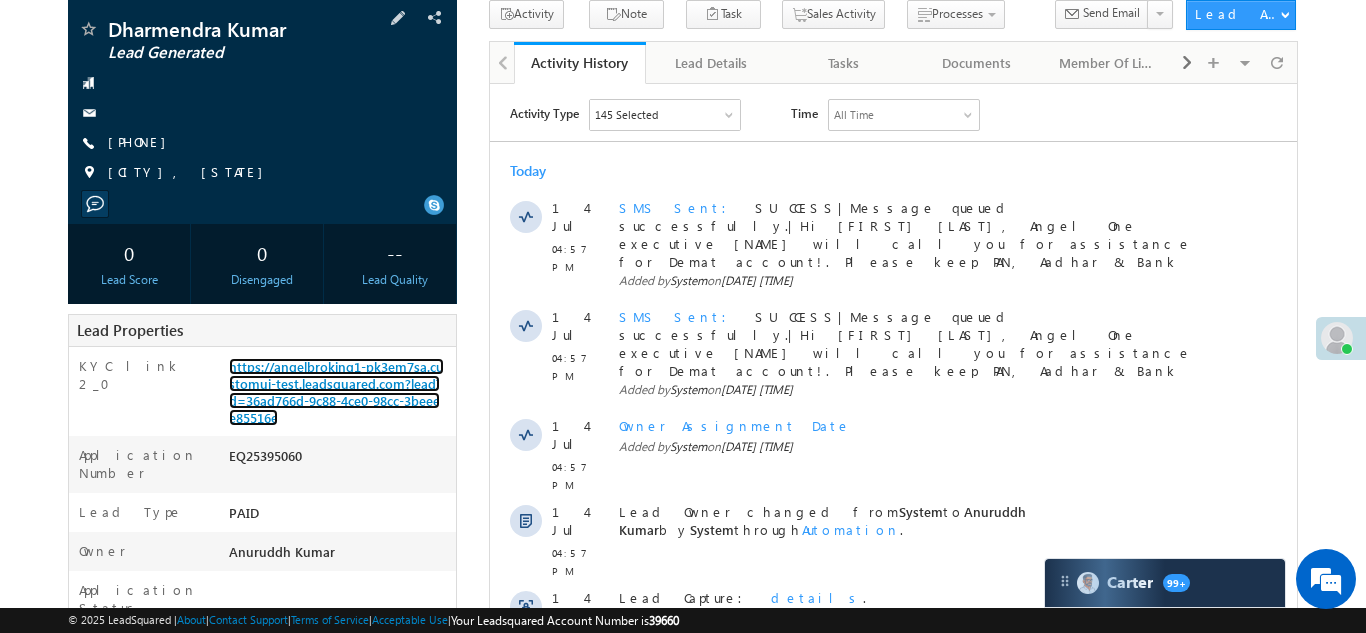 scroll, scrollTop: 137, scrollLeft: 0, axis: vertical 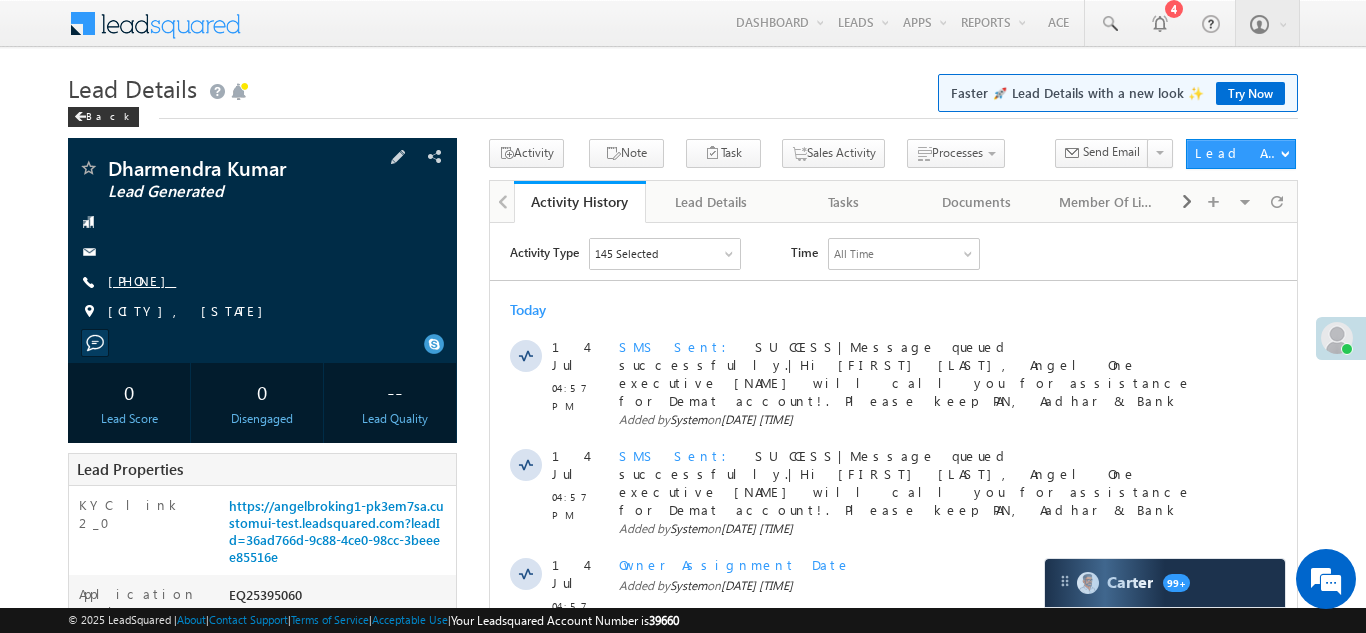 click on "+91-8733078270" at bounding box center (142, 280) 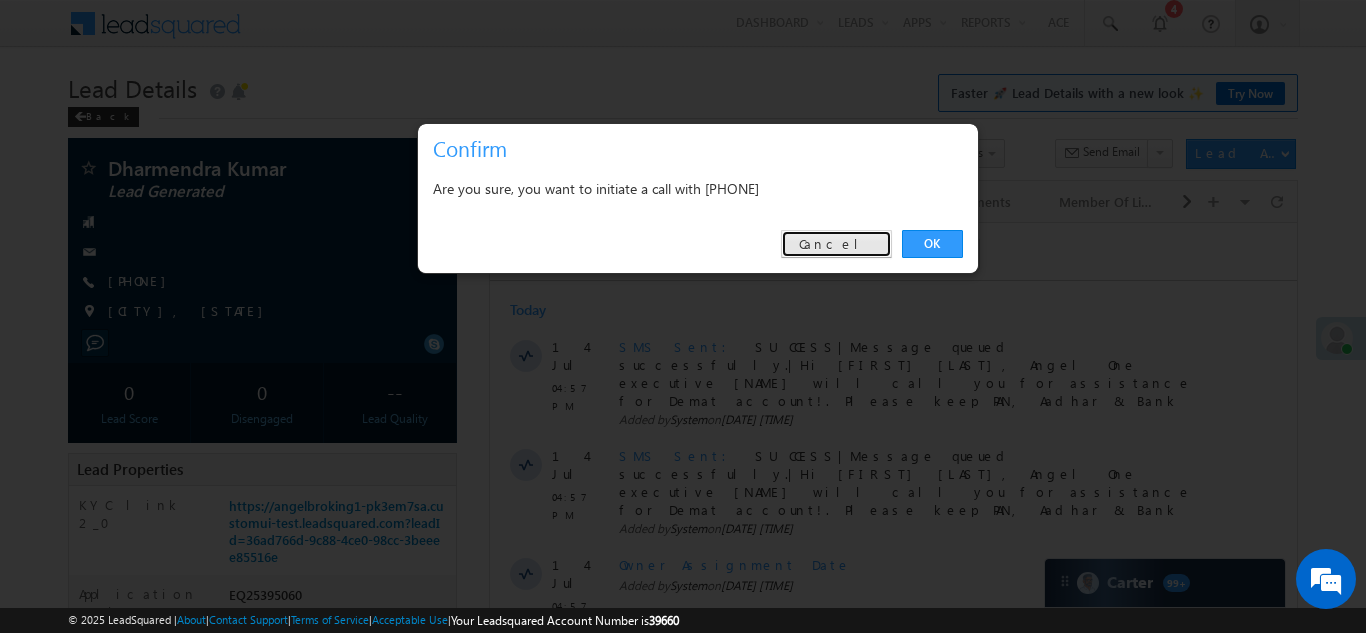 click on "Cancel" at bounding box center [836, 244] 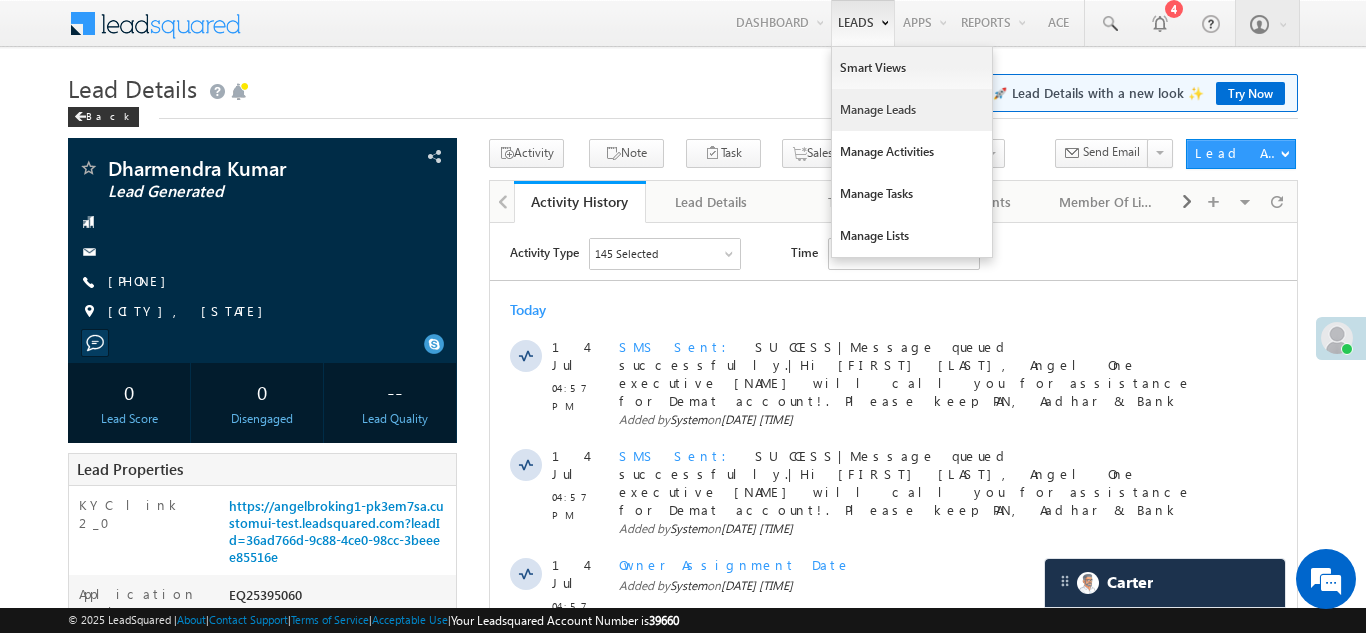 click on "Manage Leads" at bounding box center (912, 110) 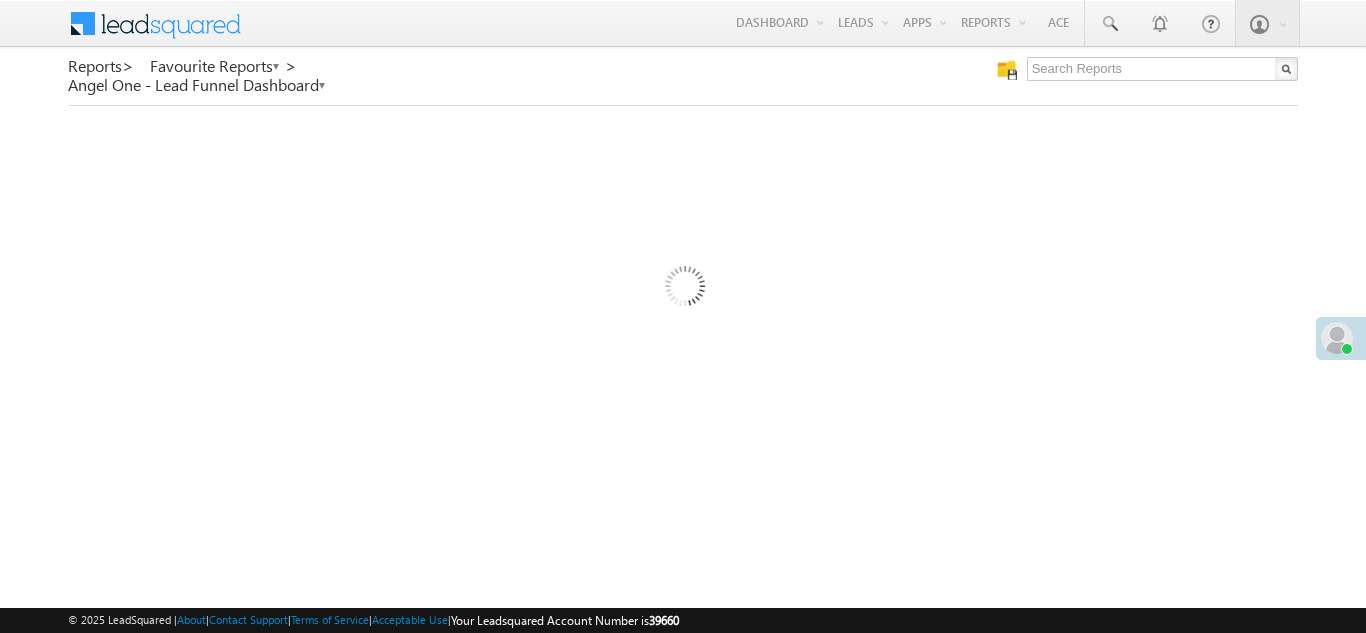 scroll, scrollTop: 0, scrollLeft: 0, axis: both 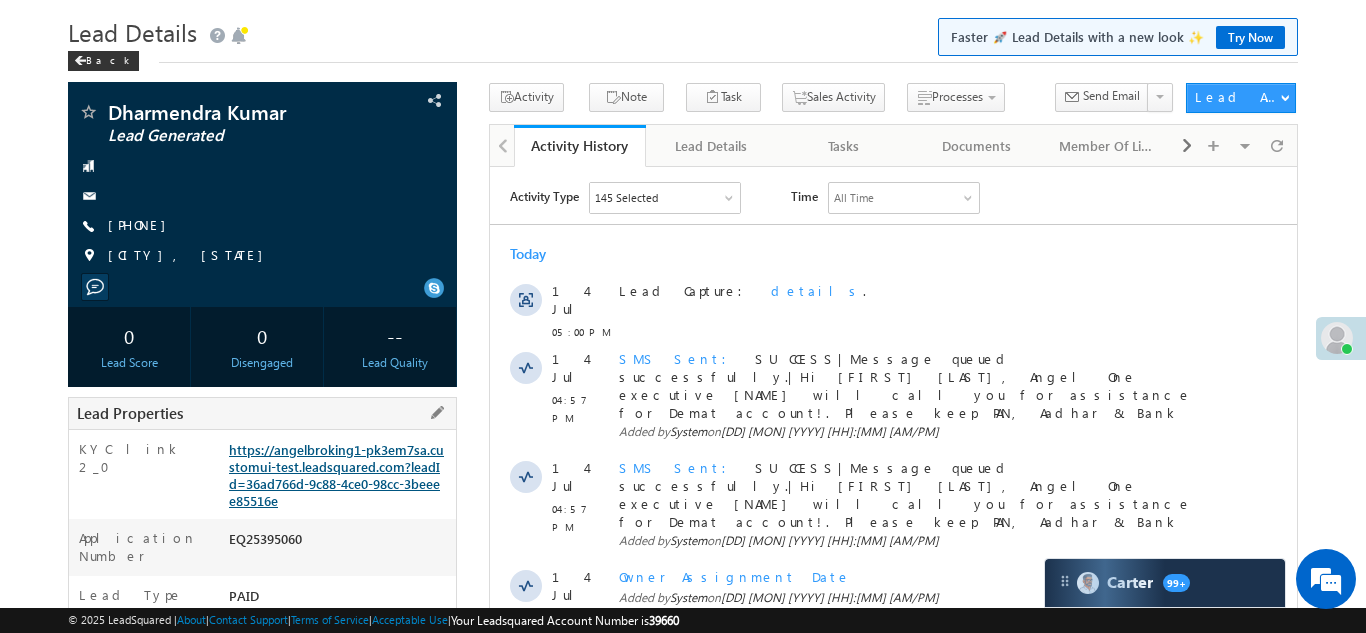 click on "https://angelbroking1-pk3em7sa.customui-test.leadsquared.com?leadId=36ad766d-9c88-4ce0-98cc-3beeee85516e" at bounding box center [336, 475] 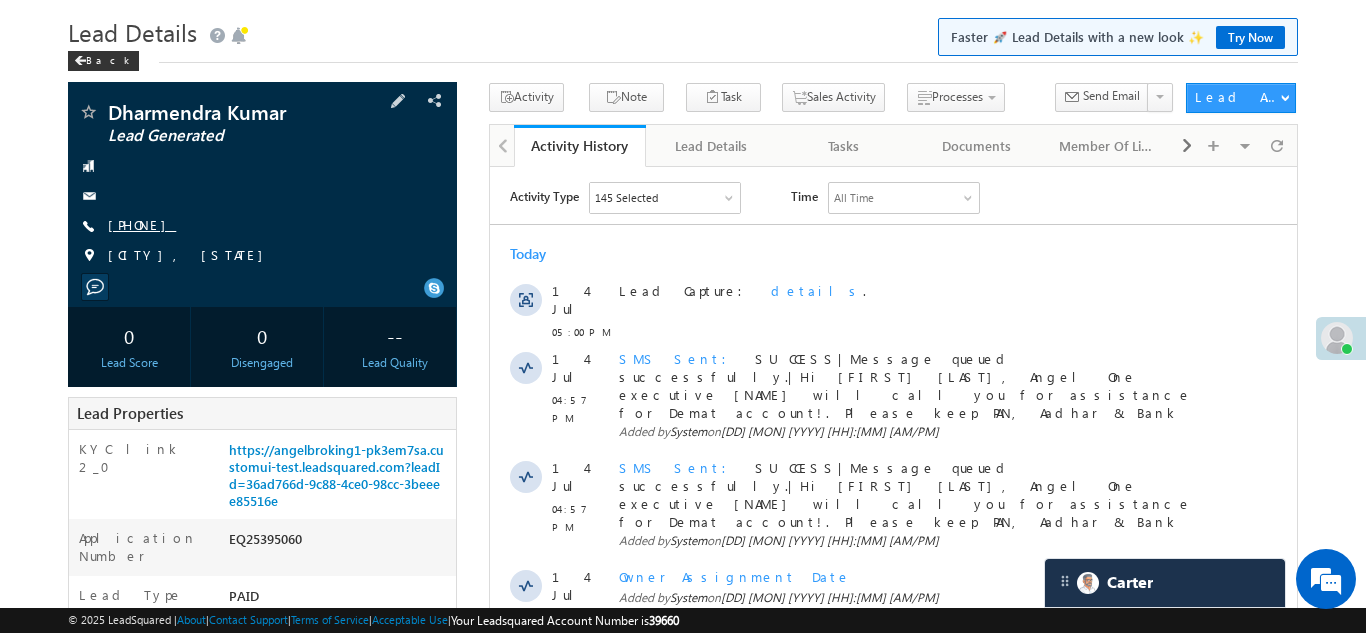 click on "+91-8733078270" at bounding box center [142, 224] 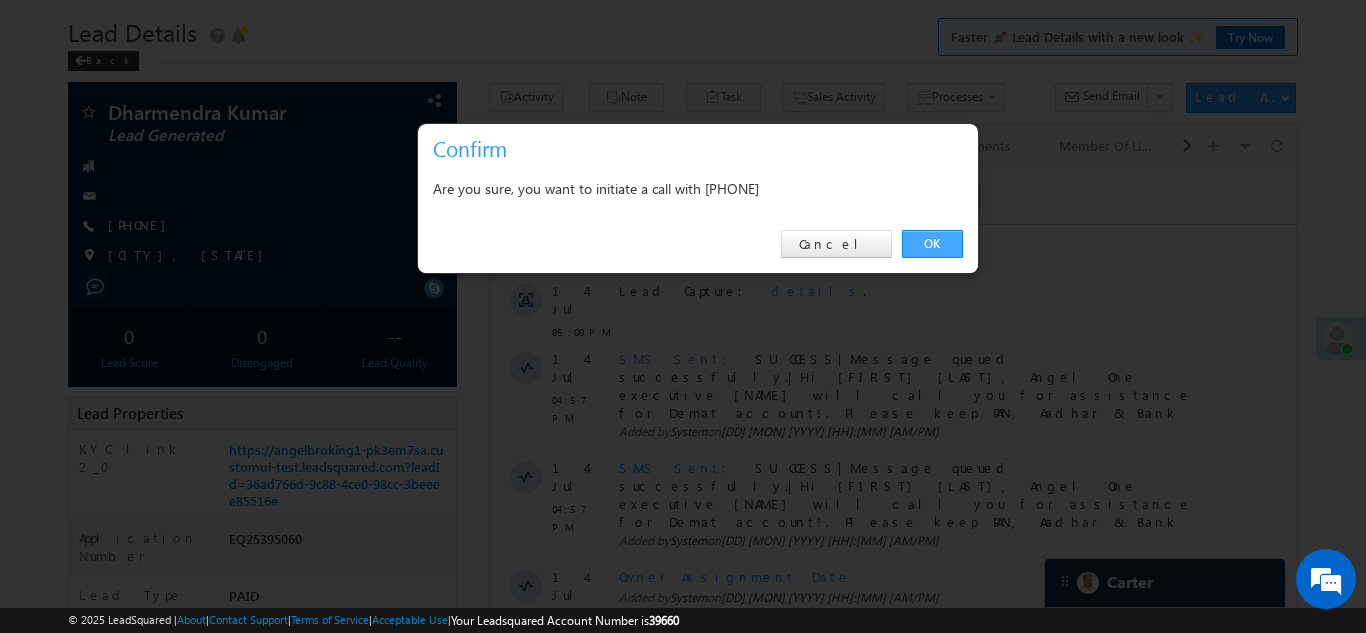 click on "OK" at bounding box center [932, 244] 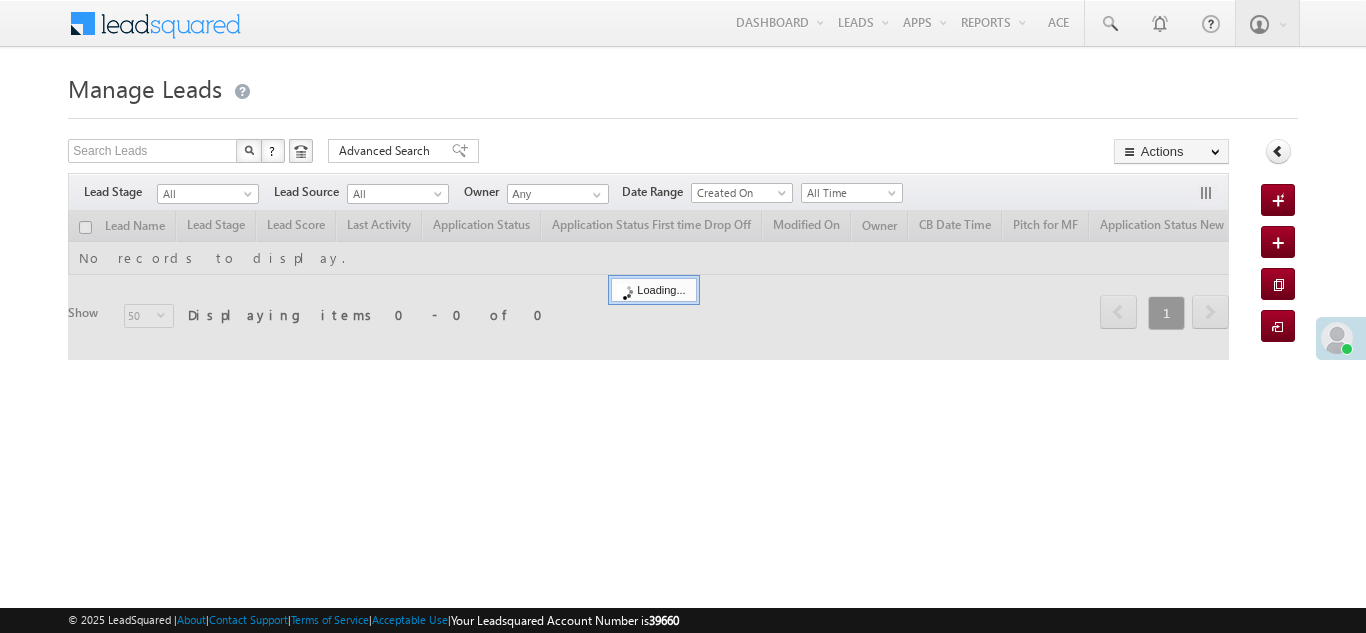 scroll, scrollTop: 0, scrollLeft: 0, axis: both 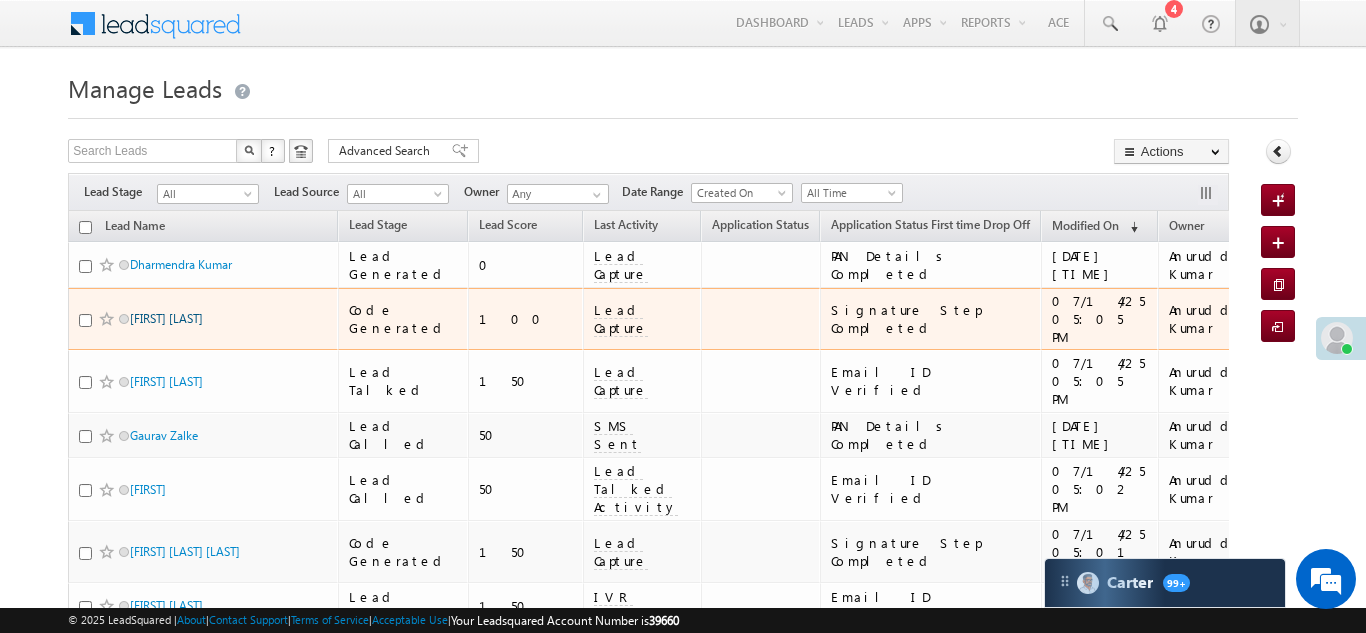 click on "[FIRST] [LAST]" at bounding box center (166, 318) 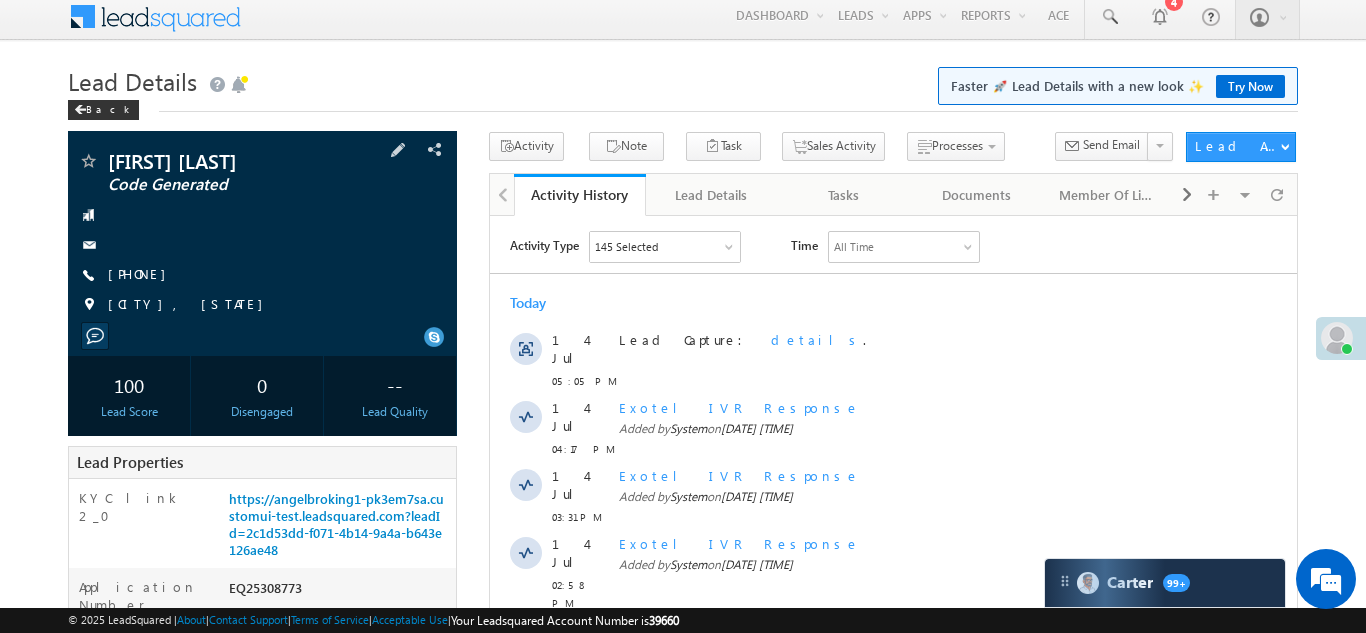 scroll, scrollTop: 0, scrollLeft: 0, axis: both 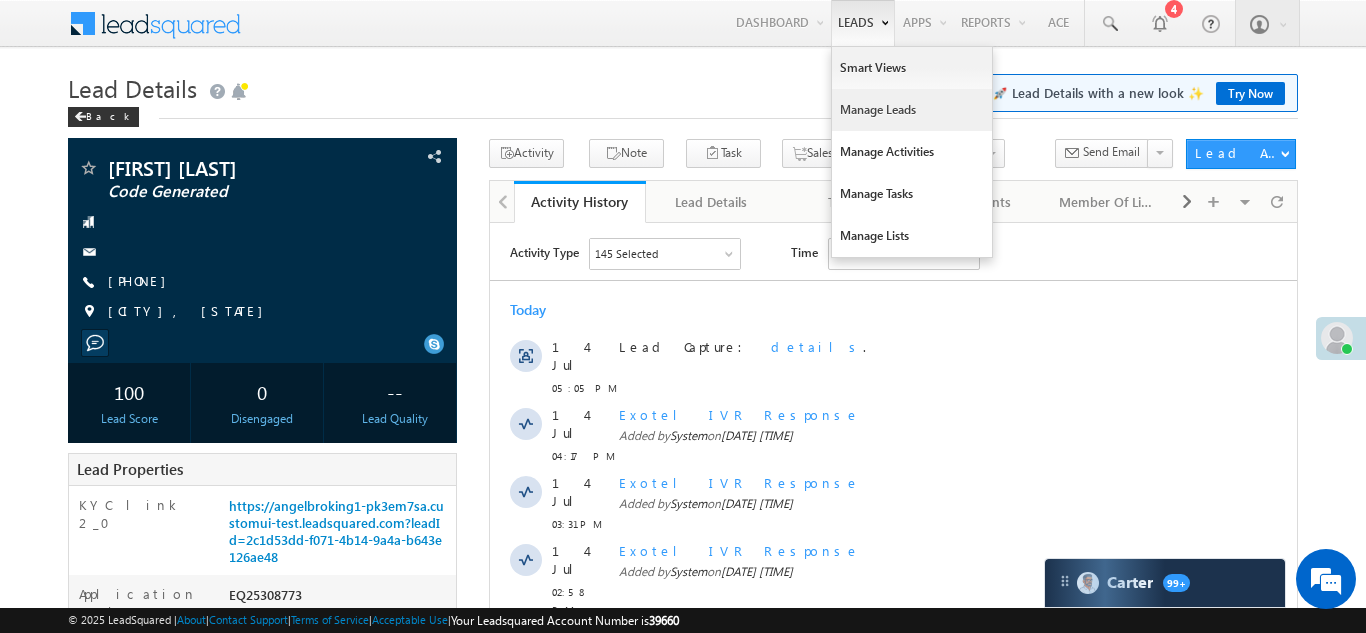 click on "Manage Leads" at bounding box center (912, 110) 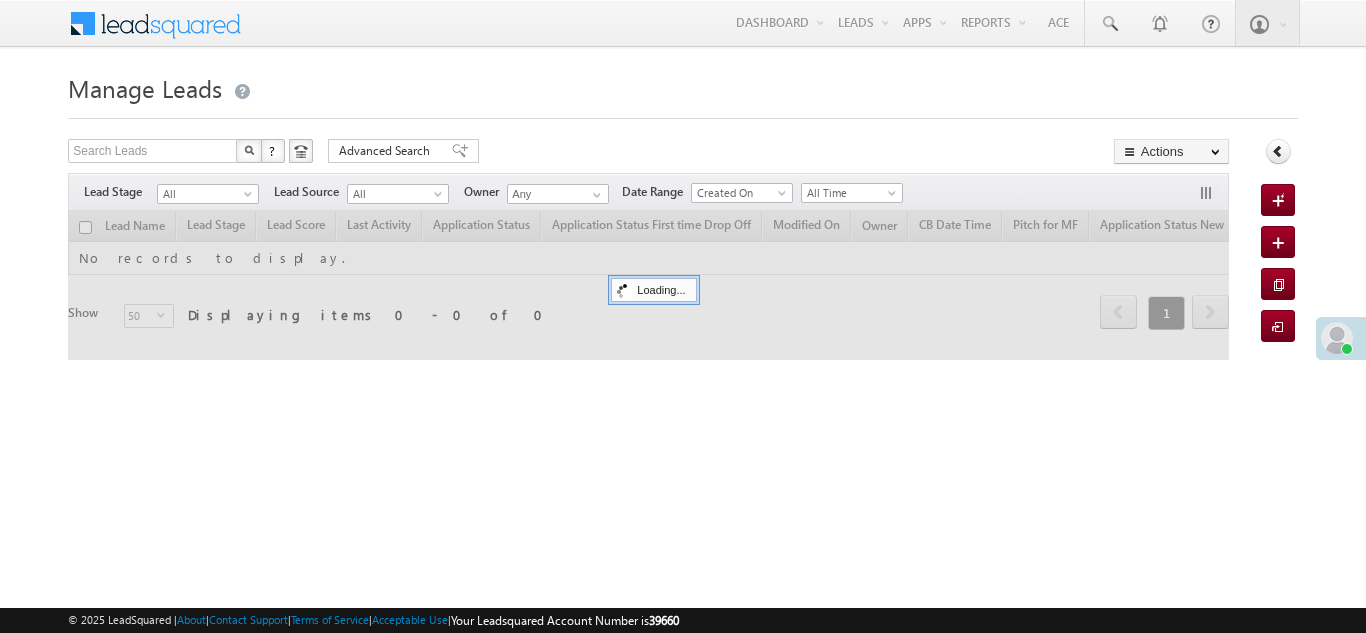scroll, scrollTop: 0, scrollLeft: 0, axis: both 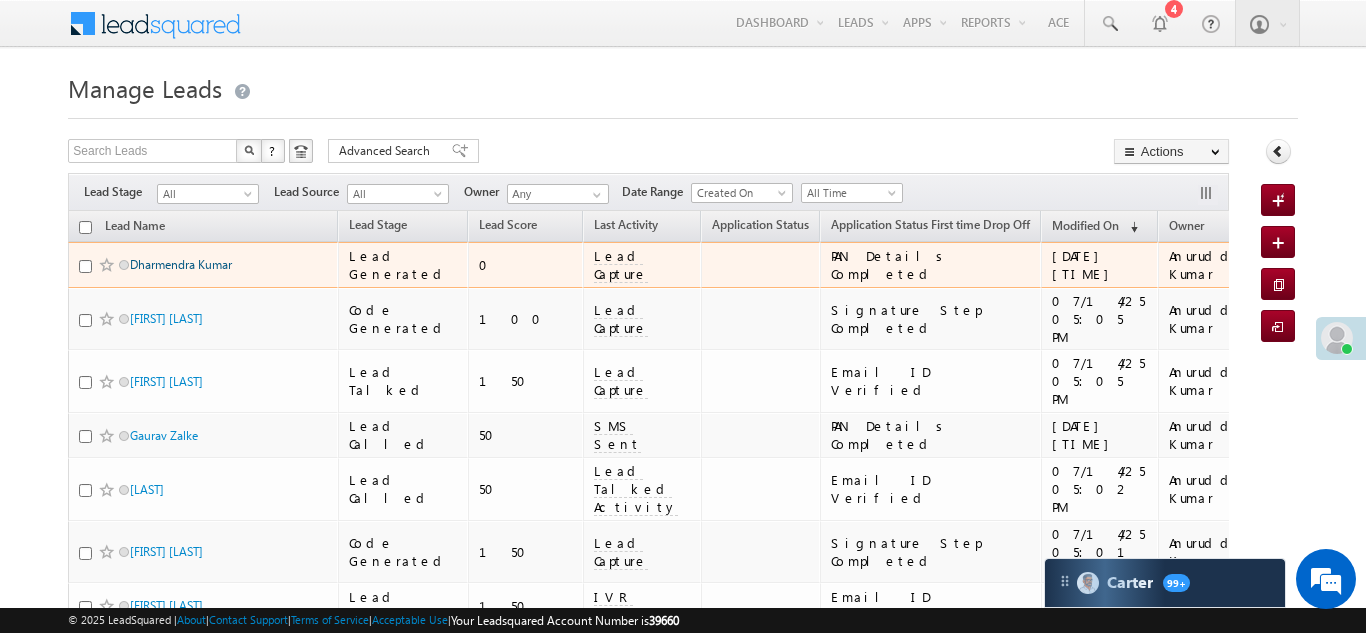 click on "Dharmendra Kumar" at bounding box center [181, 264] 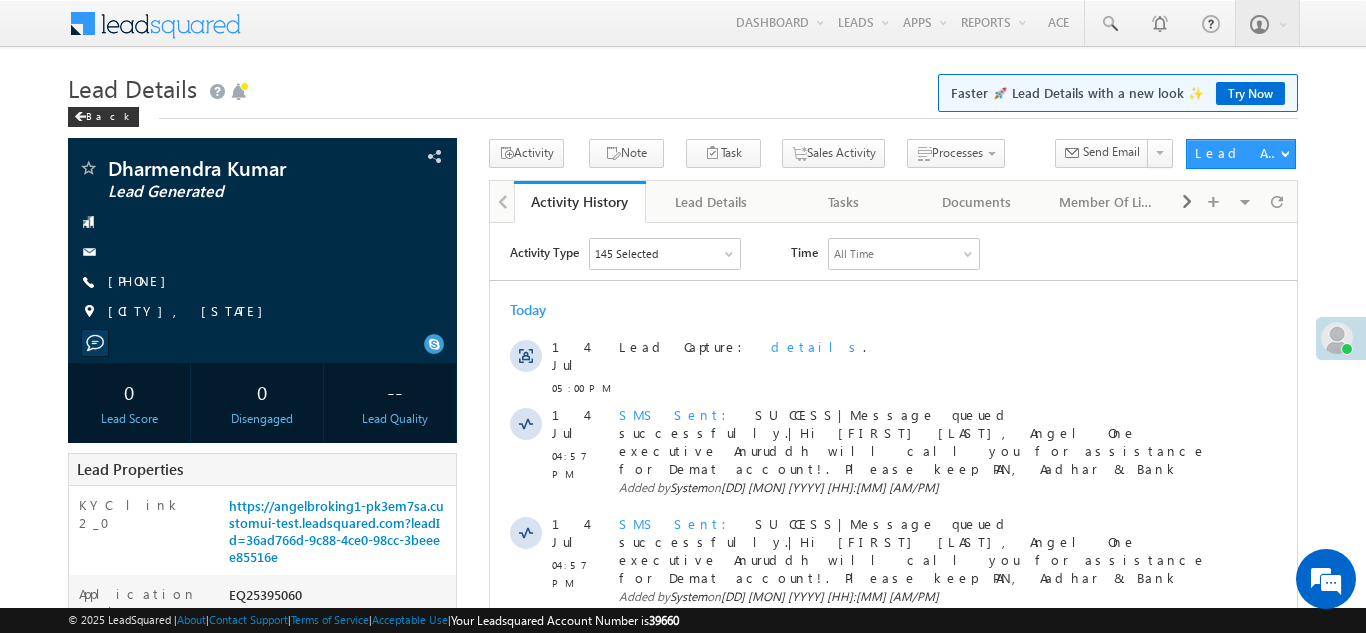 scroll, scrollTop: 0, scrollLeft: 0, axis: both 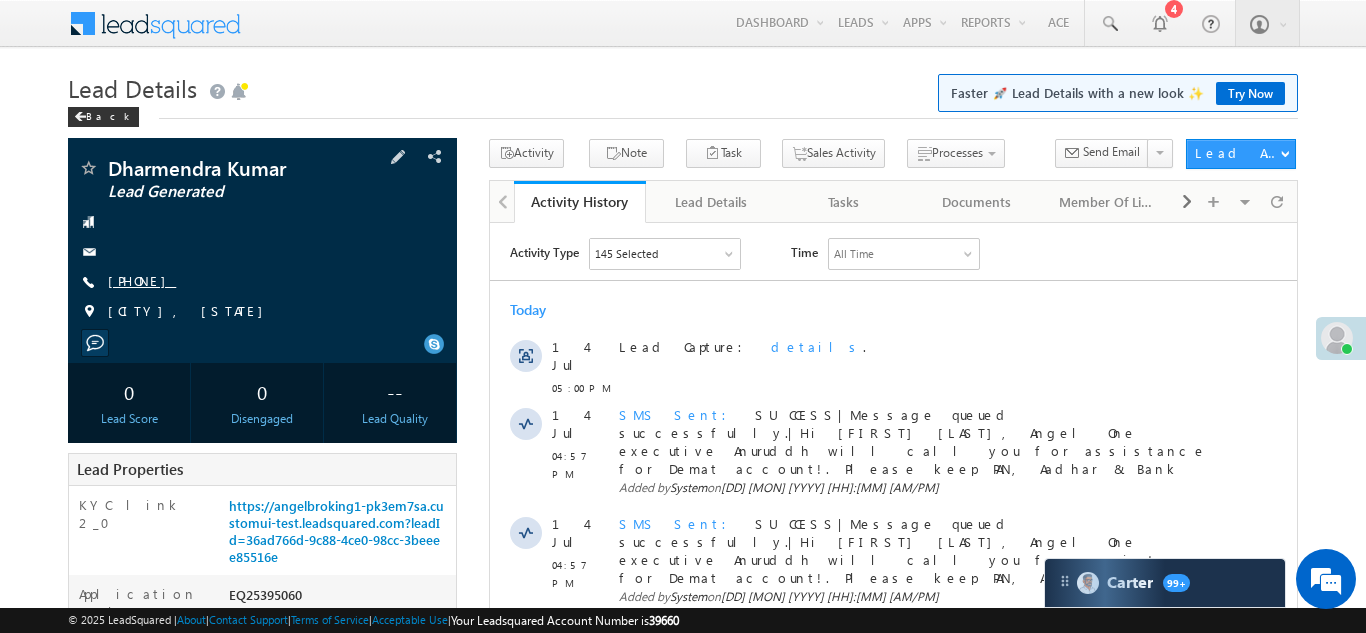 click on "[PHONE]" at bounding box center (142, 280) 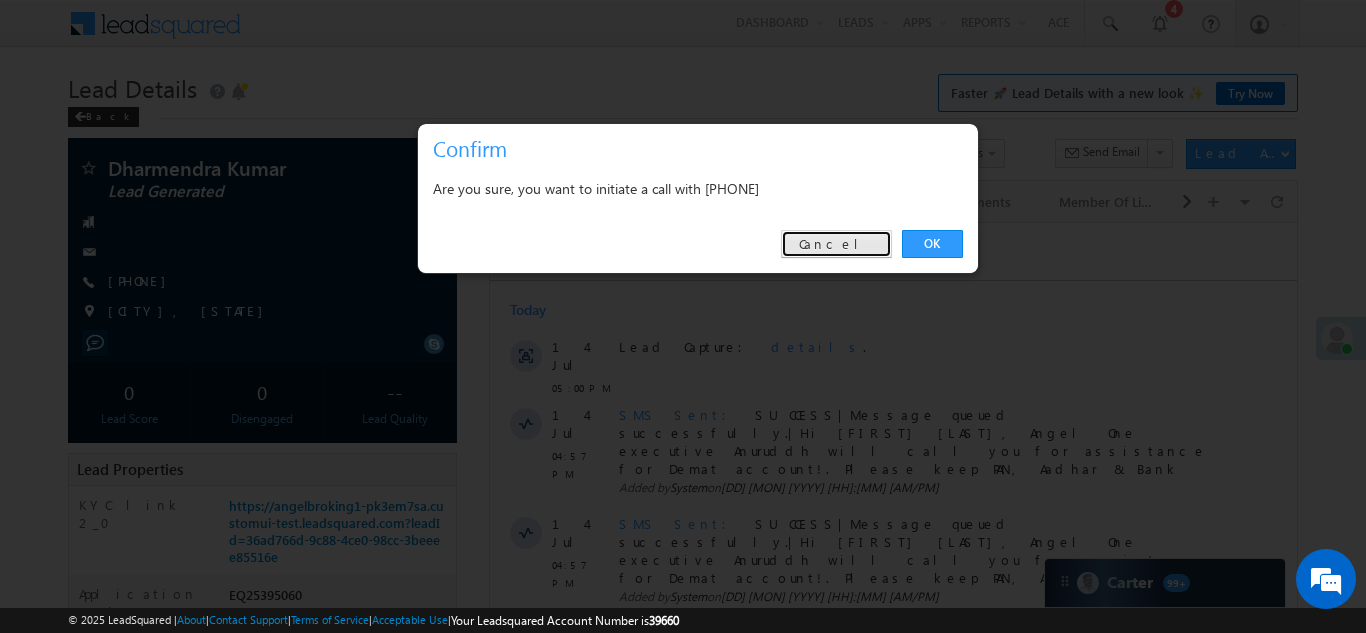 click on "Cancel" at bounding box center (836, 244) 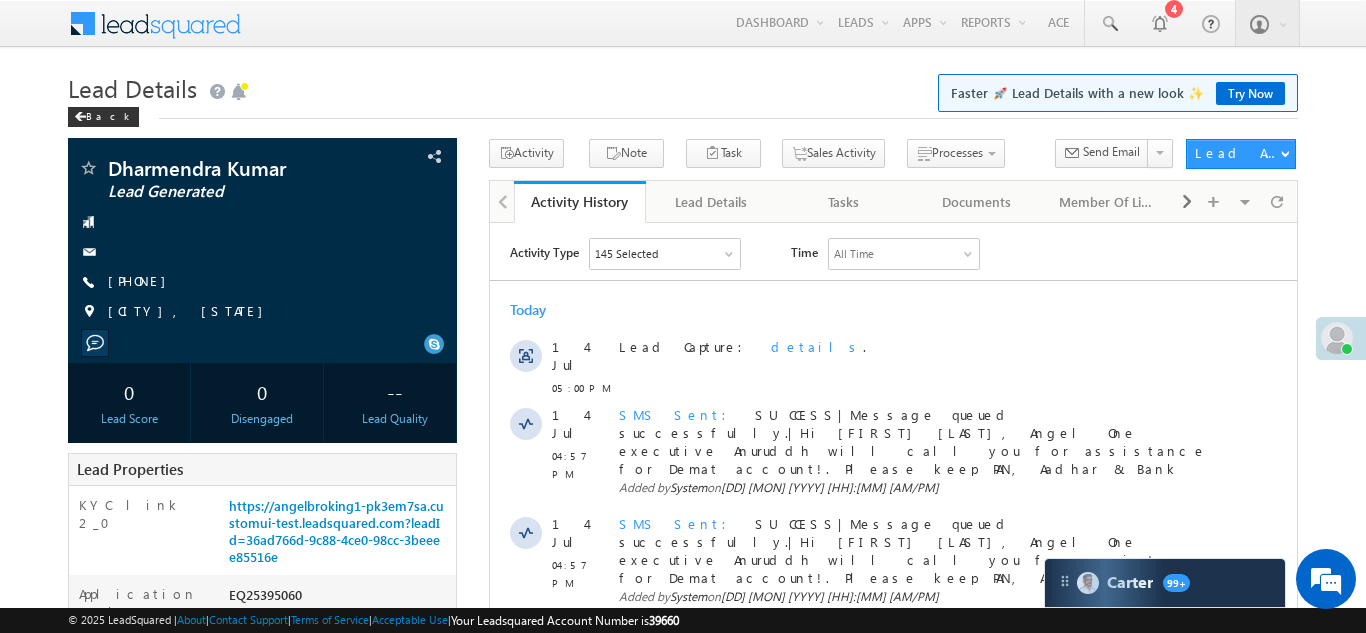 scroll, scrollTop: 0, scrollLeft: 0, axis: both 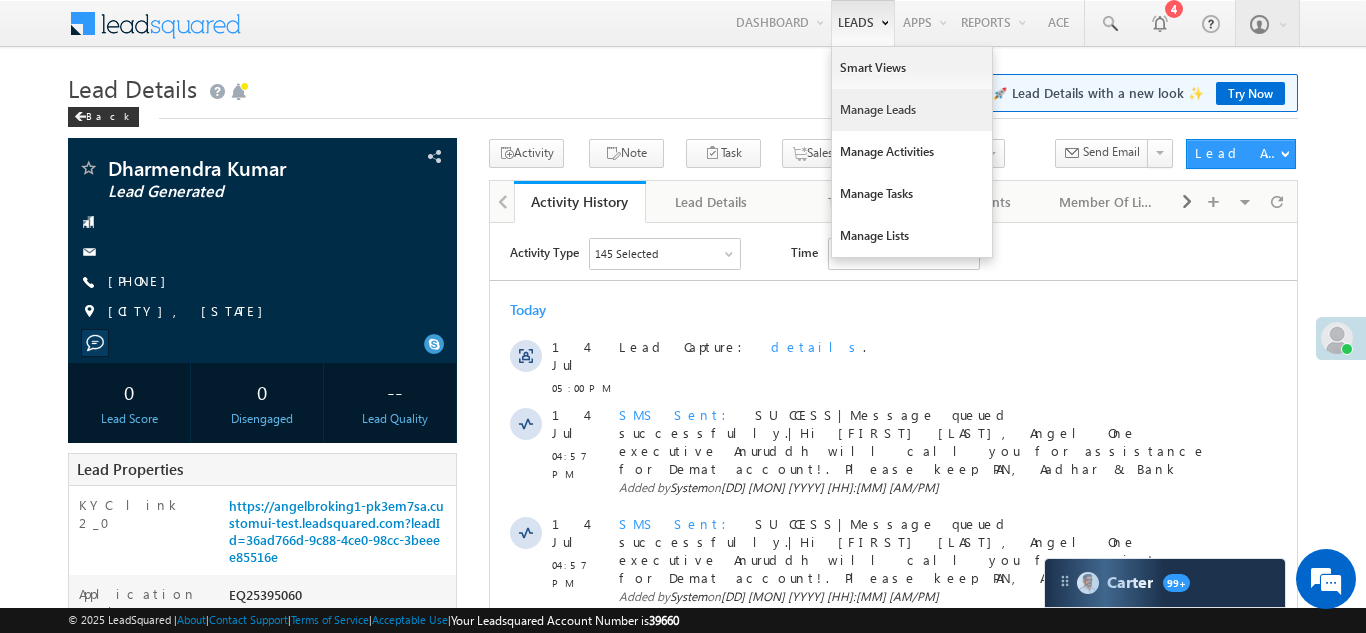 click on "Manage Leads" at bounding box center (912, 110) 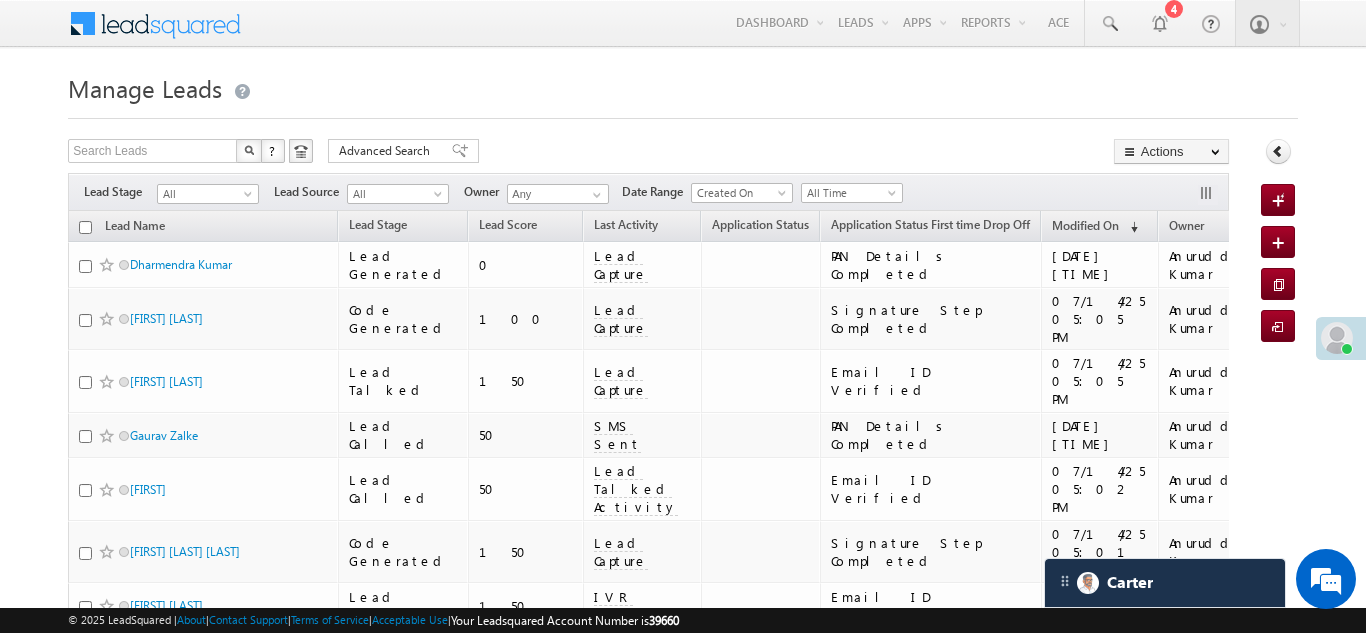 scroll, scrollTop: 0, scrollLeft: 0, axis: both 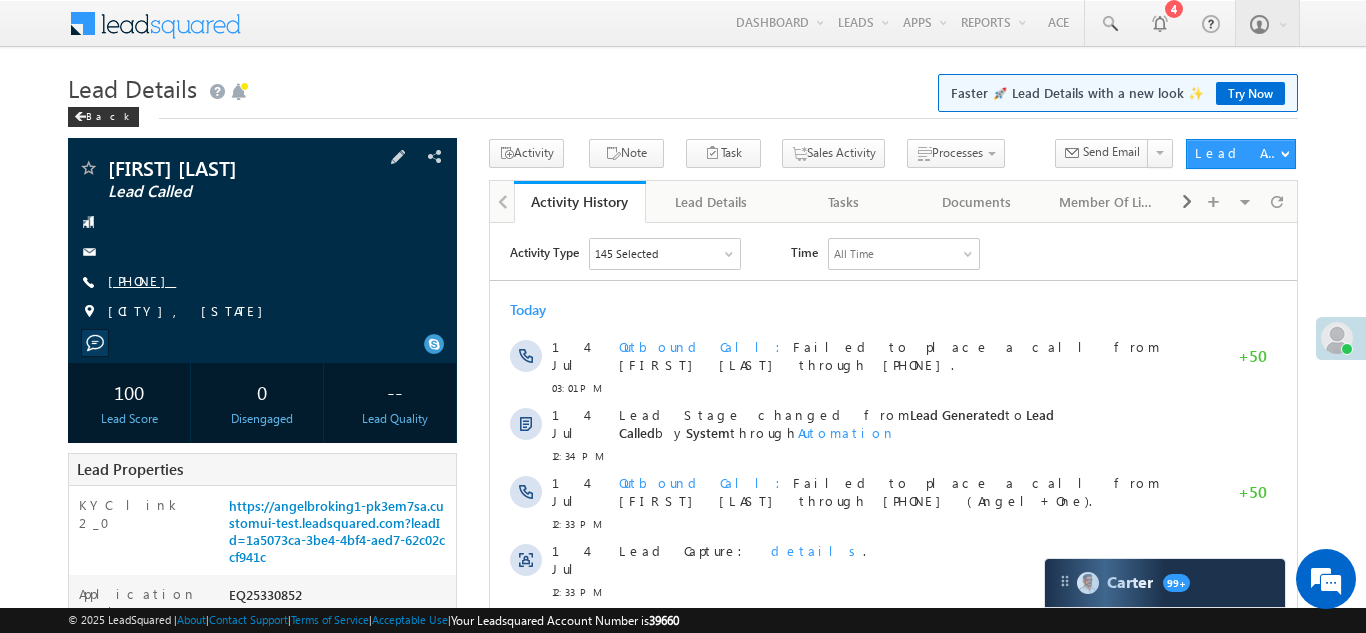 click on "[PHONE]" at bounding box center (142, 280) 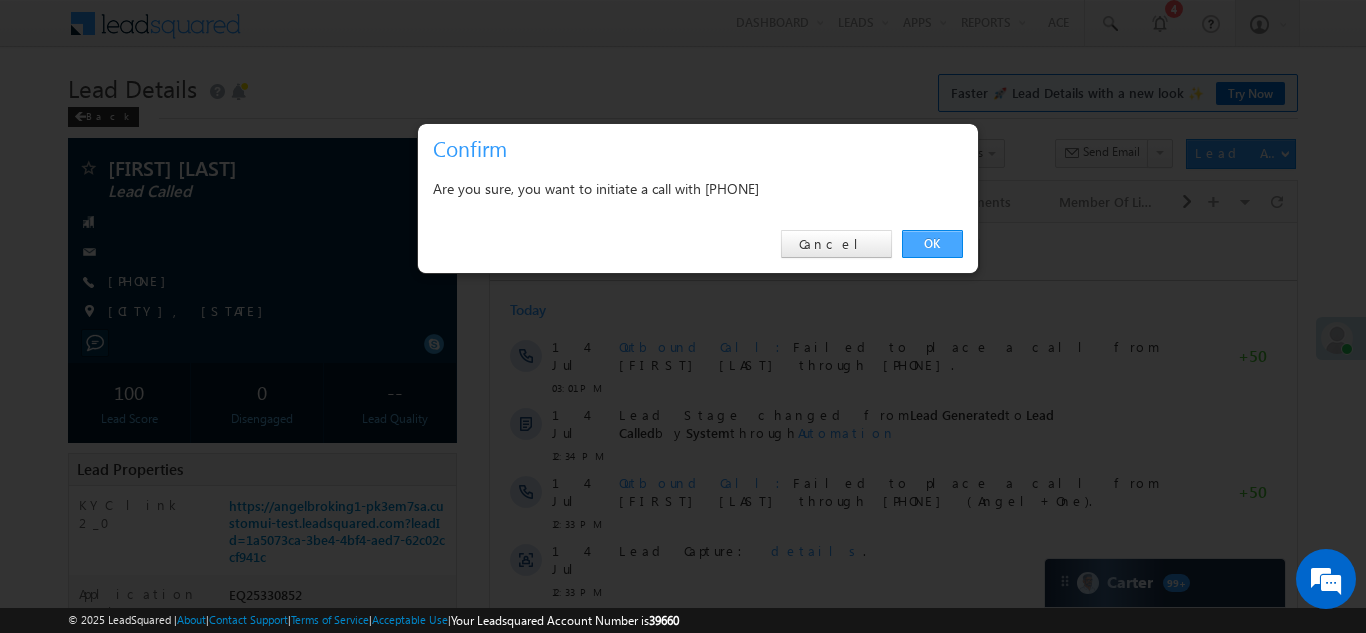 click on "OK" at bounding box center [932, 244] 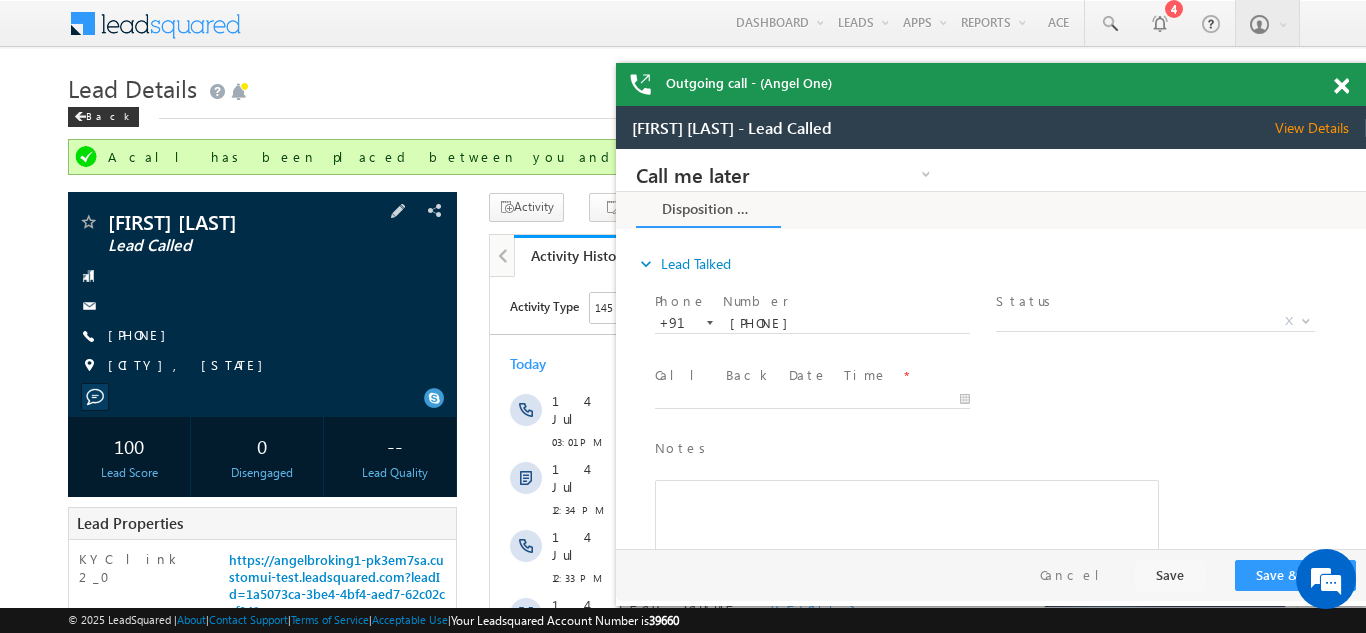 scroll, scrollTop: 0, scrollLeft: 0, axis: both 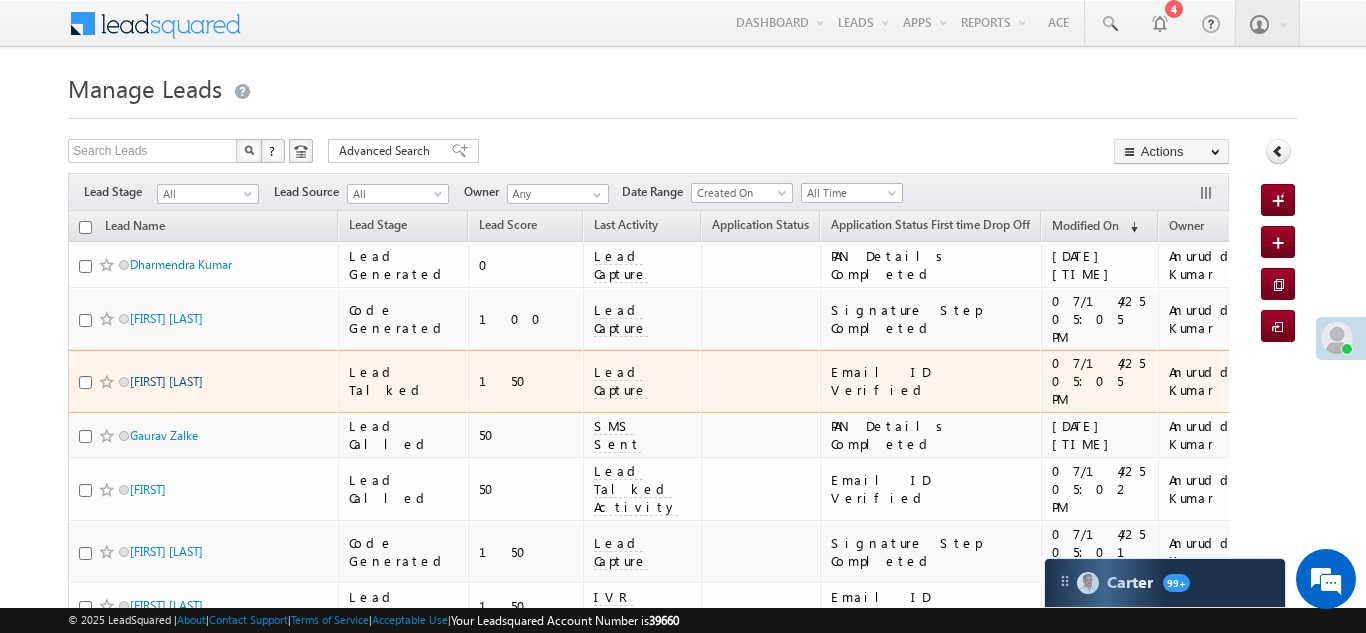 click on "[FIRST] [LAST]" at bounding box center [166, 381] 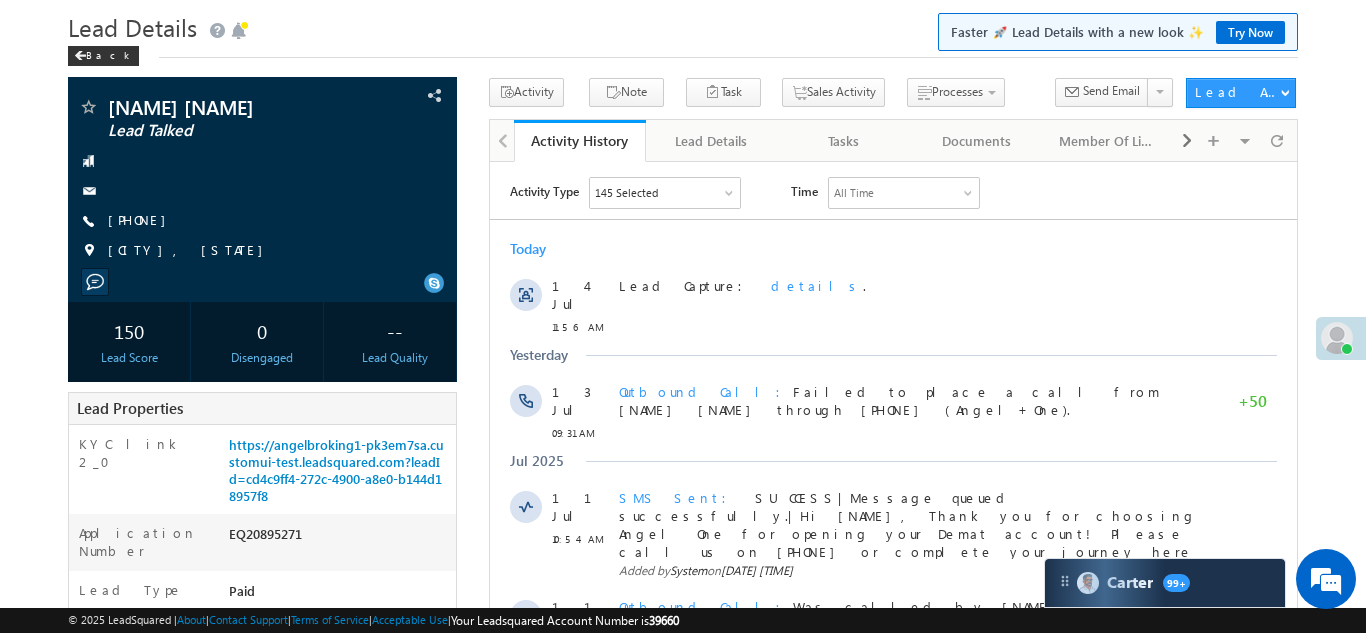 scroll, scrollTop: 0, scrollLeft: 0, axis: both 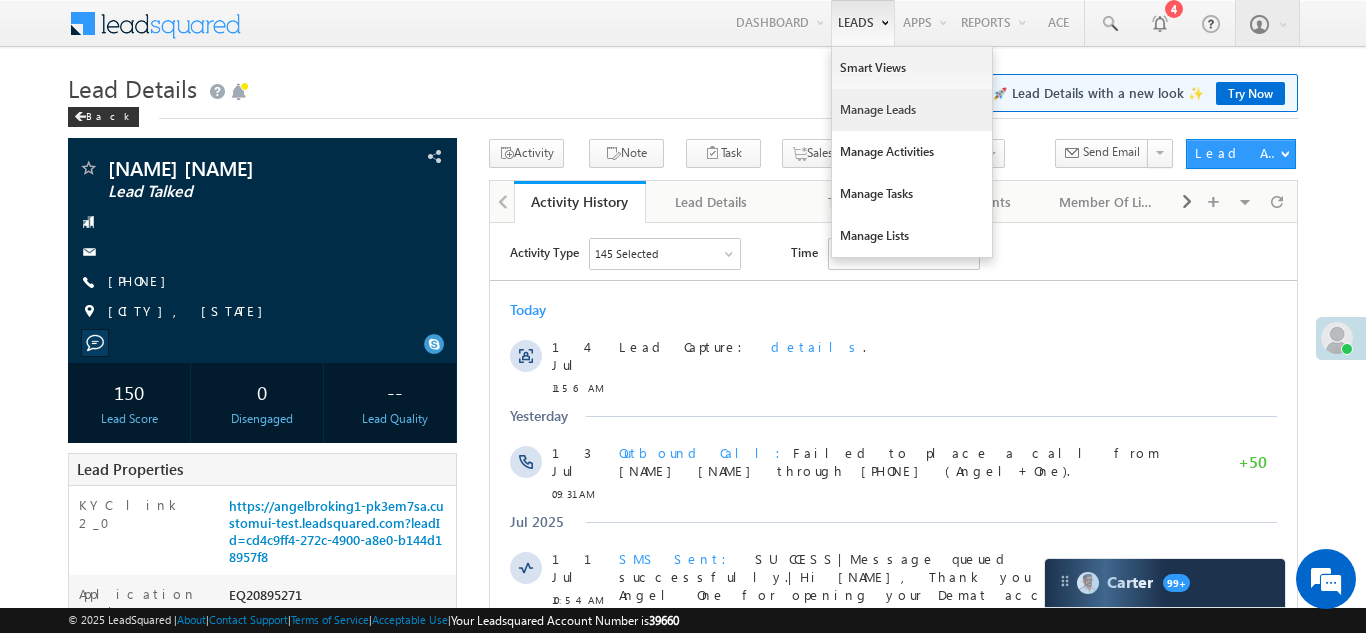 click on "Manage Leads" at bounding box center (912, 110) 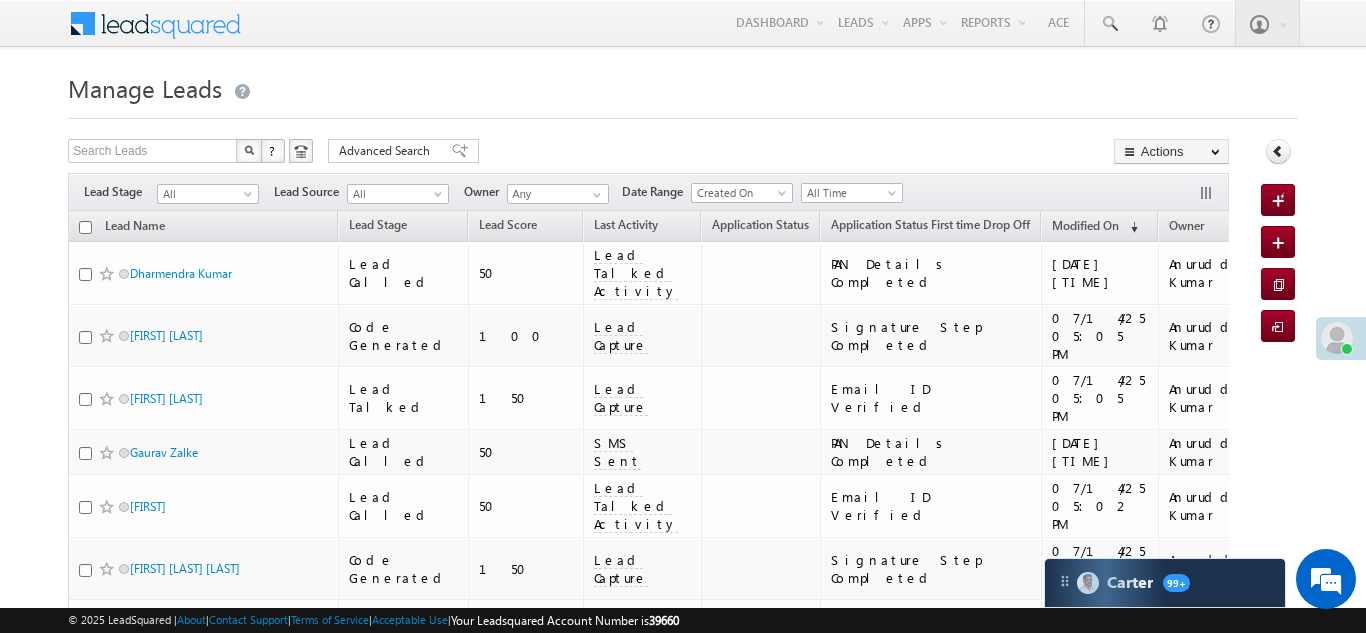 scroll, scrollTop: 0, scrollLeft: 0, axis: both 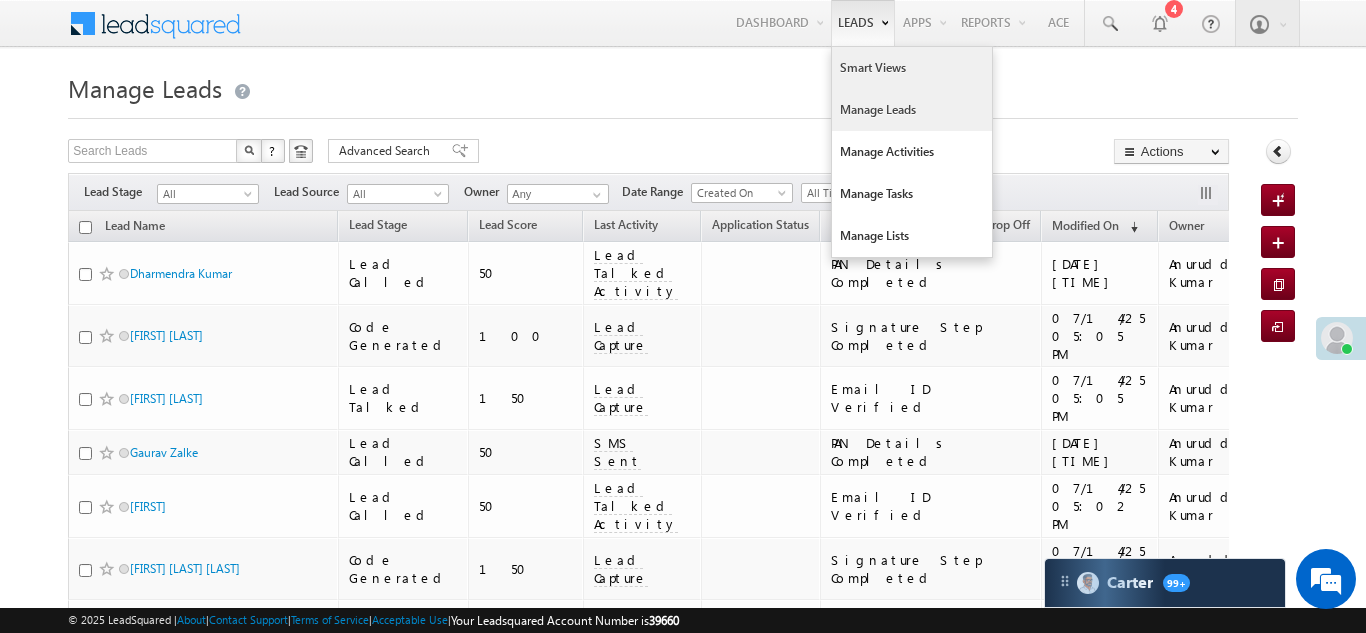 click on "Smart Views" at bounding box center (912, 68) 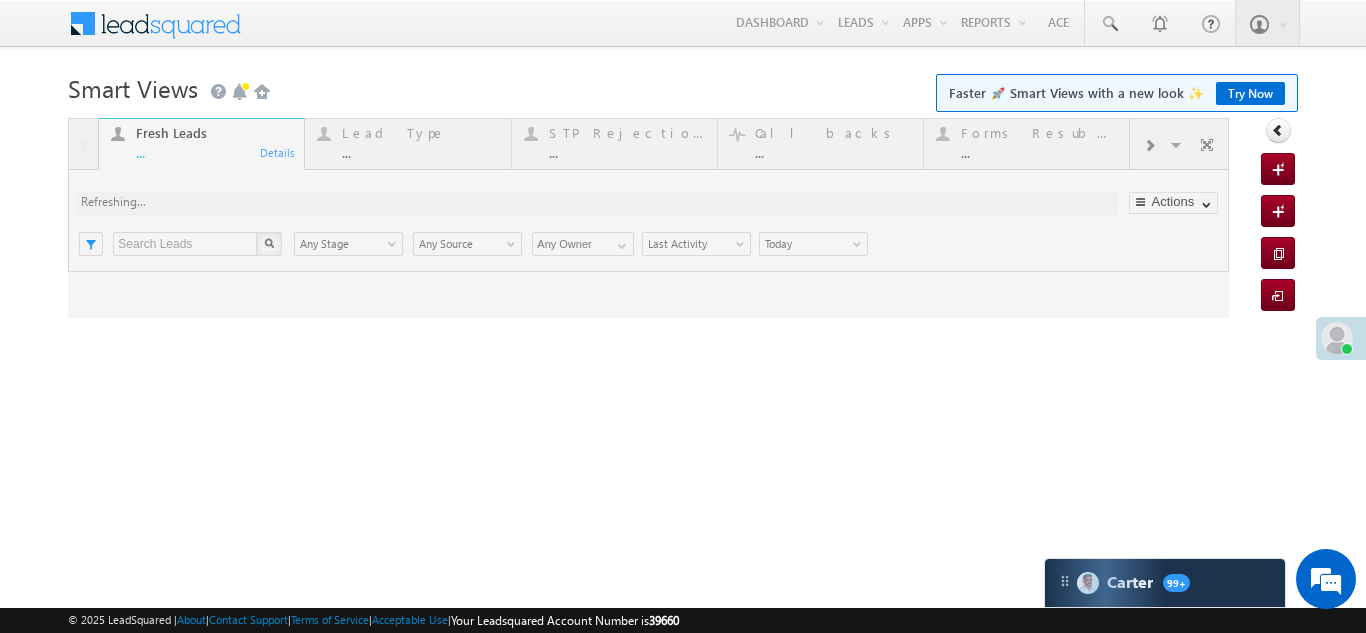 scroll, scrollTop: 0, scrollLeft: 0, axis: both 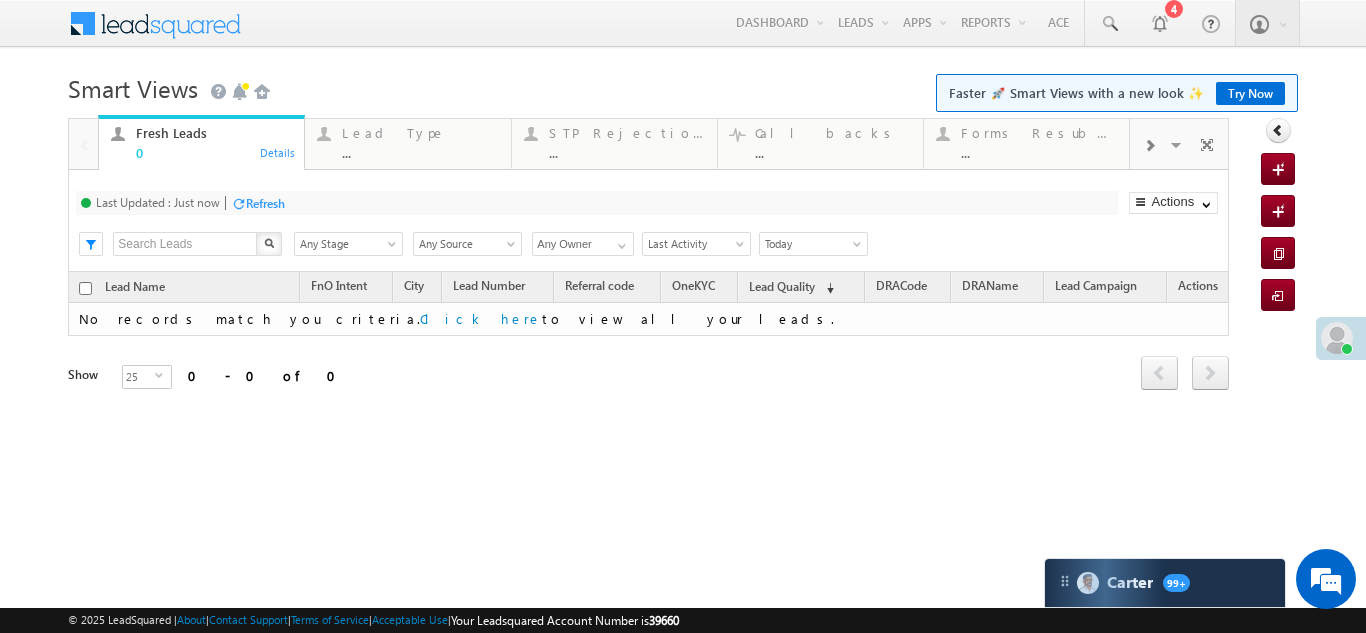 click at bounding box center (1149, 146) 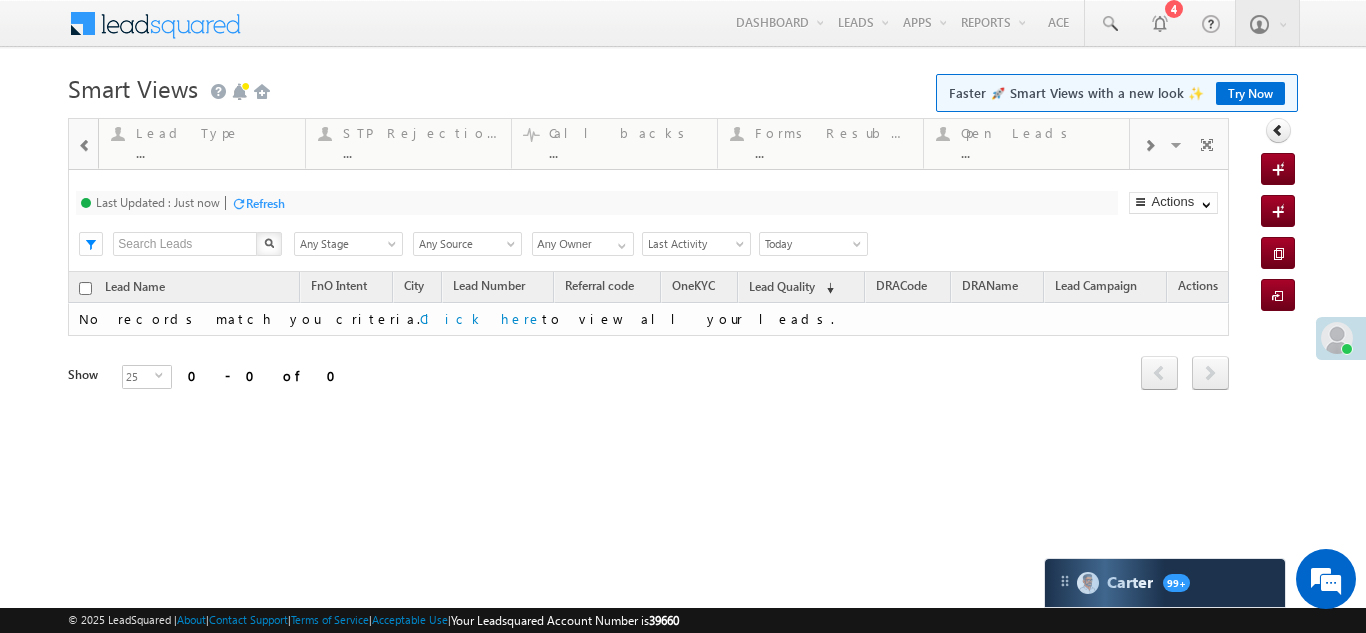 click at bounding box center (1149, 146) 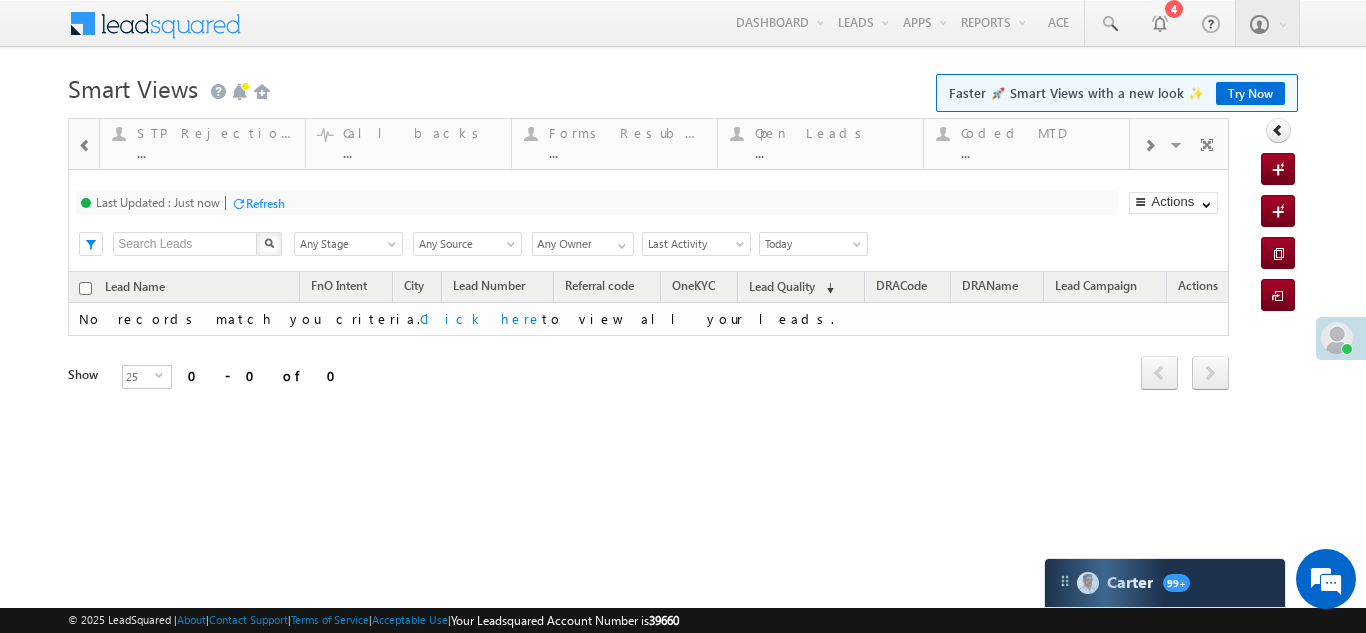 click at bounding box center (1149, 146) 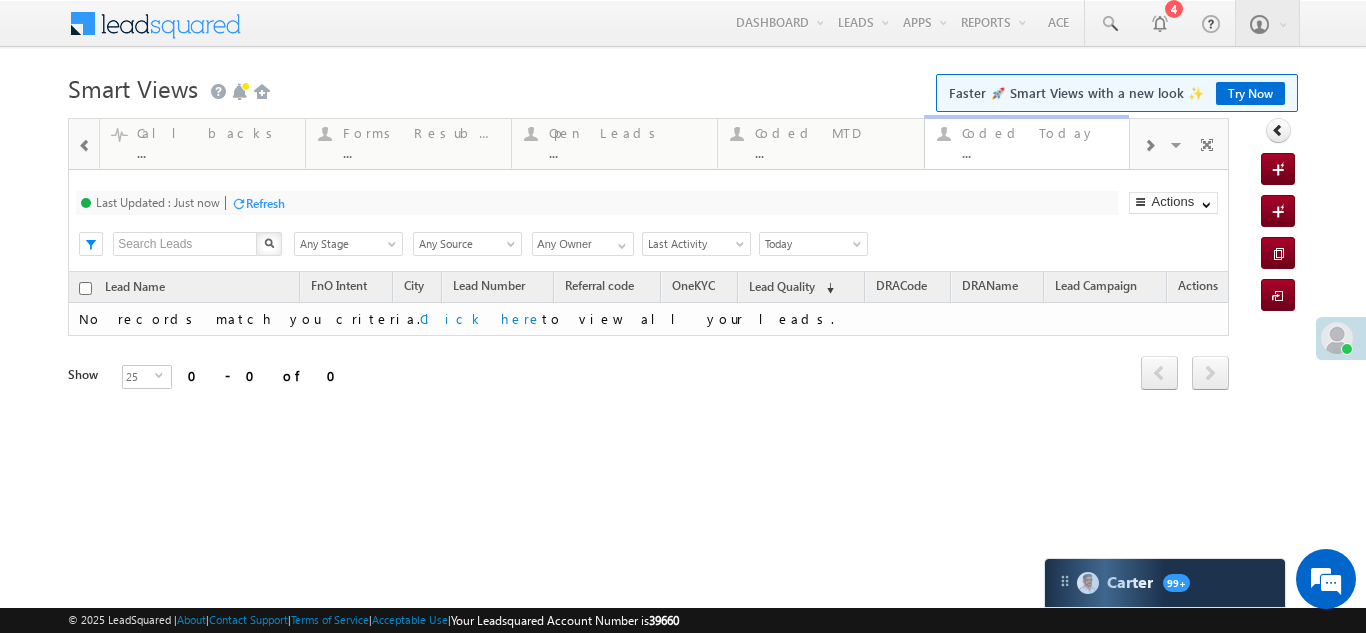 click on "Coded Today" at bounding box center (1040, 133) 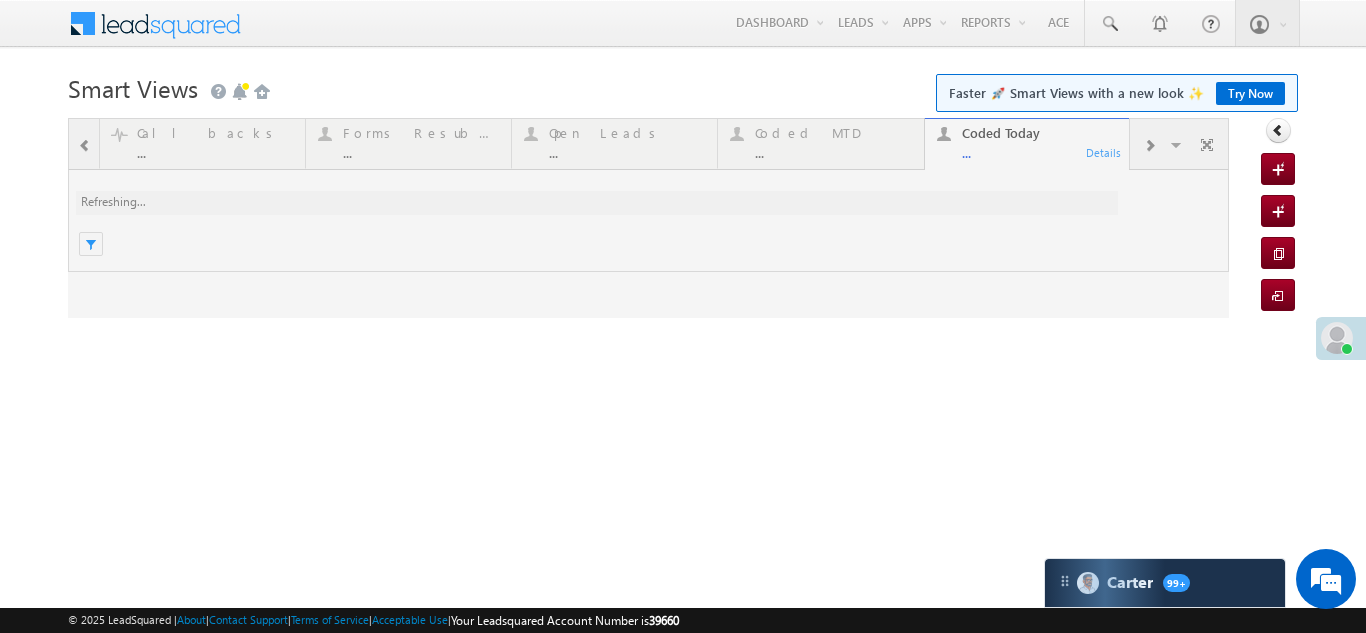 scroll, scrollTop: 0, scrollLeft: 0, axis: both 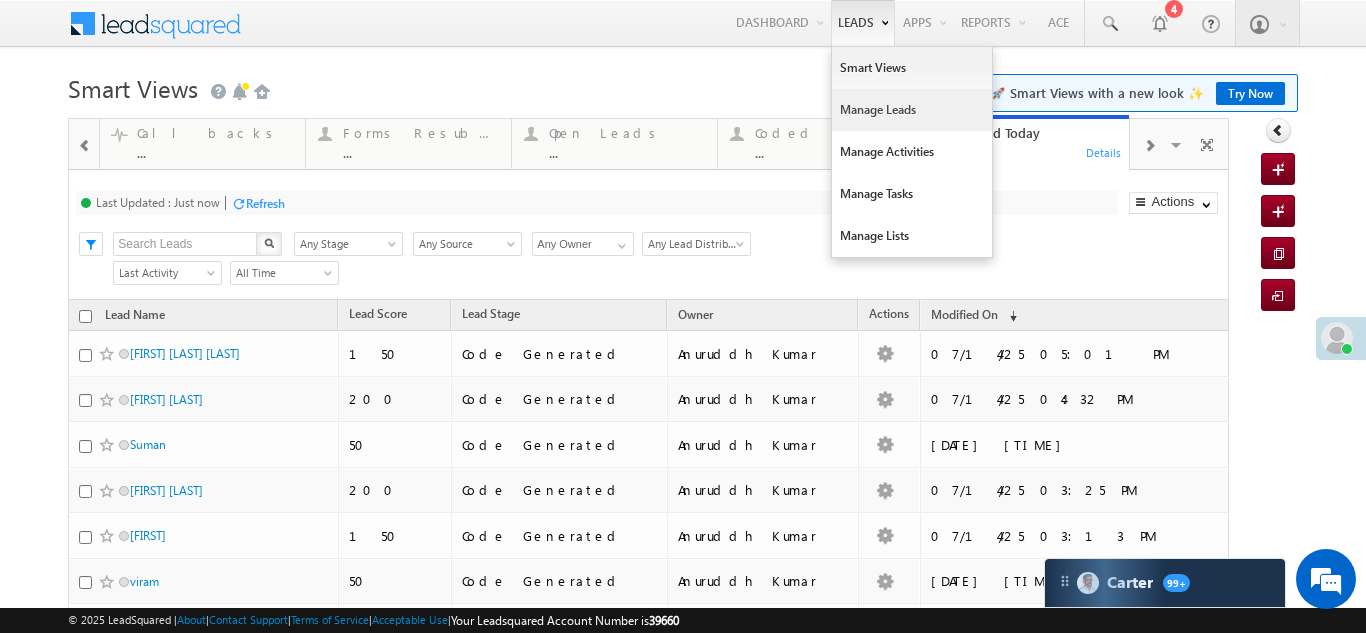 click on "Manage Leads" at bounding box center [912, 110] 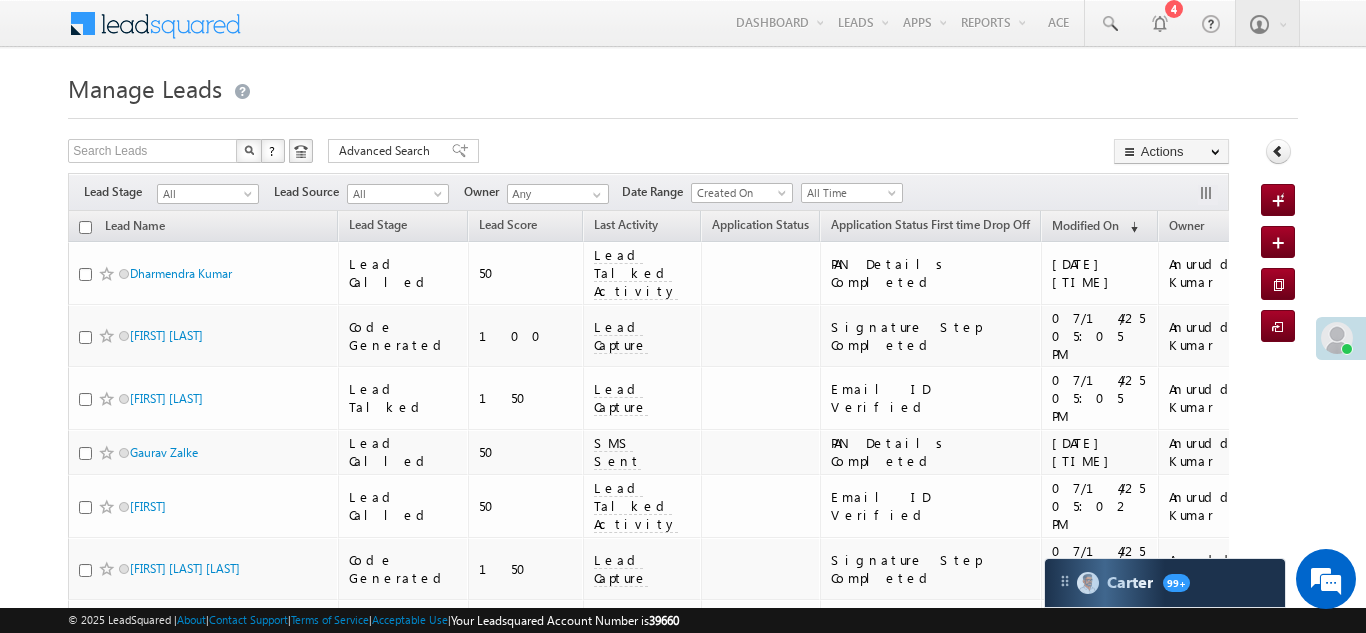 scroll, scrollTop: 0, scrollLeft: 0, axis: both 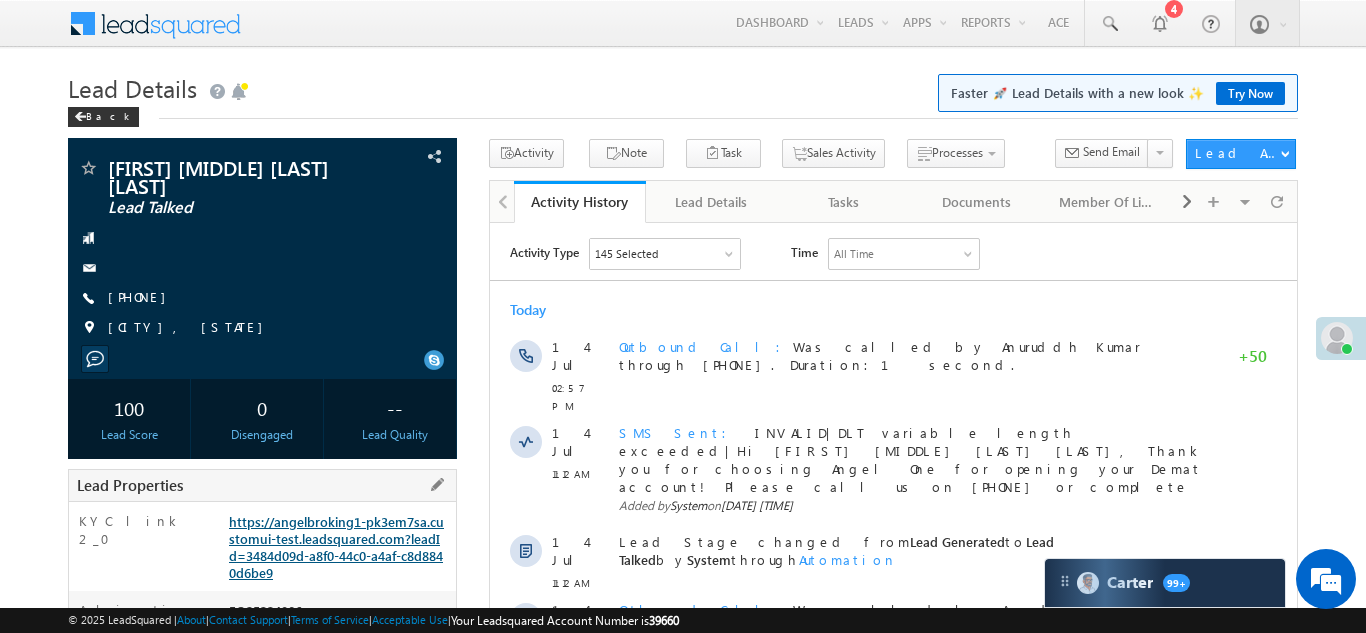 click on "https://angelbroking1-pk3em7sa.customui-test.leadsquared.com?leadId=3484d09d-a8f0-44c0-a4af-c8d8840d6be9" at bounding box center [336, 547] 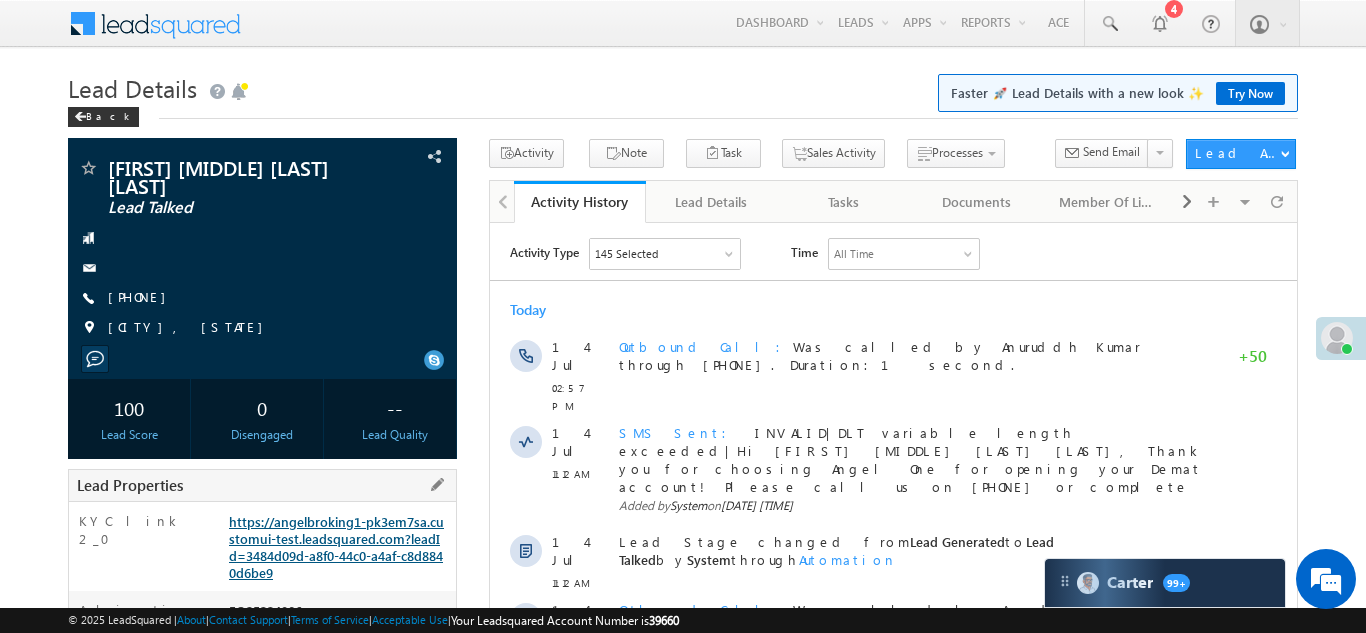 scroll, scrollTop: 0, scrollLeft: 0, axis: both 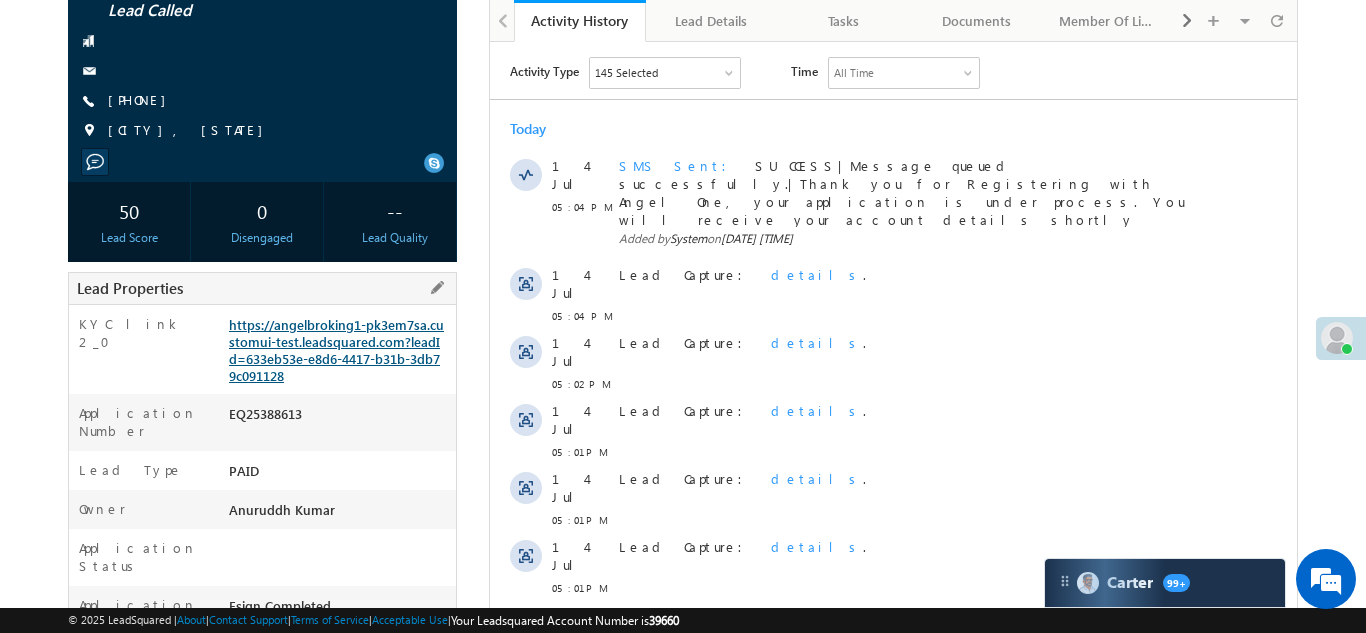 click on "https://angelbroking1-pk3em7sa.customui-test.leadsquared.com?leadId=633eb53e-e8d6-4417-b31b-3db79c091128" at bounding box center [336, 350] 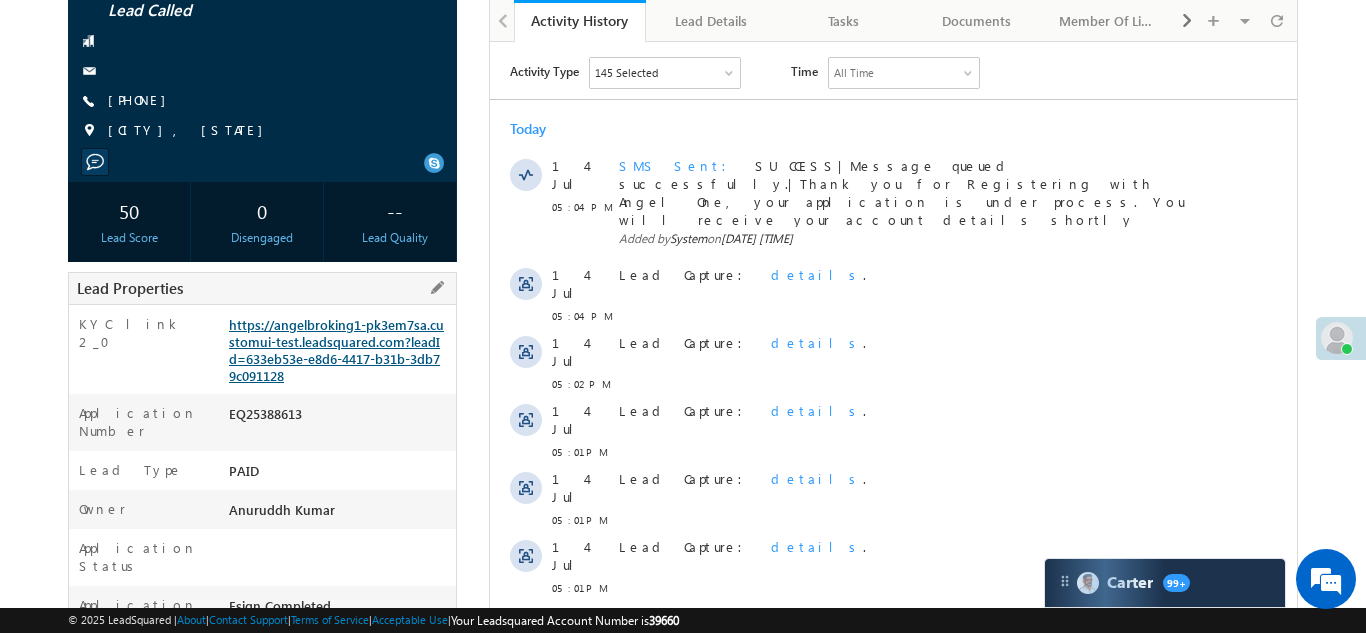 scroll, scrollTop: 0, scrollLeft: 0, axis: both 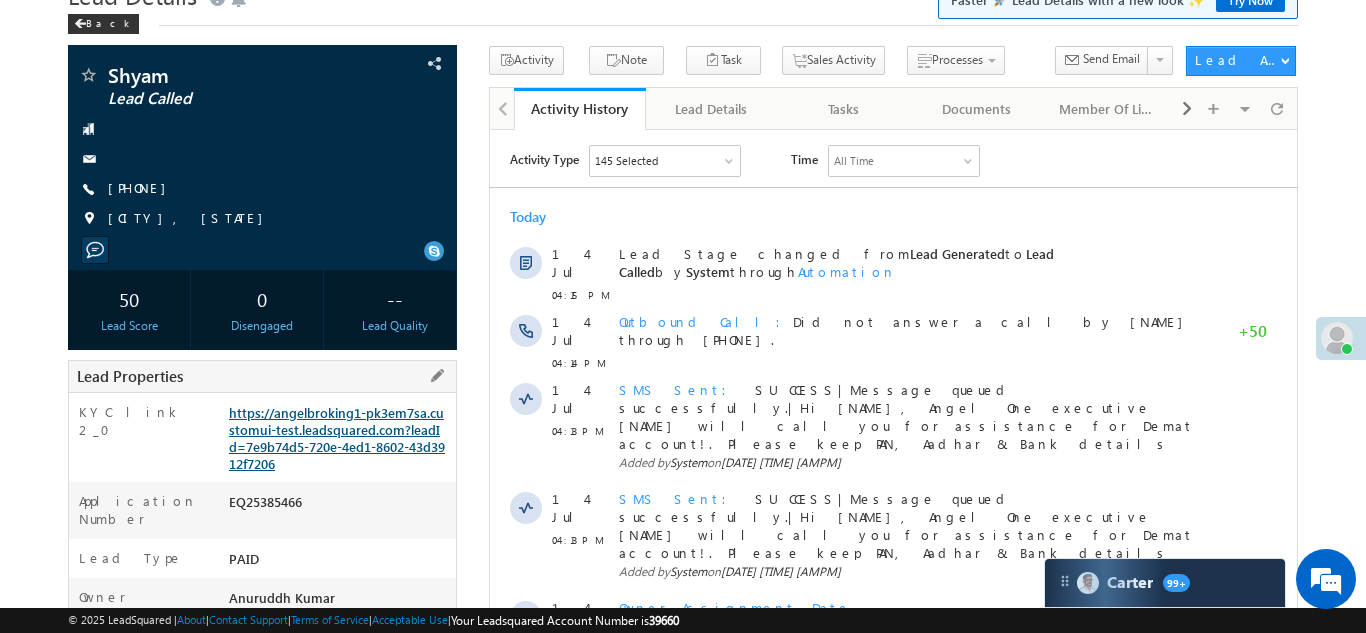 click on "https://angelbroking1-pk3em7sa.customui-test.leadsquared.com?leadId=7e9b74d5-720e-4ed1-8602-43d3912f7206" at bounding box center [337, 438] 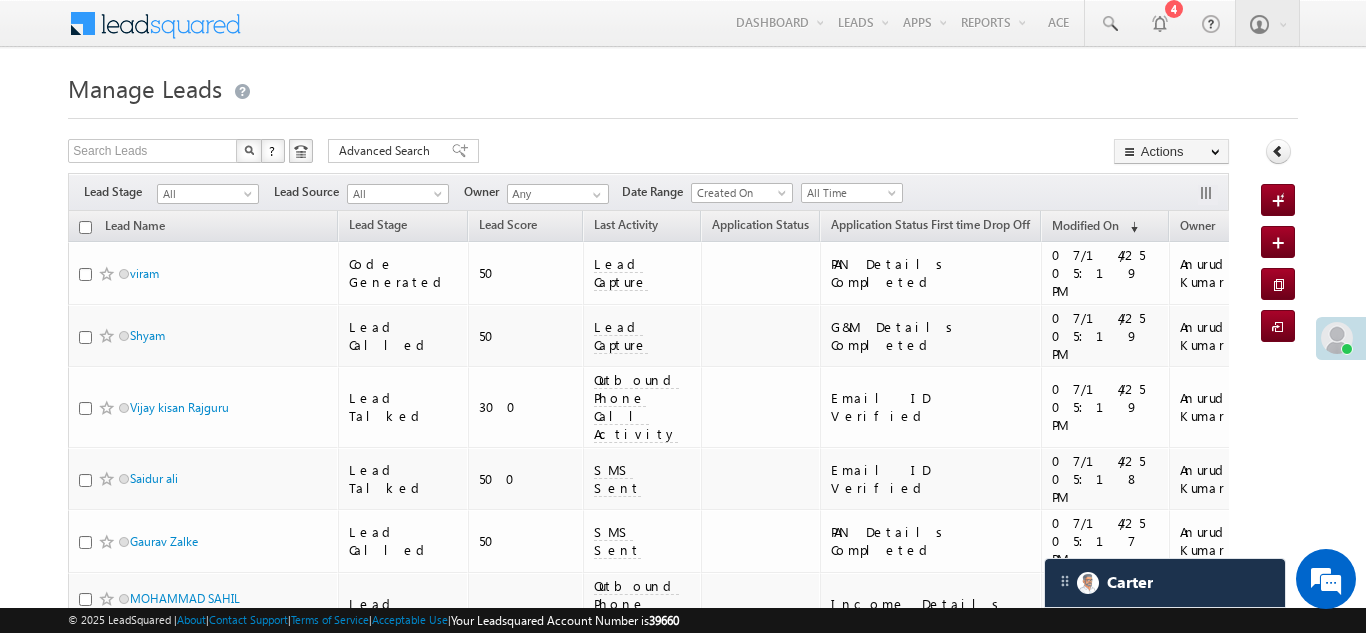 scroll, scrollTop: 0, scrollLeft: 0, axis: both 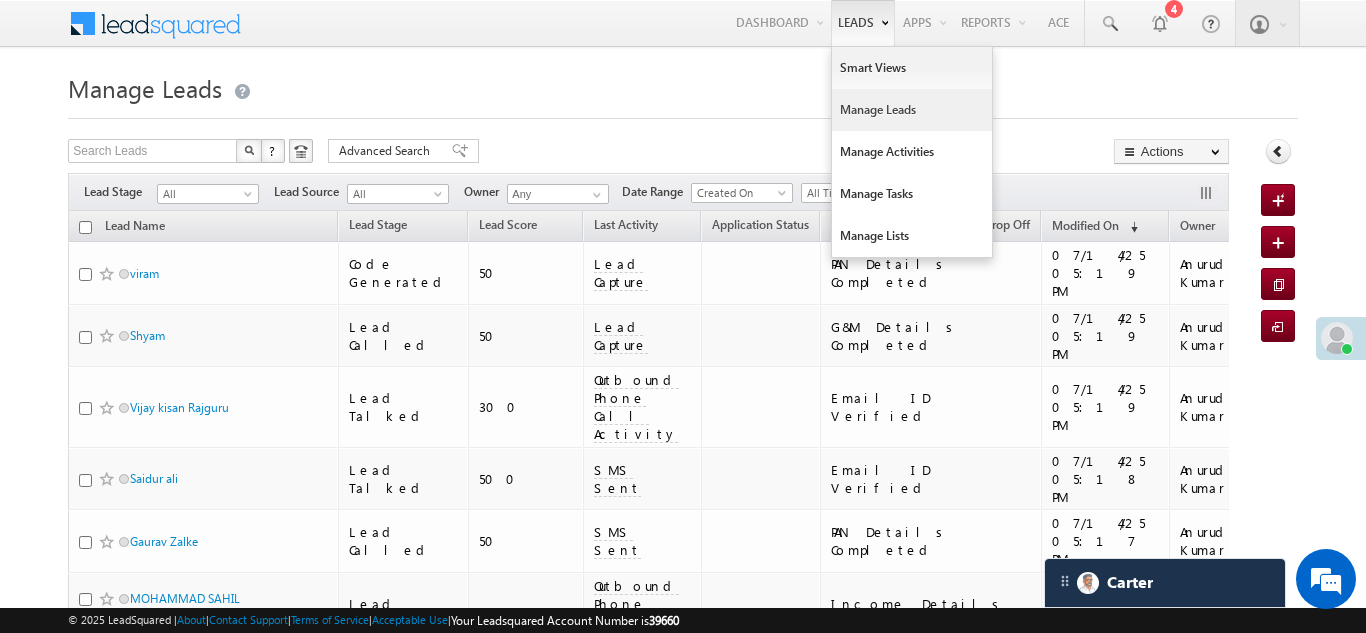 click on "Manage Leads" at bounding box center [912, 110] 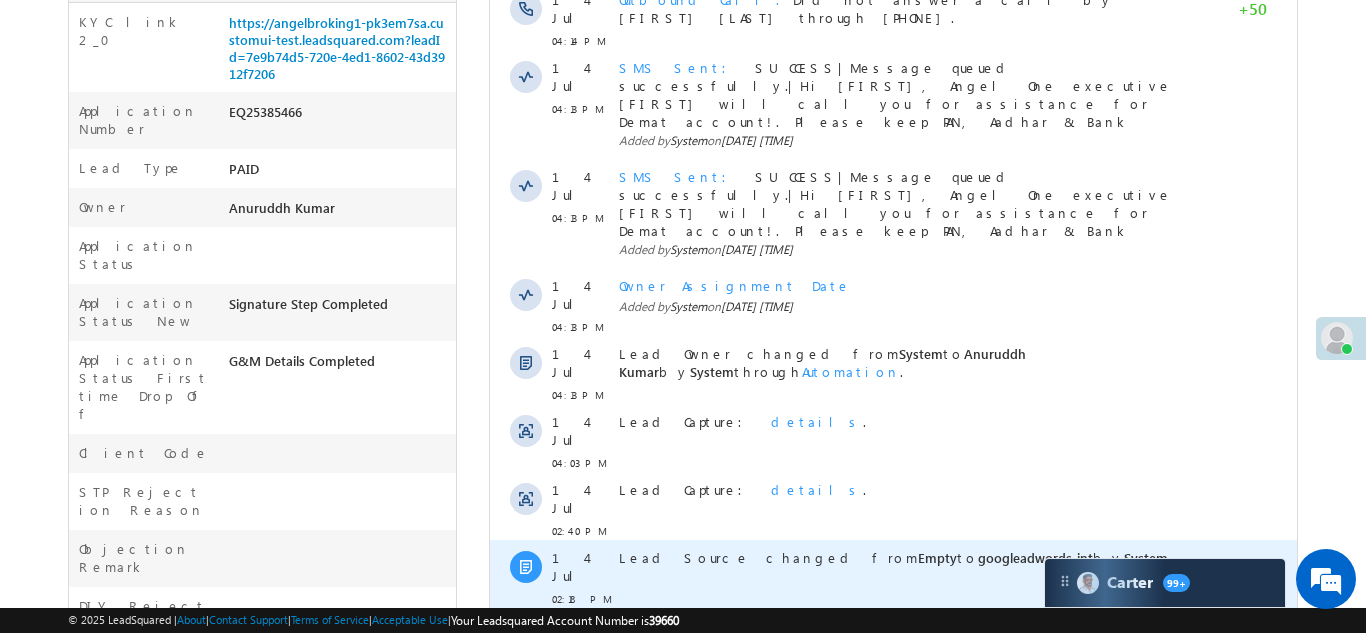 scroll, scrollTop: 509, scrollLeft: 0, axis: vertical 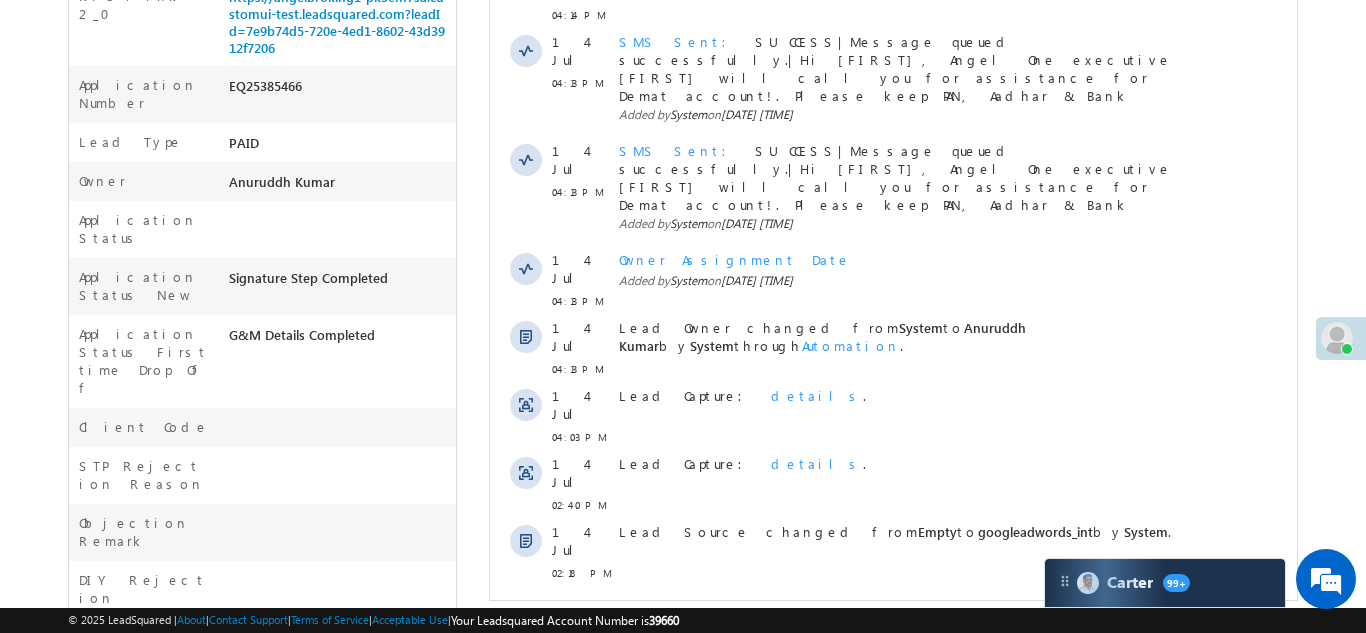 click on "Show More" at bounding box center [892, 617] 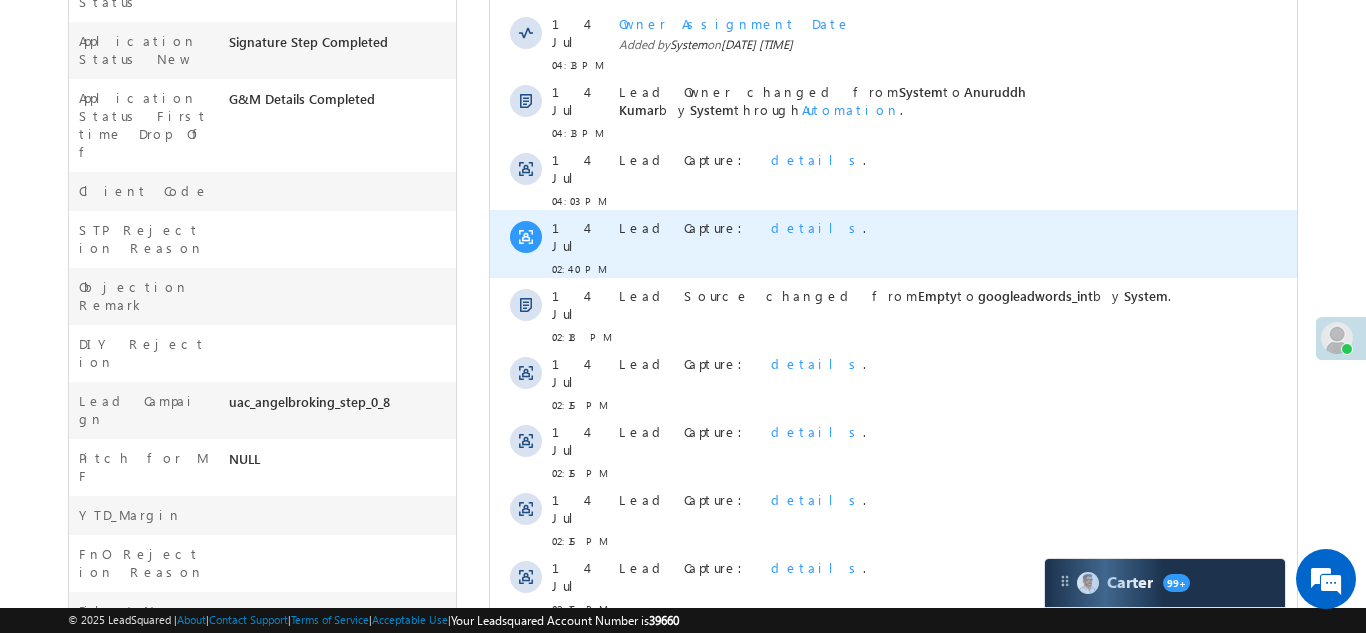 scroll, scrollTop: 760, scrollLeft: 0, axis: vertical 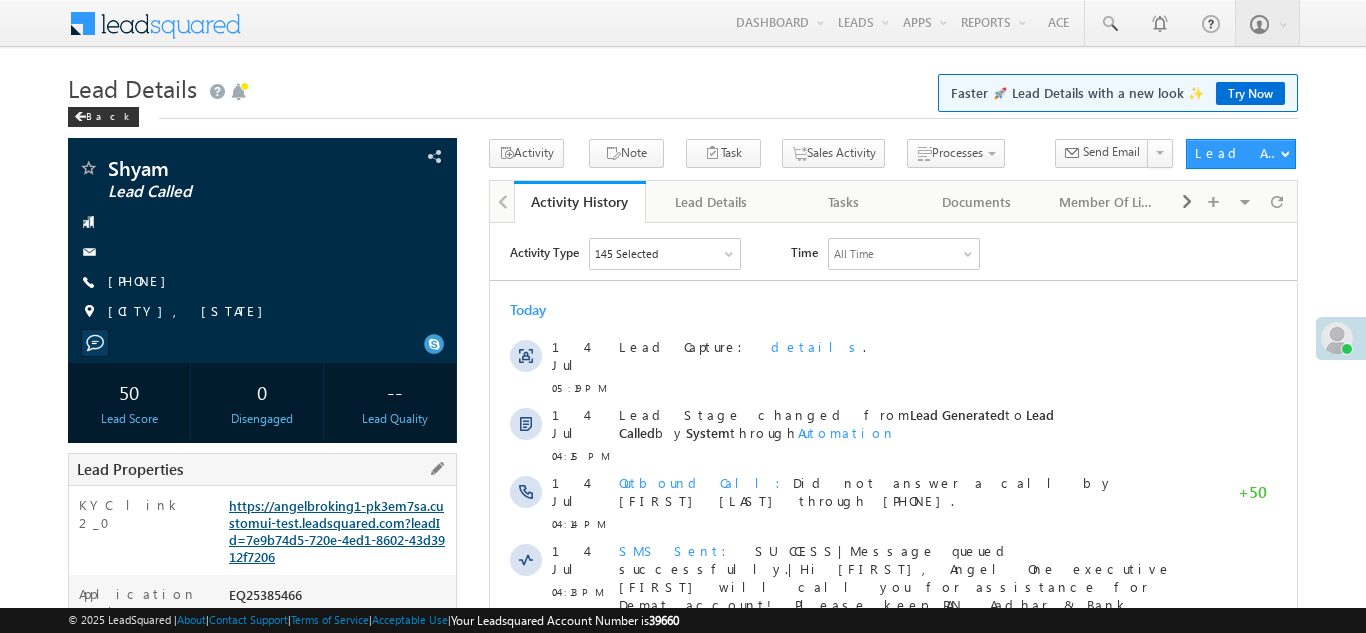 click on "https://angelbroking1-pk3em7sa.customui-test.leadsquared.com?leadId=7e9b74d5-720e-4ed1-8602-43d3912f7206" at bounding box center (337, 531) 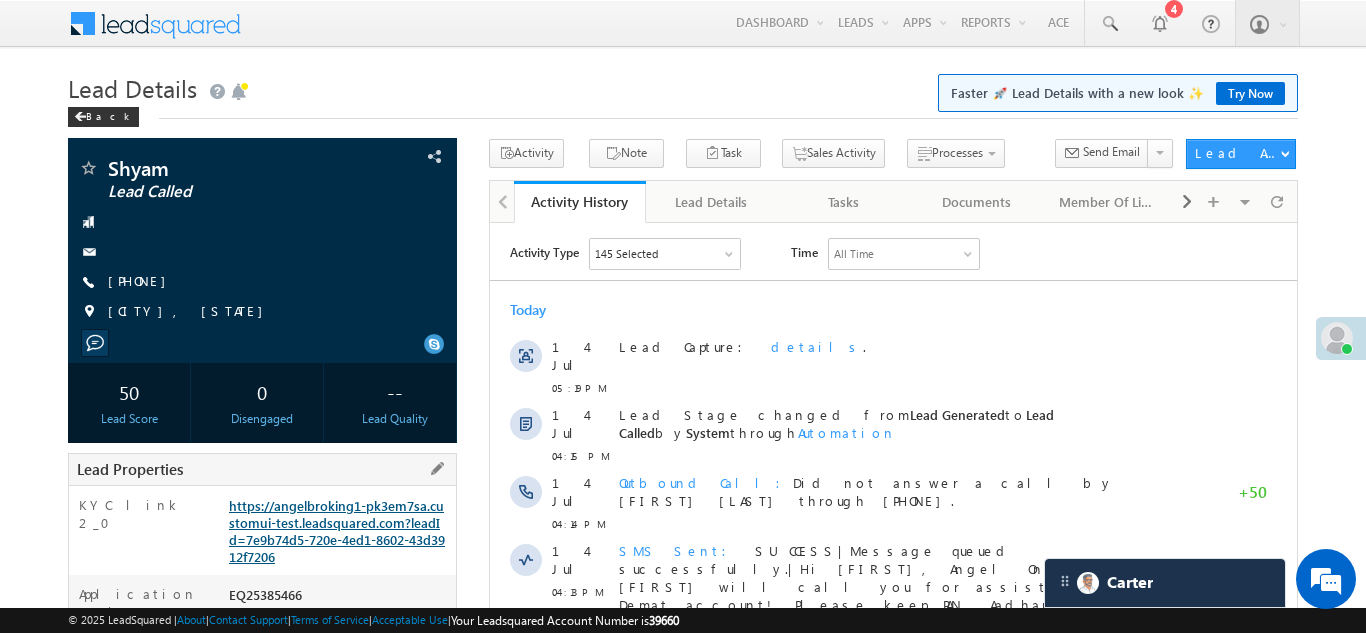 scroll, scrollTop: 0, scrollLeft: 0, axis: both 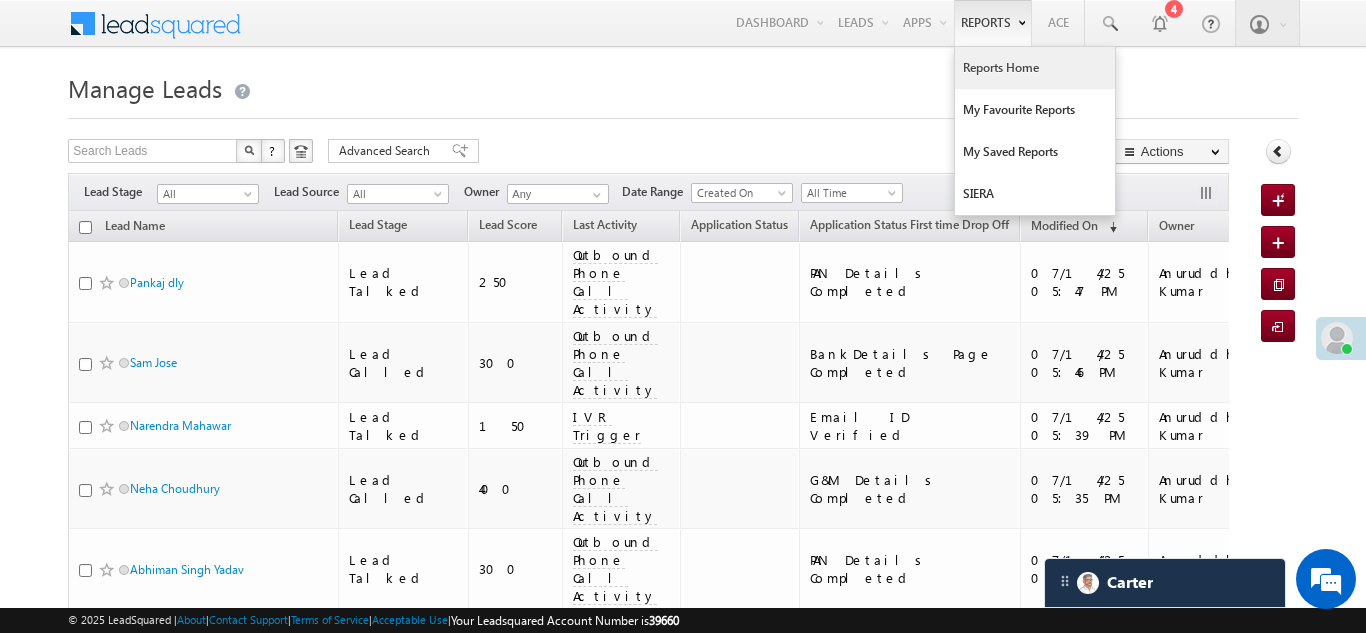 click on "Reports Home" at bounding box center (1035, 68) 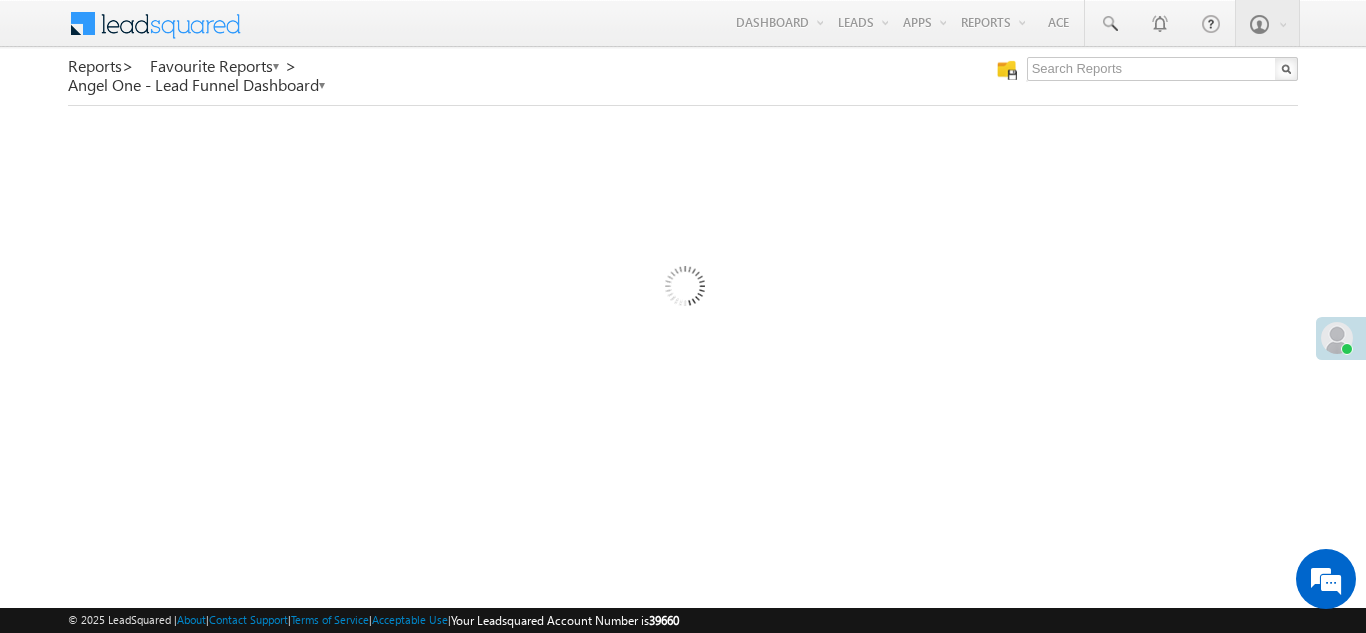 scroll, scrollTop: 0, scrollLeft: 0, axis: both 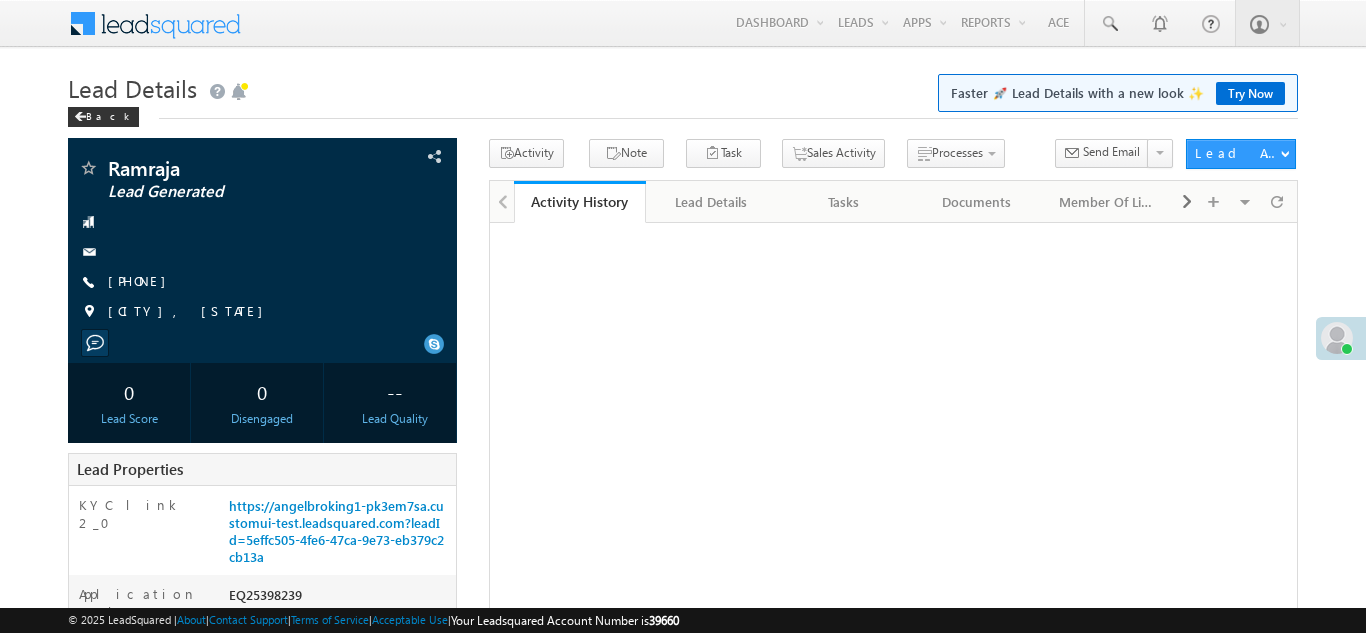 click on "[PHONE]" at bounding box center [142, 280] 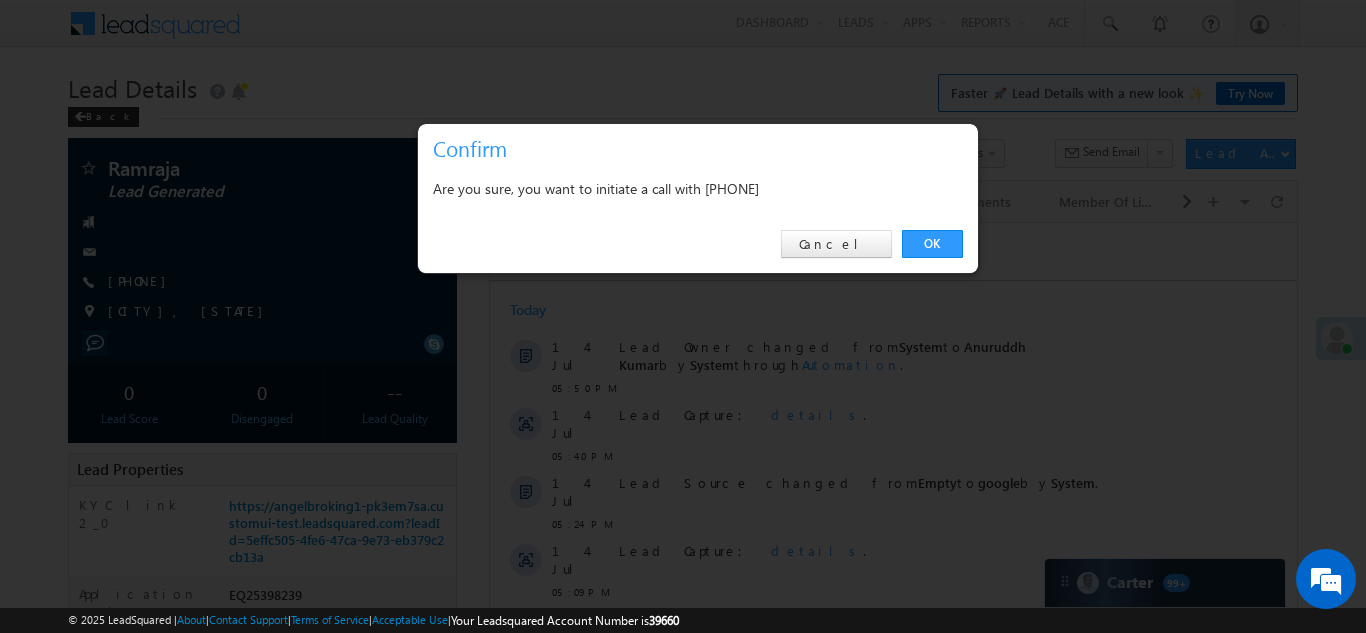 scroll, scrollTop: 0, scrollLeft: 0, axis: both 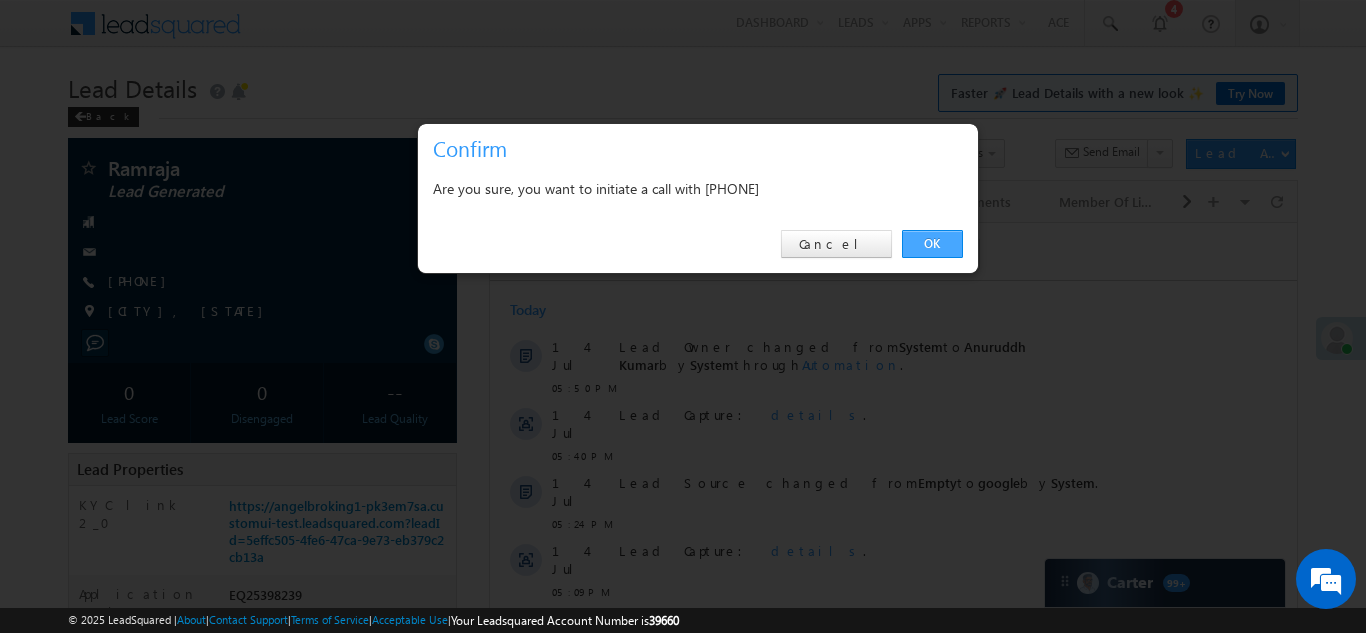 click on "OK" at bounding box center [932, 244] 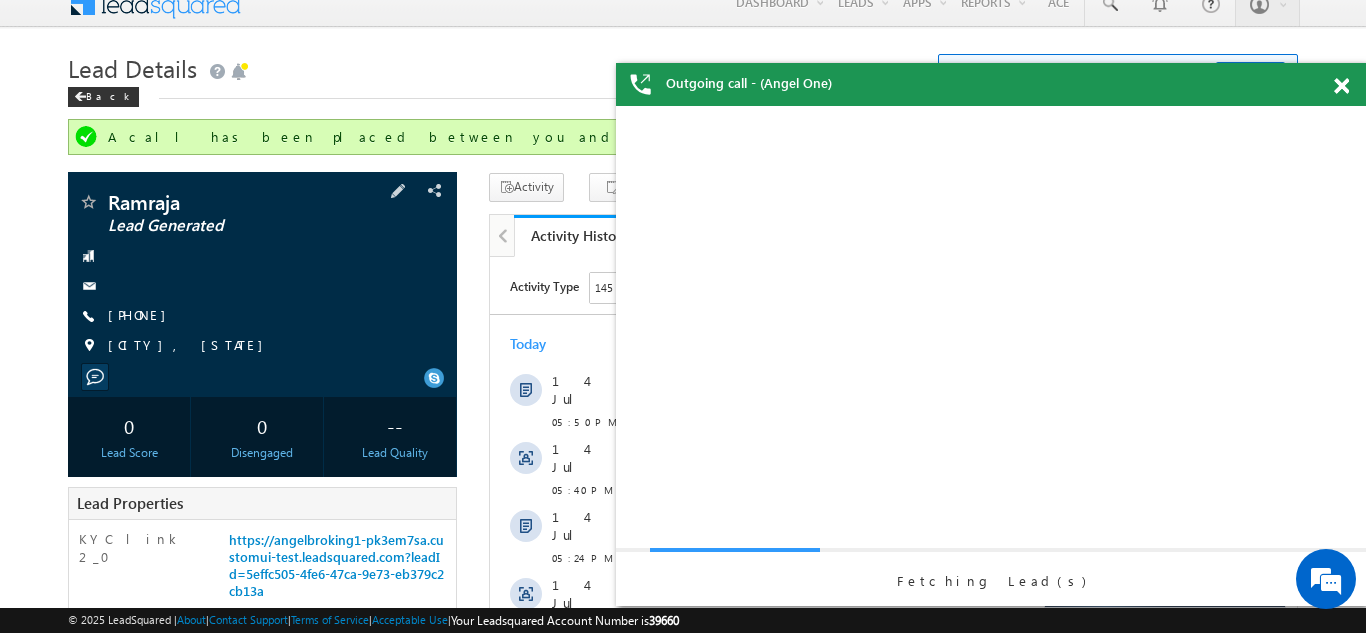 scroll, scrollTop: 8, scrollLeft: 0, axis: vertical 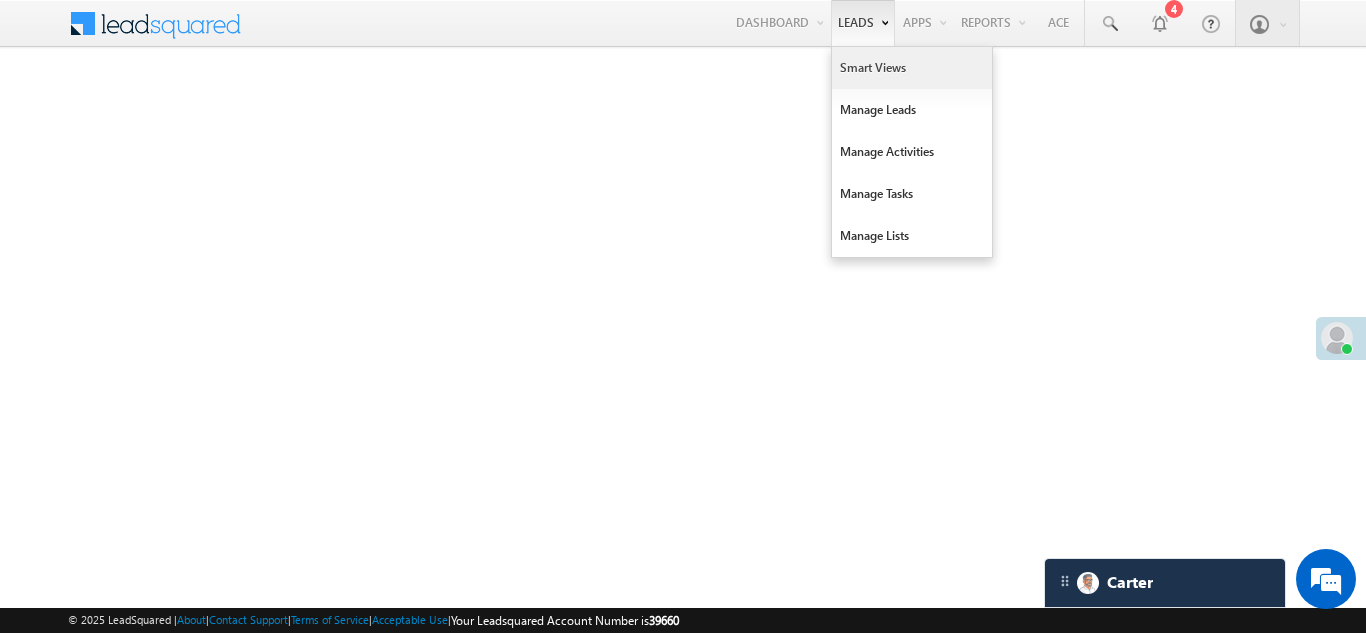 click on "Smart Views" at bounding box center (912, 68) 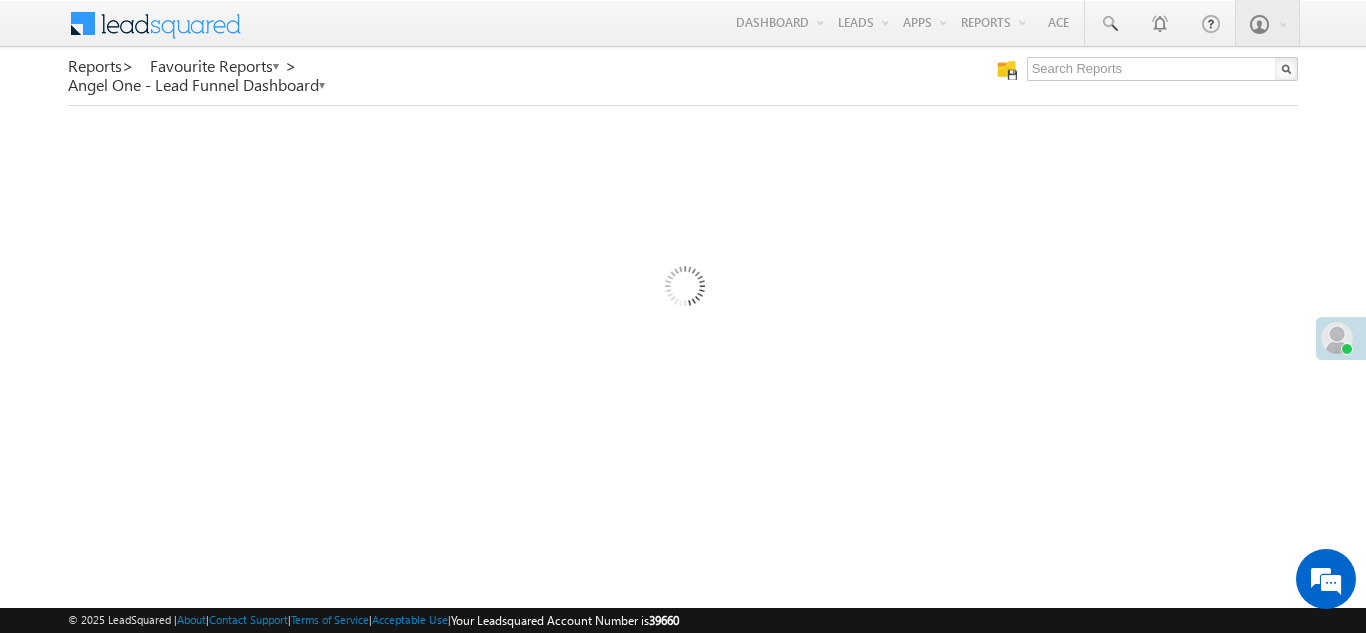 scroll, scrollTop: 0, scrollLeft: 0, axis: both 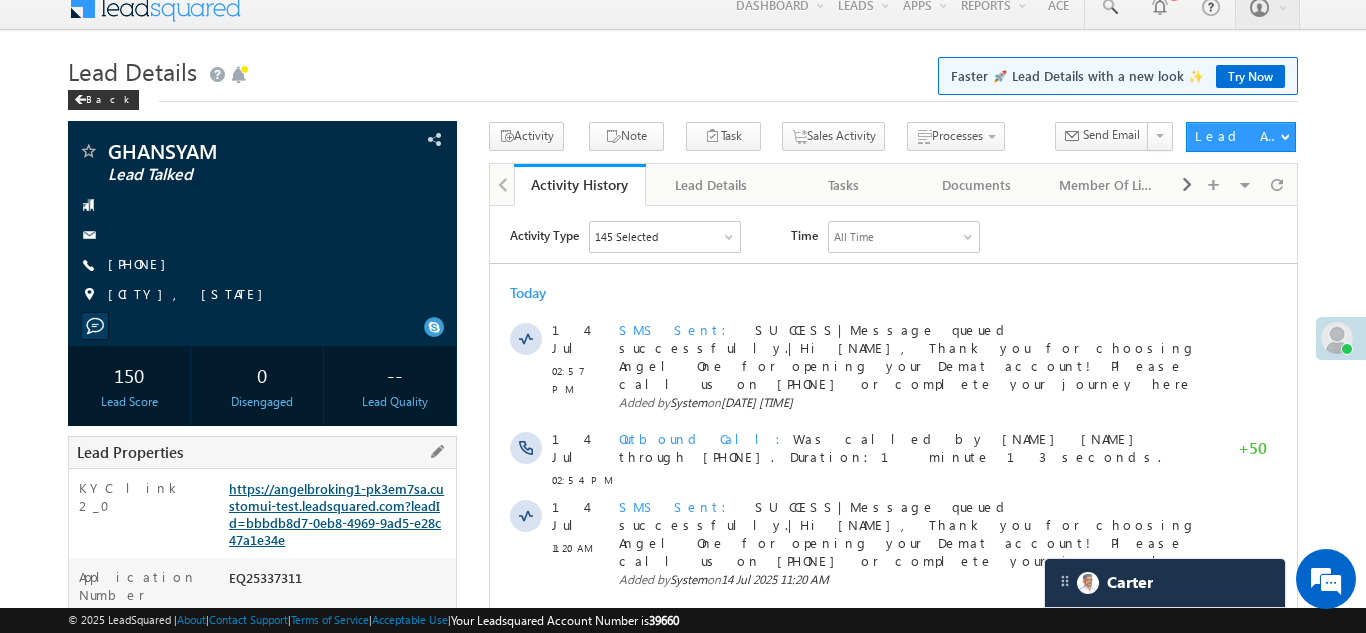 click on "https://angelbroking1-pk3em7sa.customui-test.leadsquared.com?leadId=bbbdb8d7-0eb8-4969-9ad5-e28c47a1e34e" at bounding box center [336, 514] 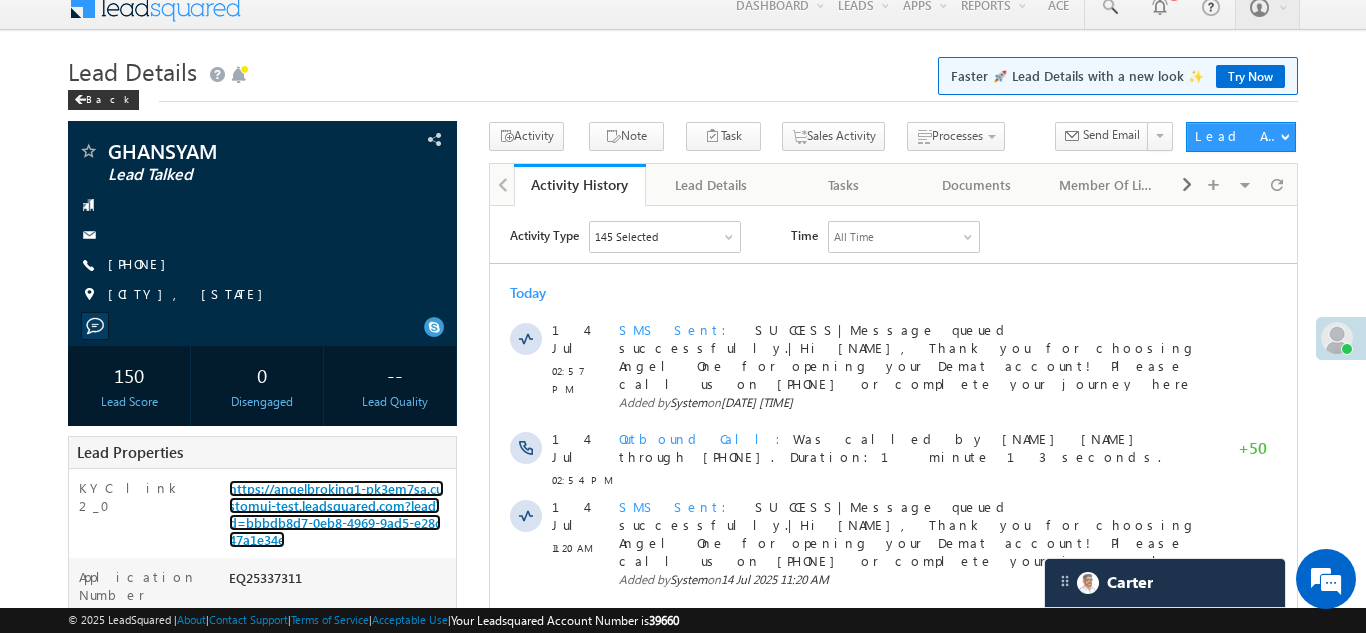 scroll, scrollTop: 11, scrollLeft: 0, axis: vertical 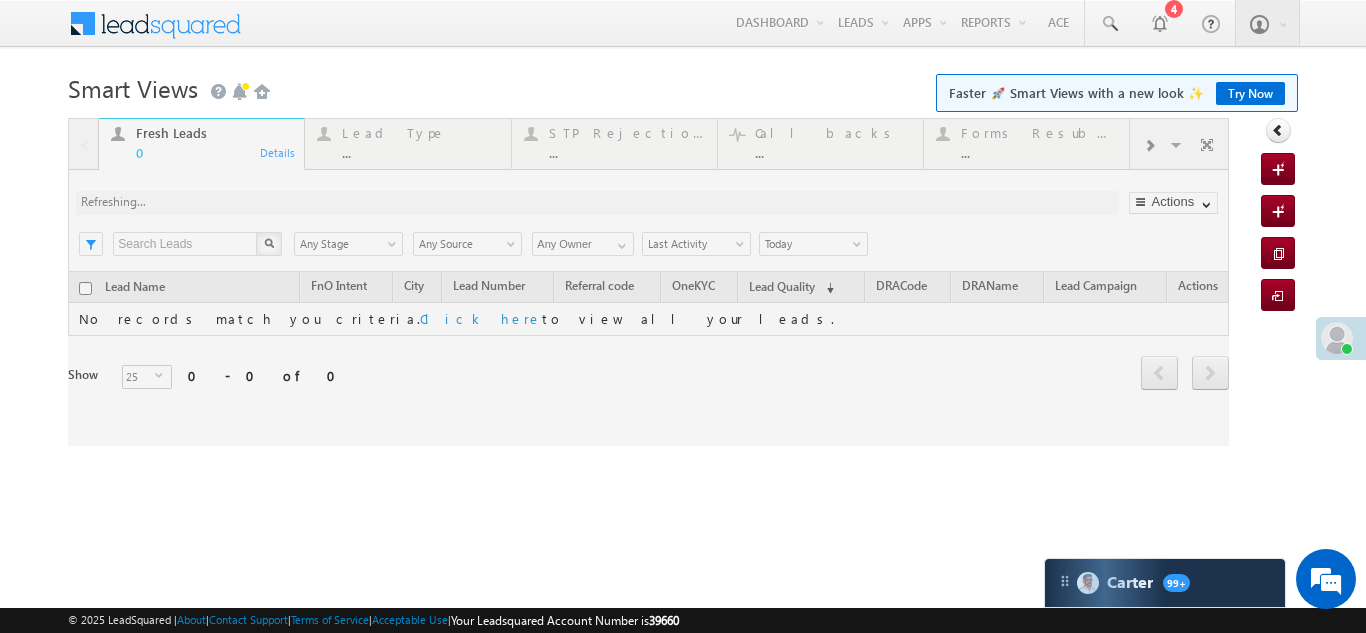 click at bounding box center (648, 282) 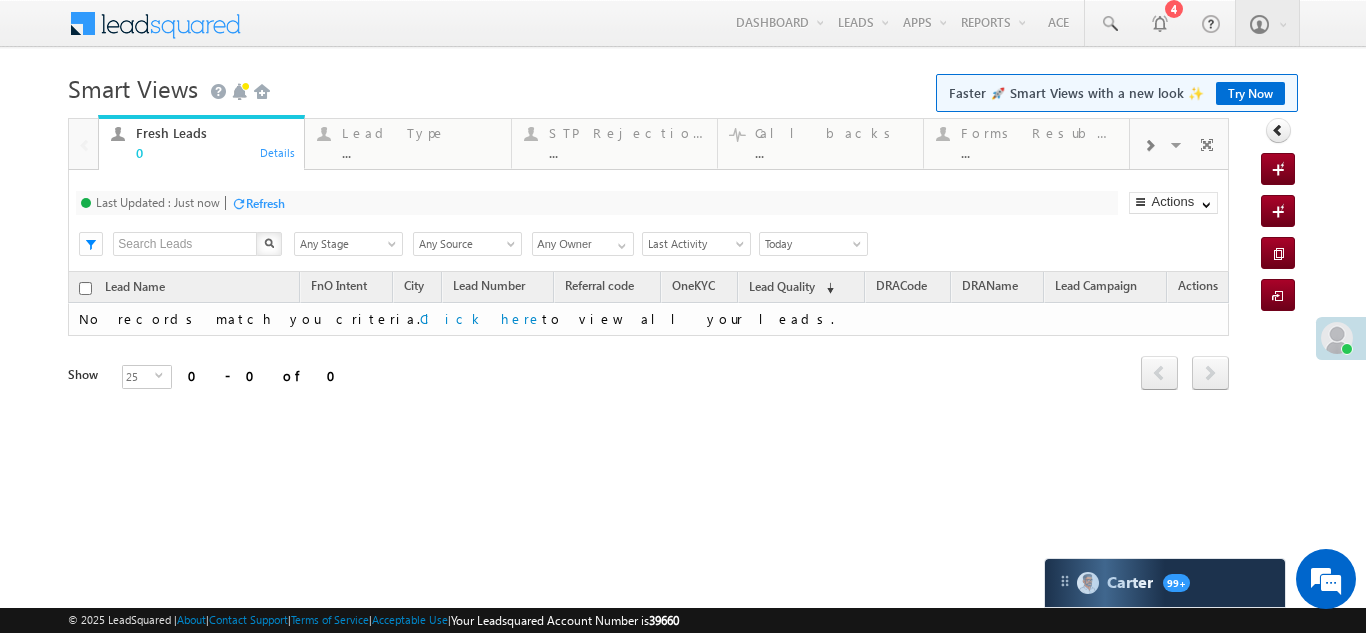click at bounding box center [1149, 146] 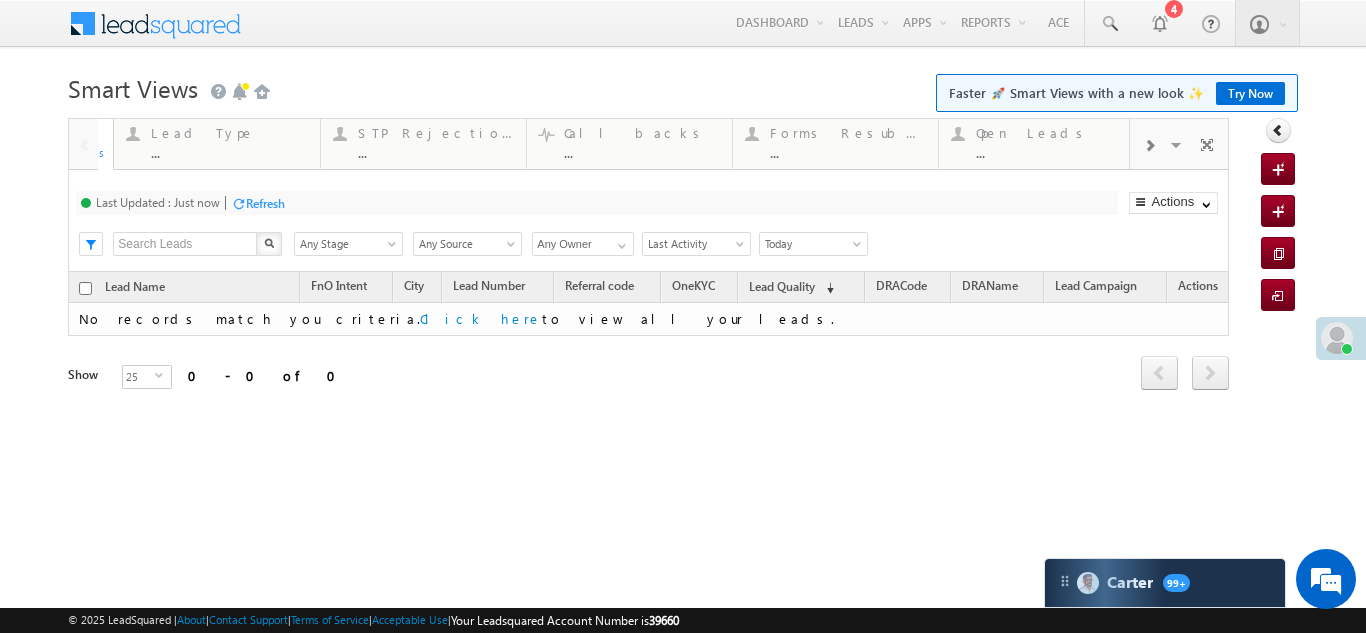 click at bounding box center [1149, 146] 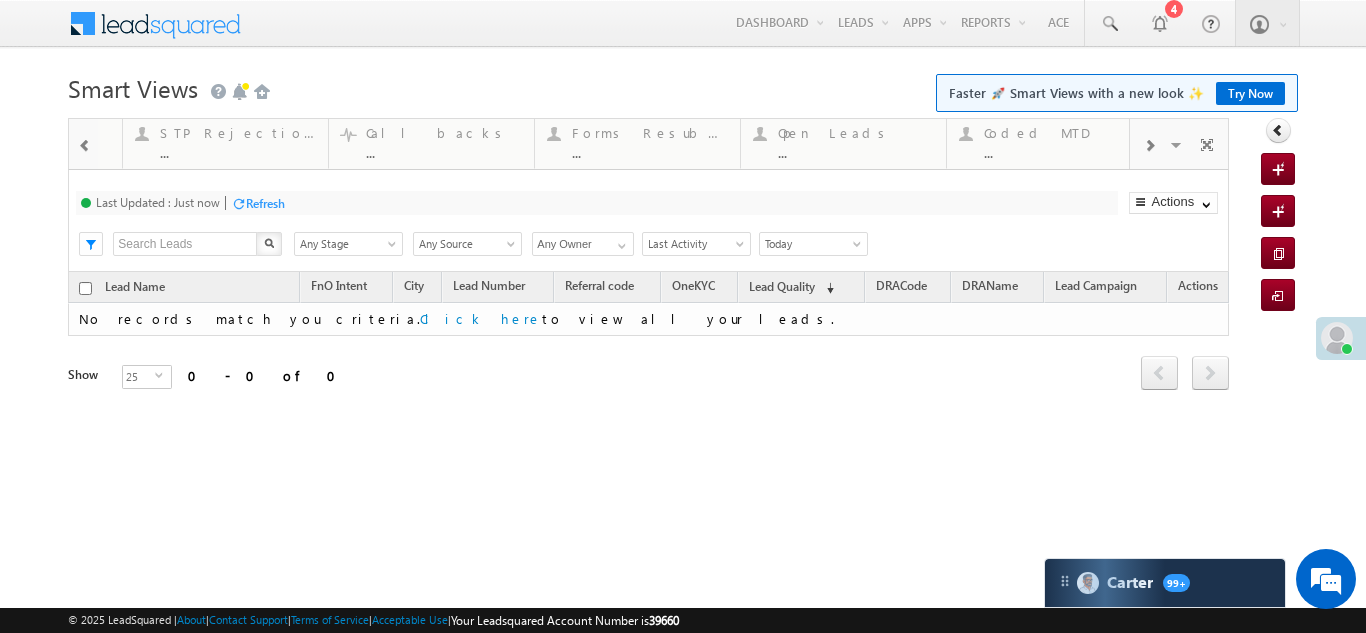 click at bounding box center [1149, 146] 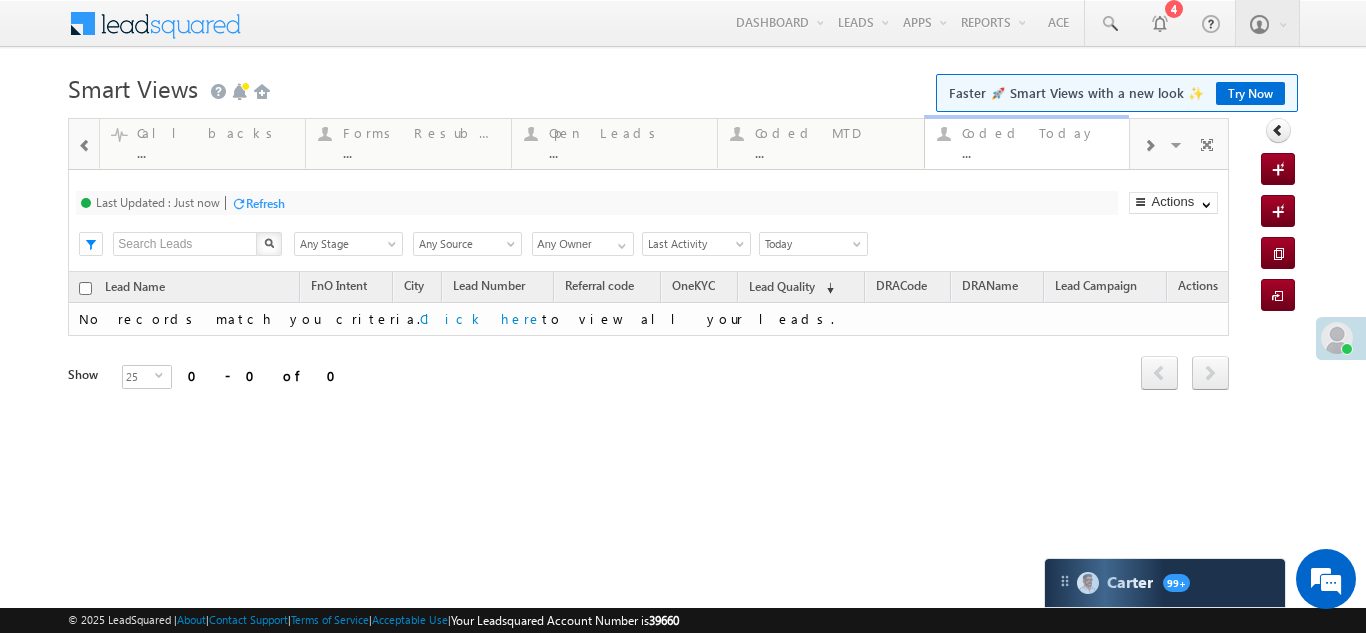 click on "Coded Today" at bounding box center [1040, 133] 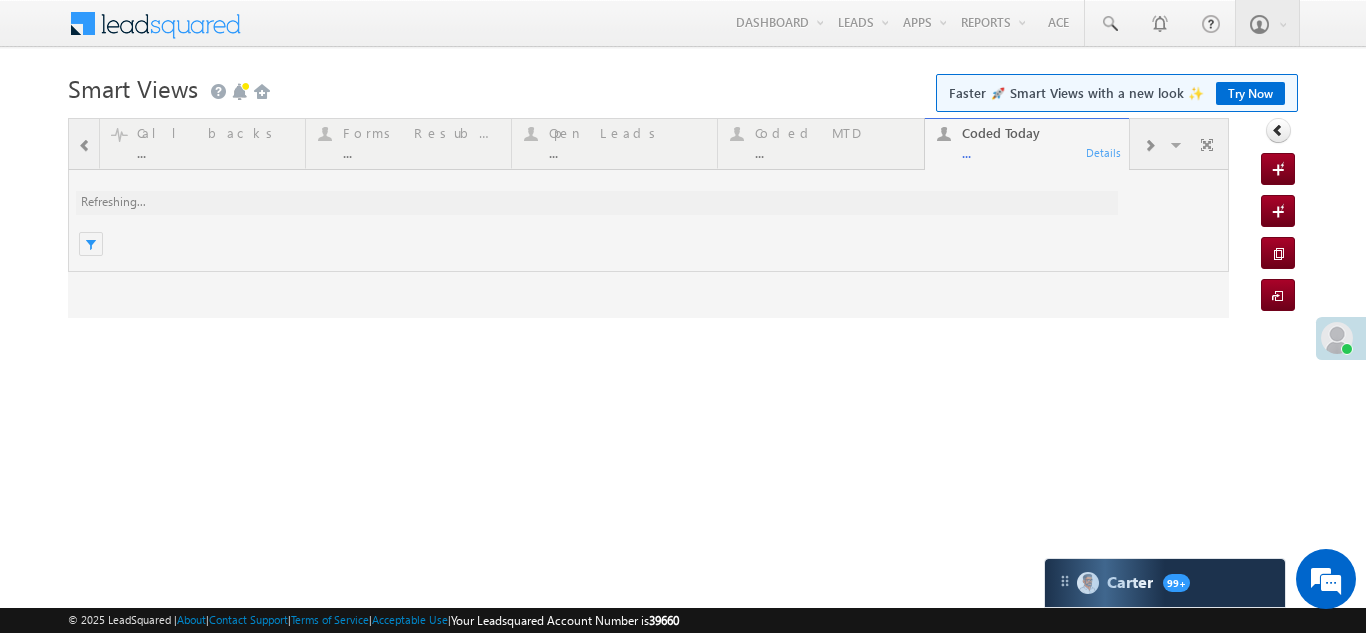 scroll, scrollTop: 0, scrollLeft: 0, axis: both 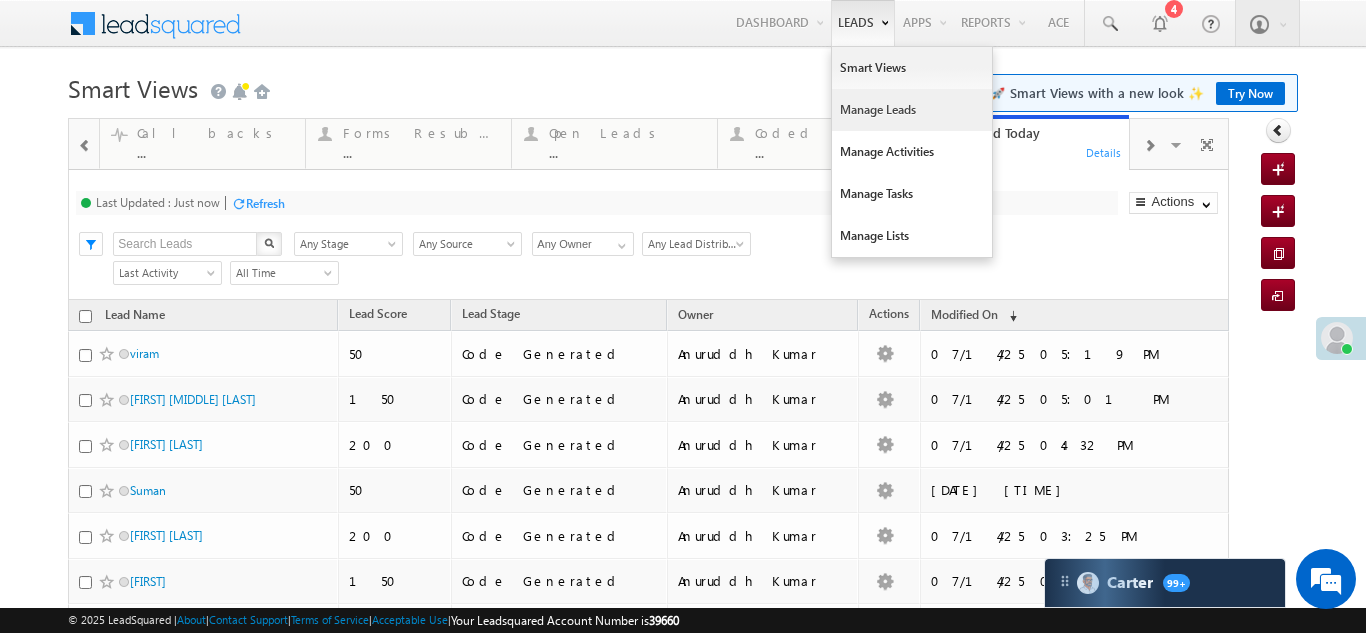 click on "Manage Leads" at bounding box center [912, 110] 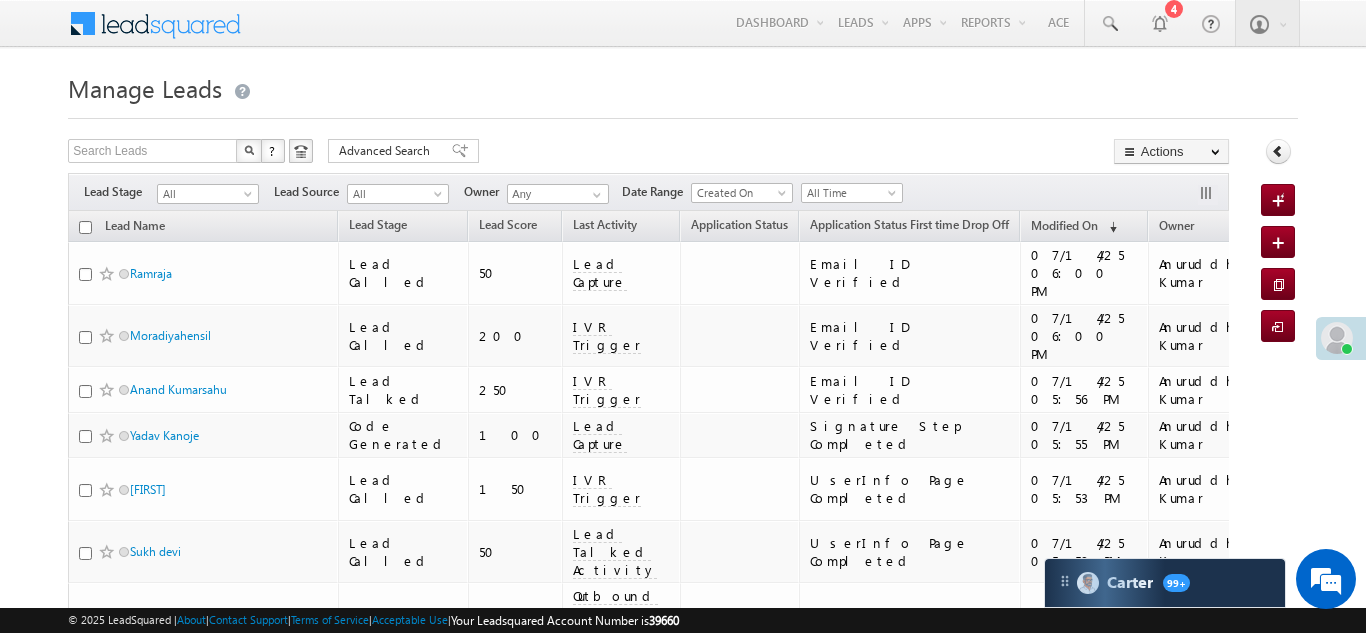 scroll, scrollTop: 0, scrollLeft: 0, axis: both 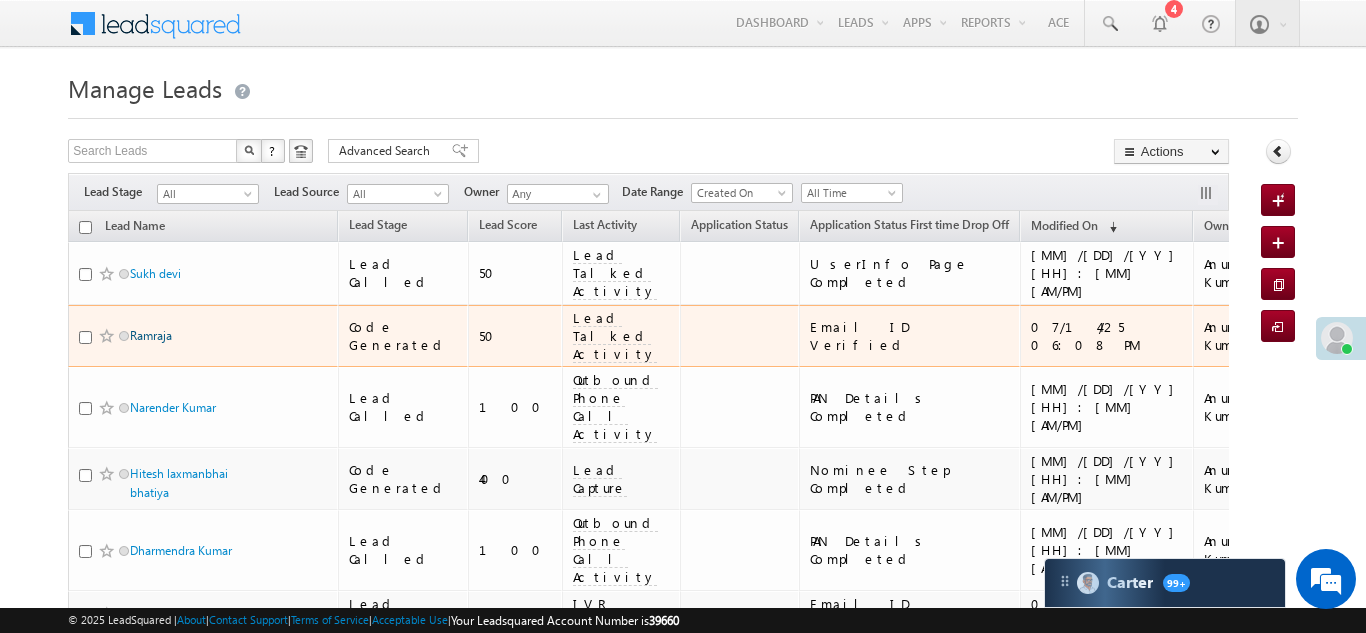 click on "Ramraja" at bounding box center [151, 335] 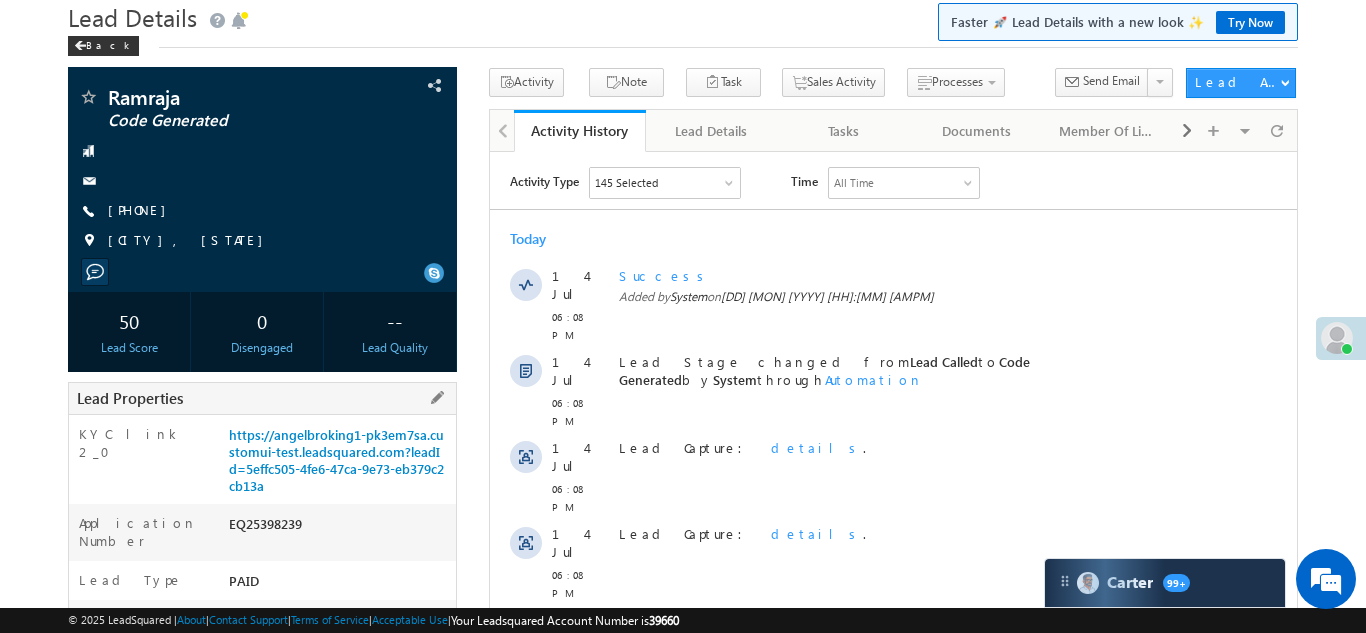 scroll, scrollTop: 86, scrollLeft: 0, axis: vertical 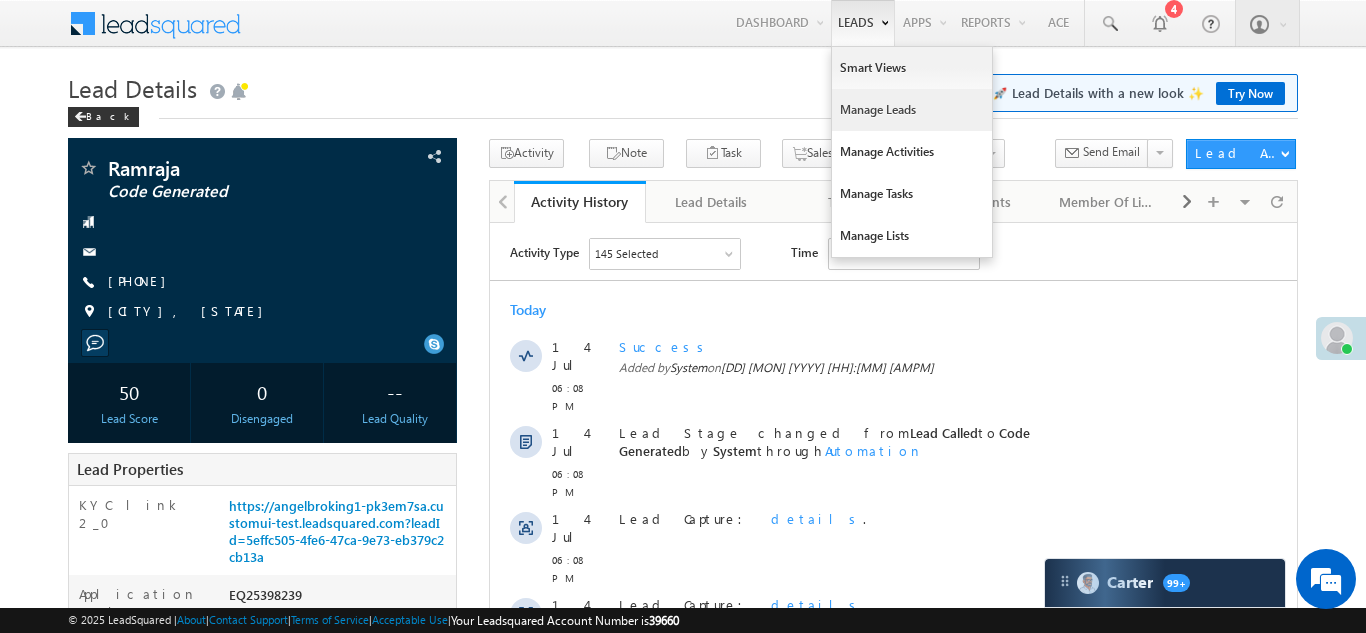 click on "Manage Leads" at bounding box center [912, 110] 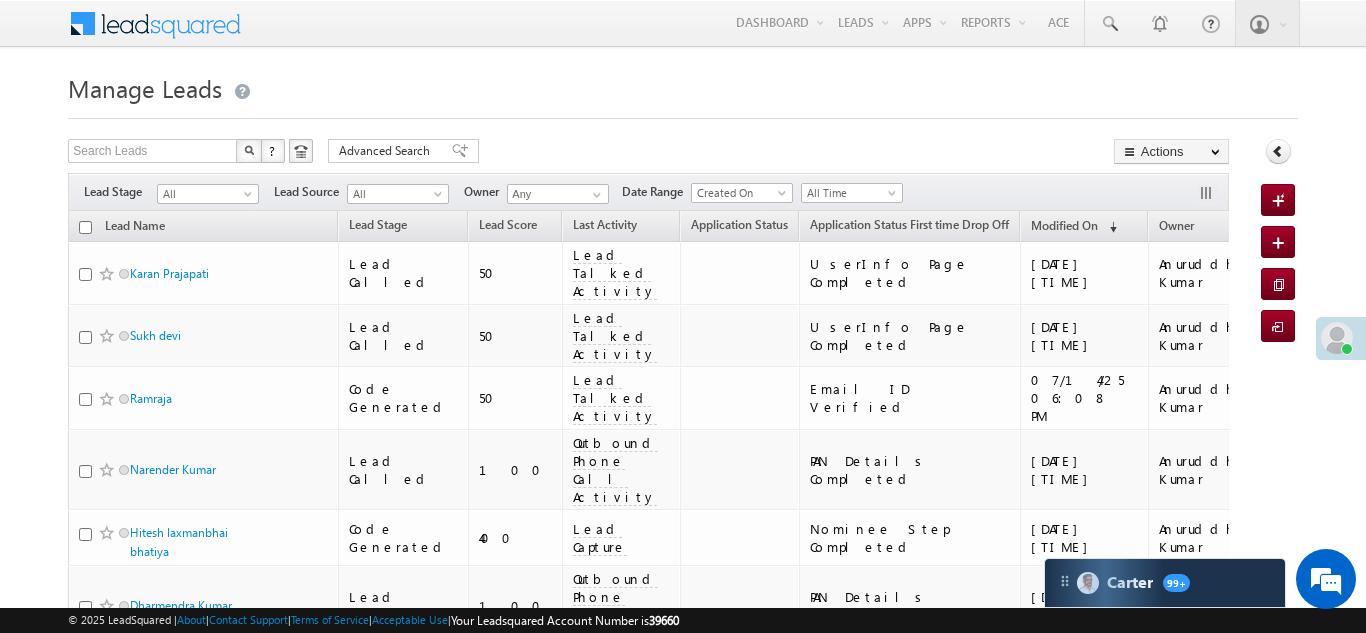 scroll, scrollTop: 0, scrollLeft: 0, axis: both 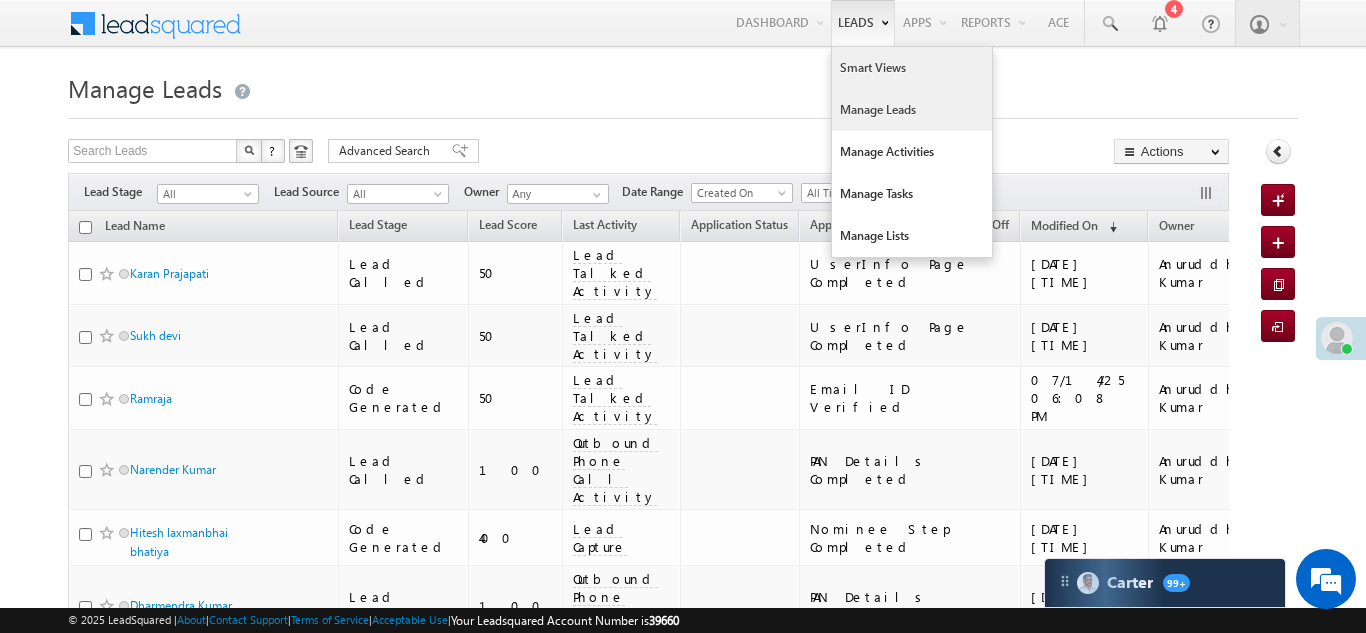 click on "Smart Views" at bounding box center (912, 68) 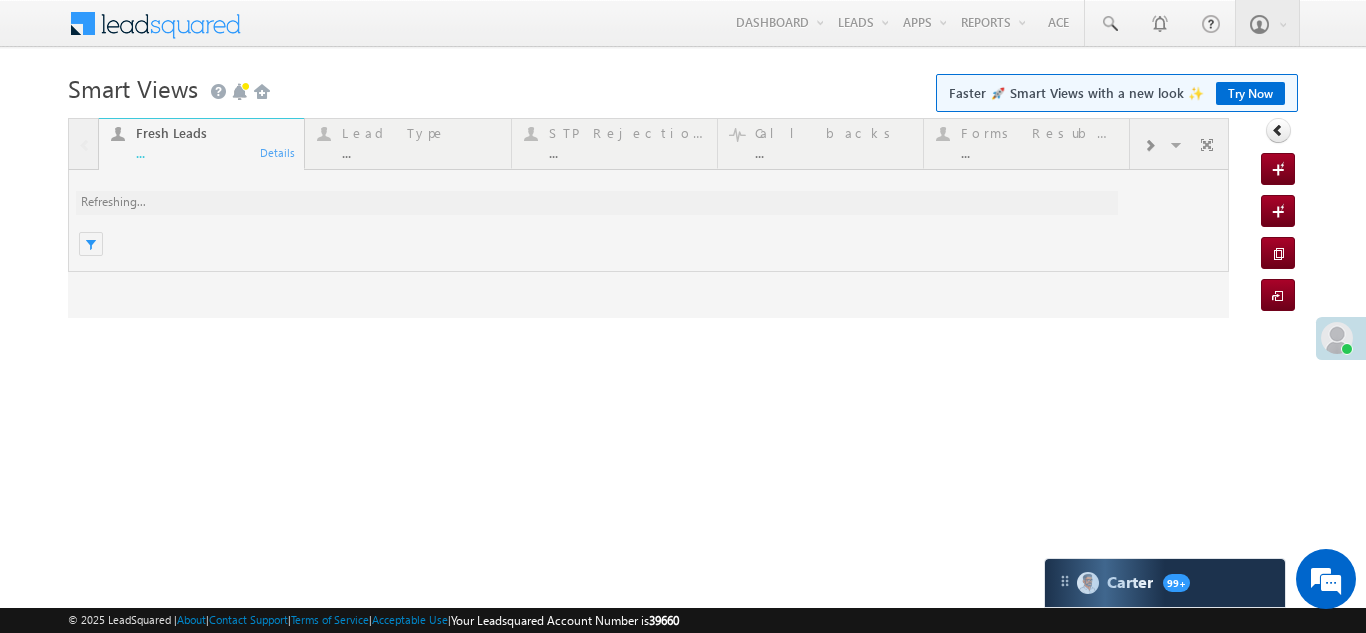 scroll, scrollTop: 0, scrollLeft: 0, axis: both 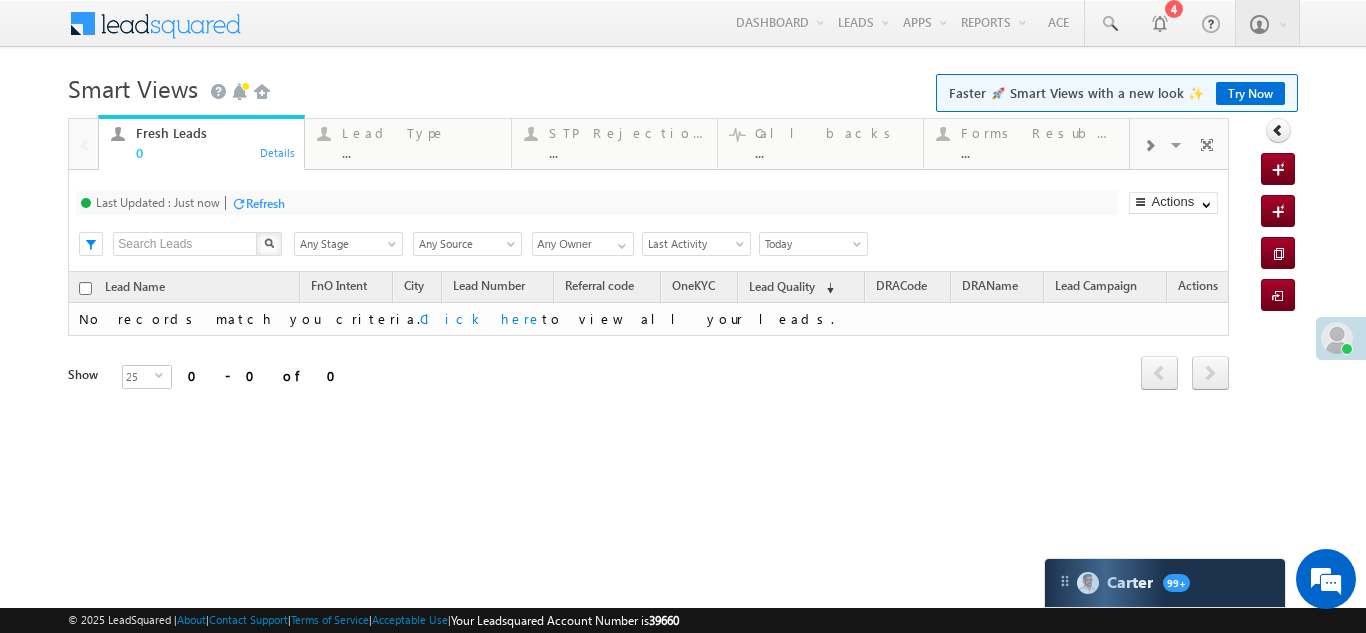 click at bounding box center [1149, 146] 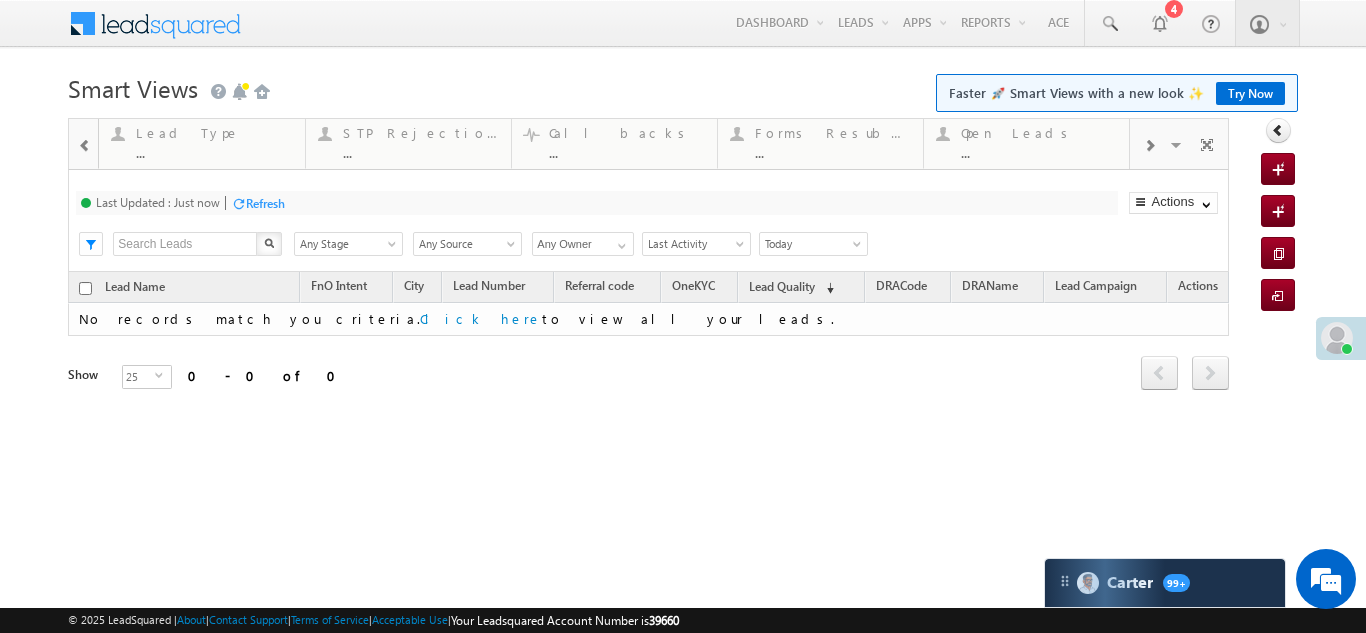 click at bounding box center [1149, 146] 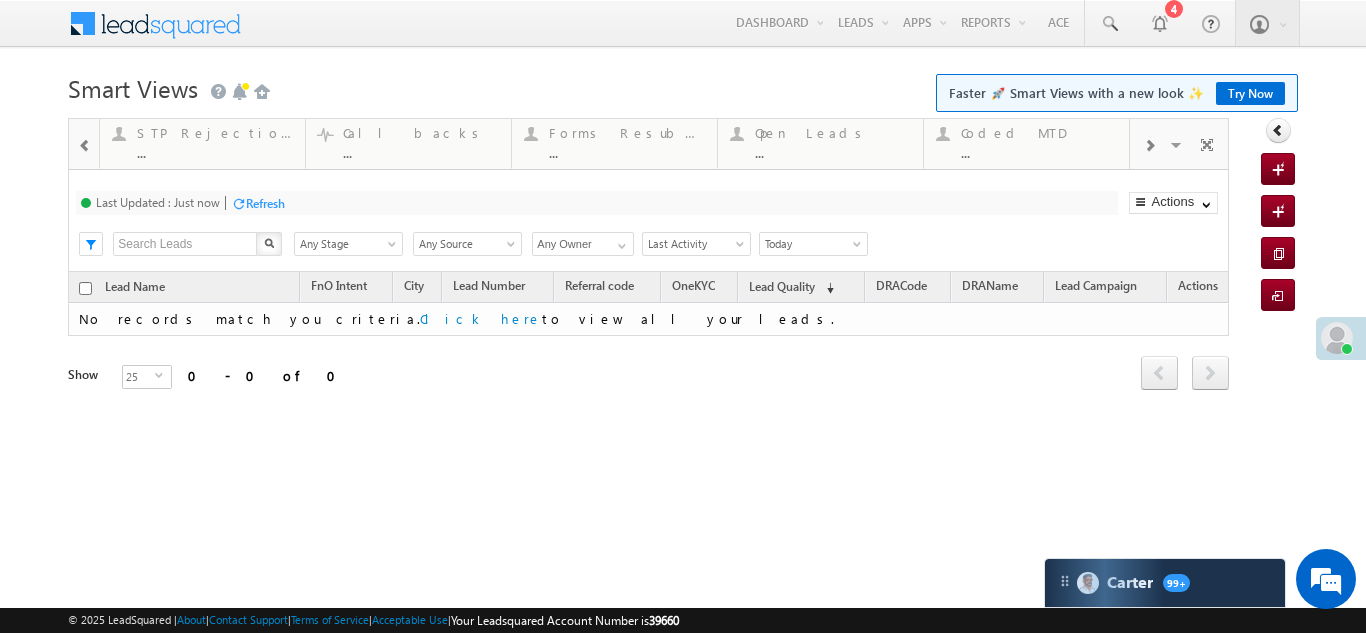 click at bounding box center [1149, 146] 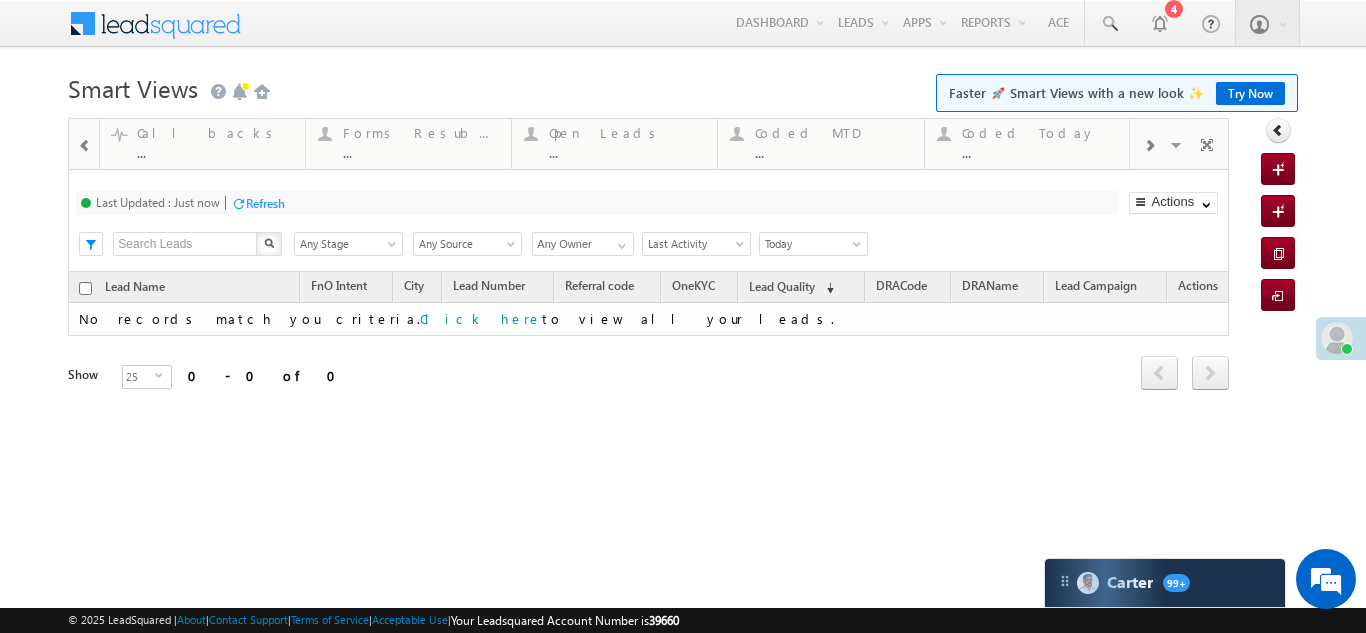 scroll, scrollTop: 0, scrollLeft: 0, axis: both 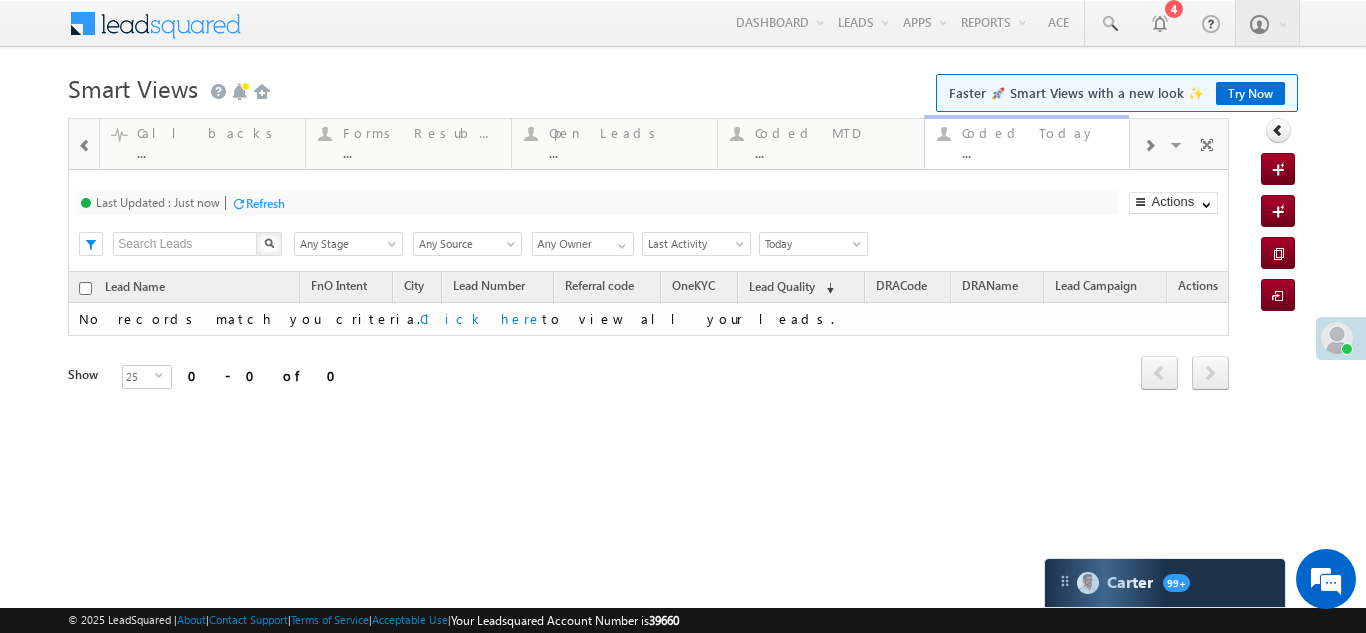 click on "Coded Today" at bounding box center (1040, 133) 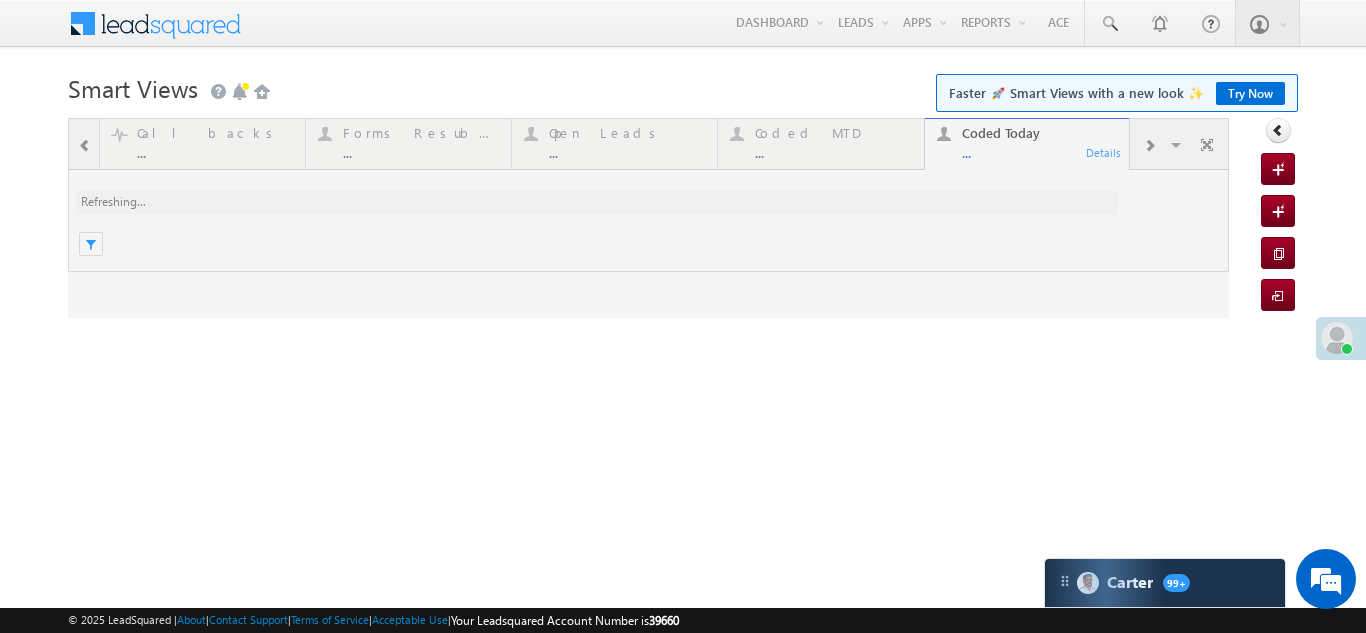 scroll, scrollTop: 0, scrollLeft: 0, axis: both 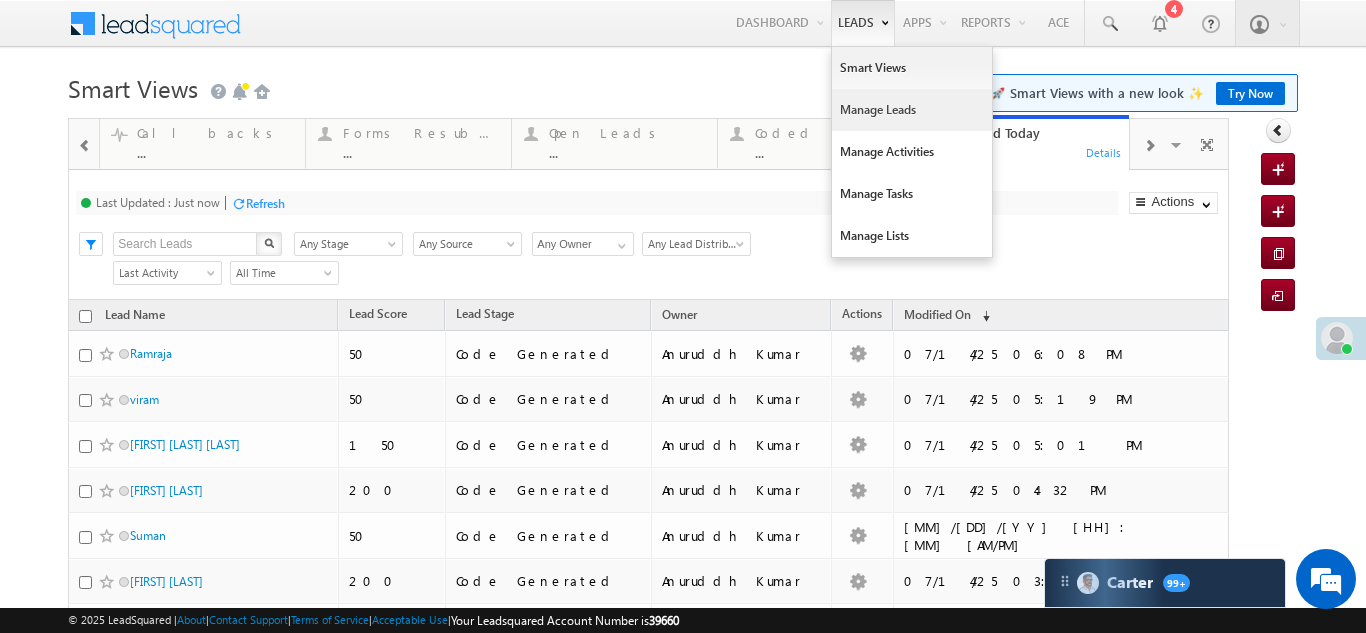 click on "Manage Leads" at bounding box center [912, 110] 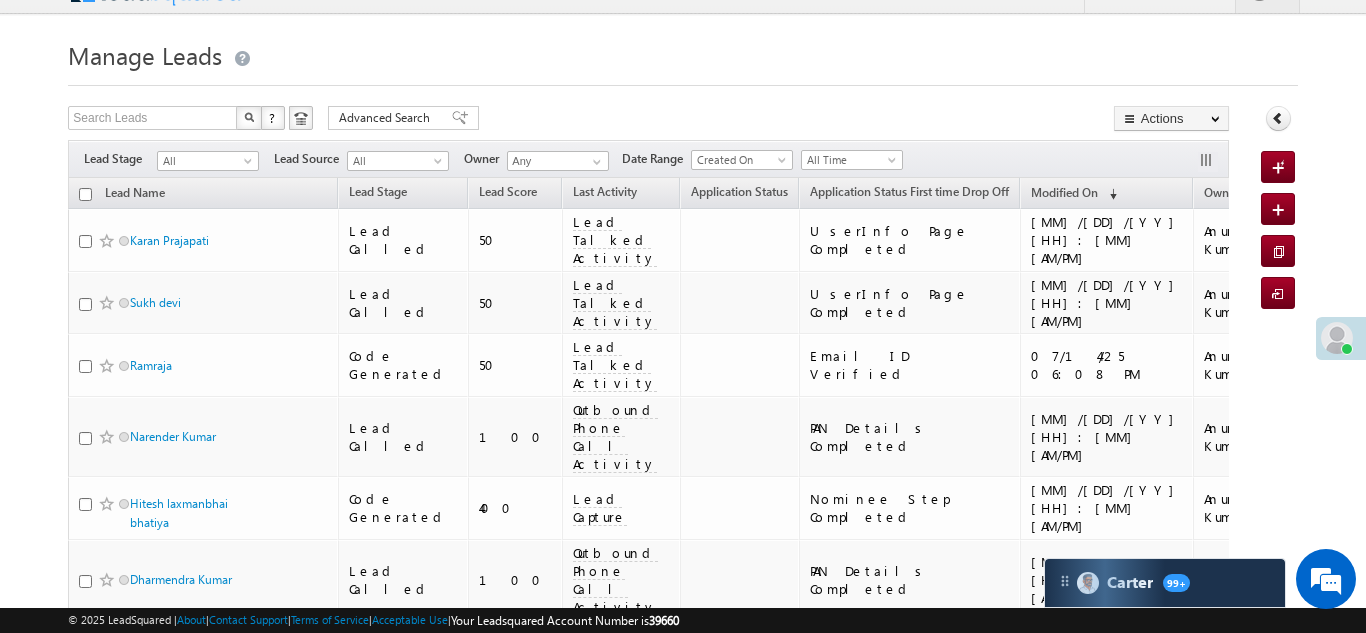 scroll, scrollTop: 0, scrollLeft: 0, axis: both 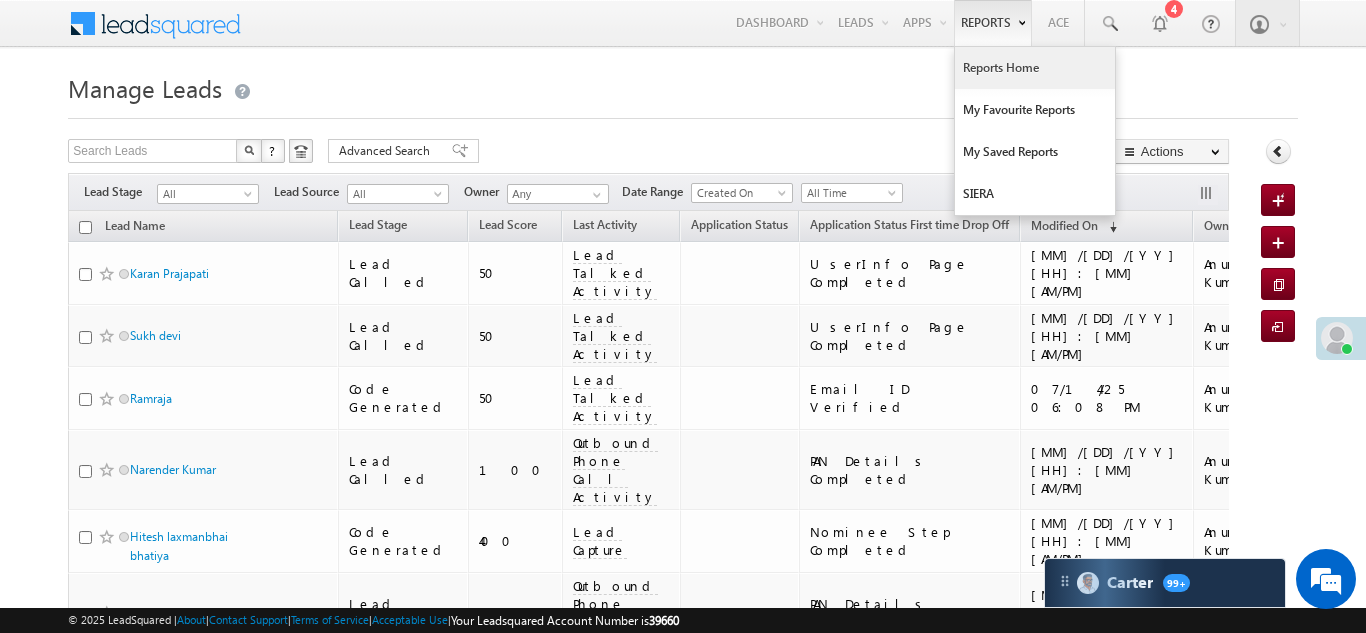 click on "Reports Home" at bounding box center [1035, 68] 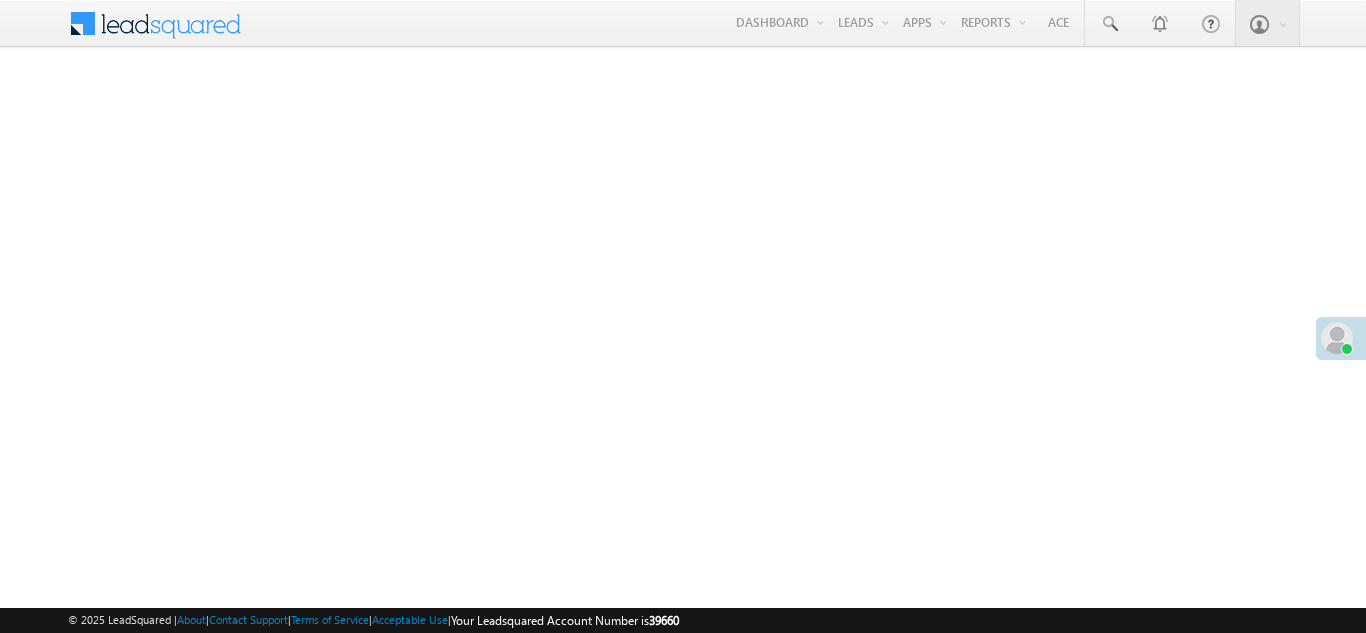 scroll, scrollTop: 0, scrollLeft: 0, axis: both 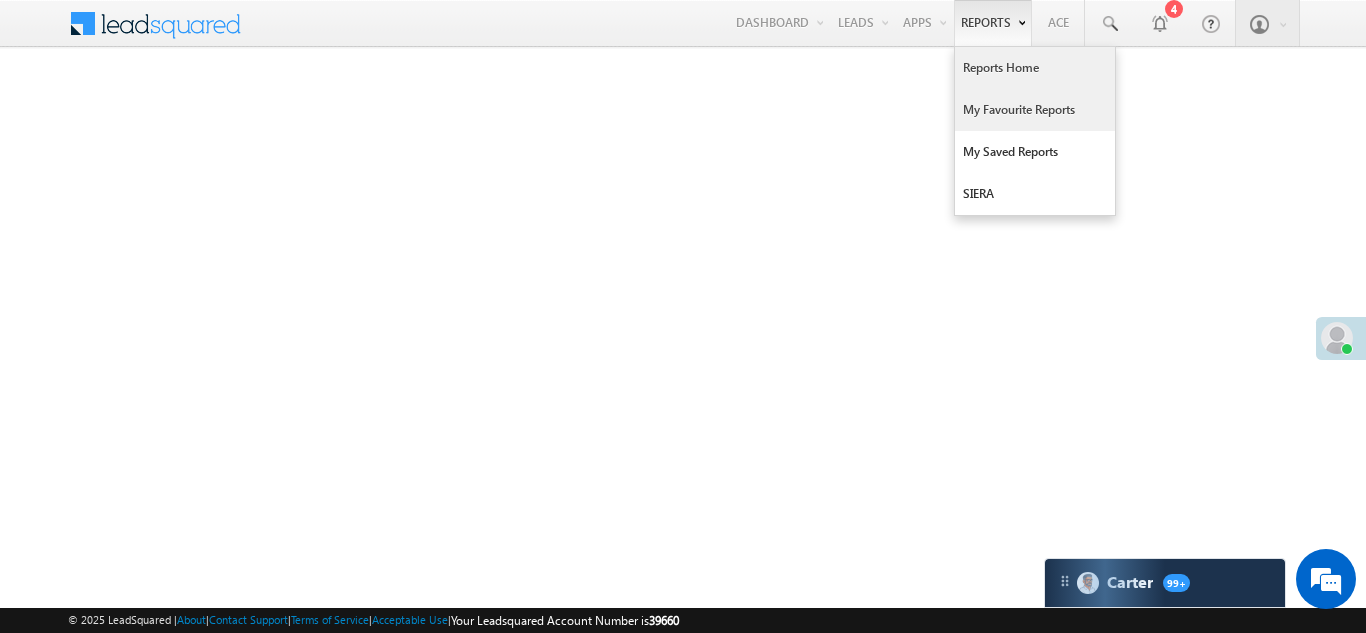 click on "My Favourite Reports" at bounding box center [1035, 110] 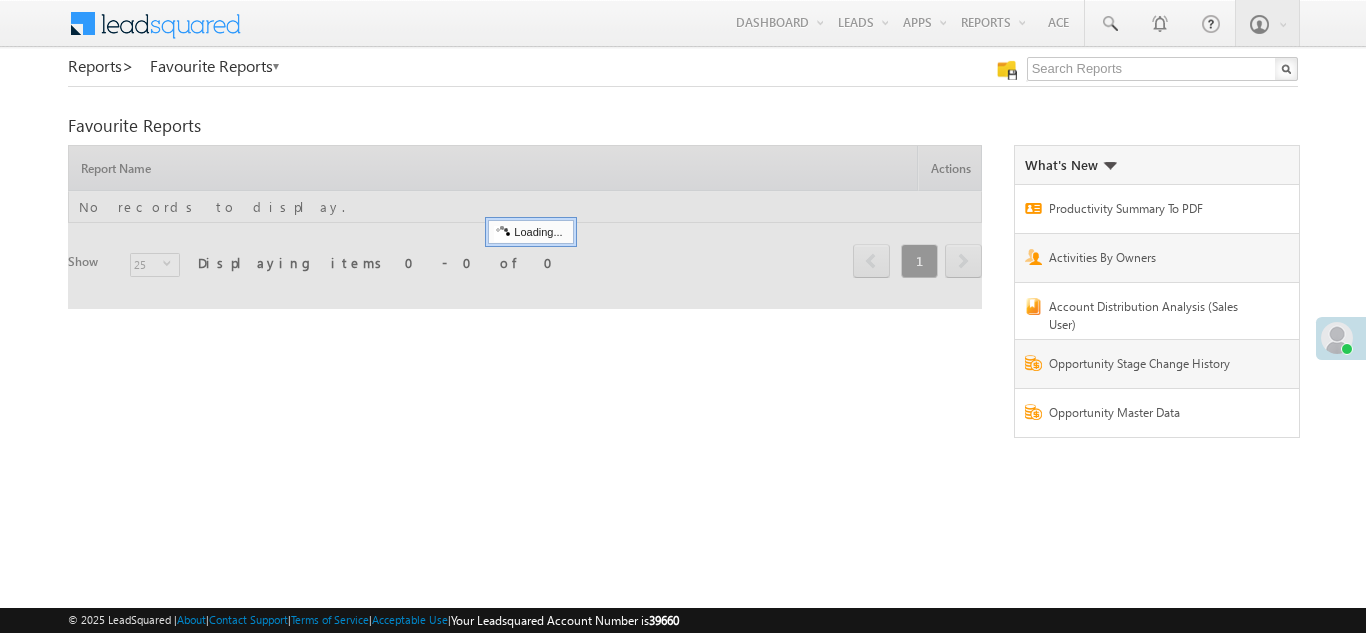 scroll, scrollTop: 0, scrollLeft: 0, axis: both 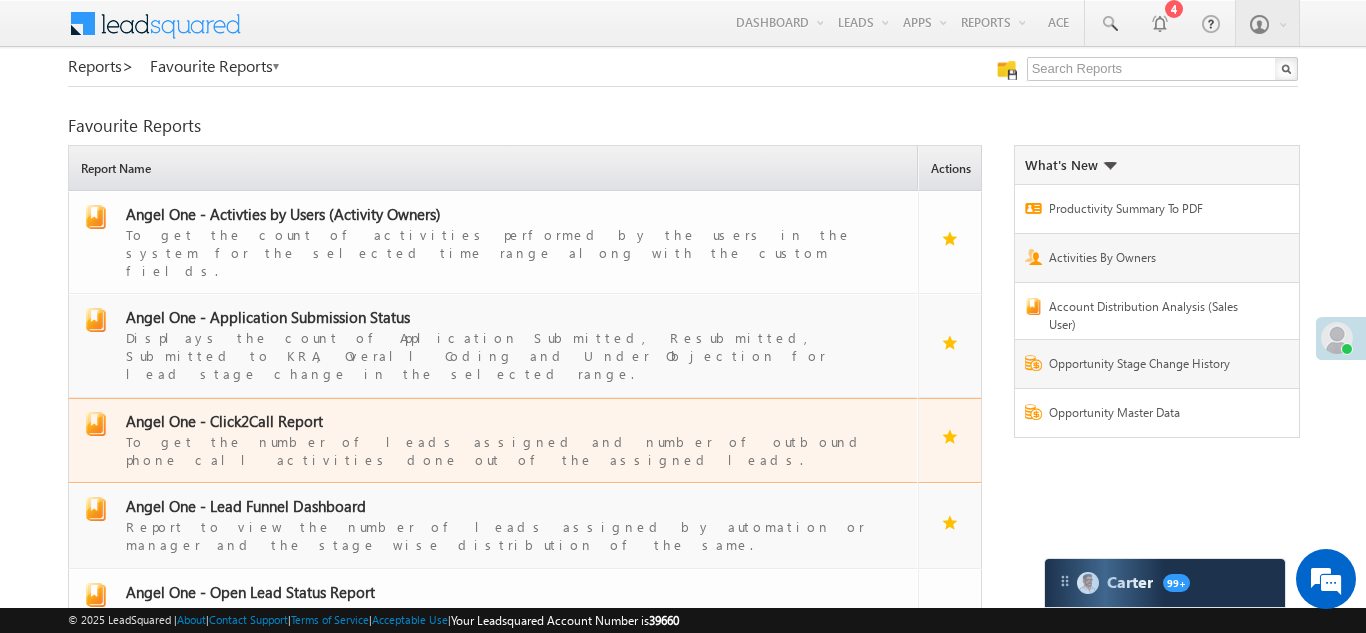click on "Angel One - Click2Call Report" at bounding box center [224, 421] 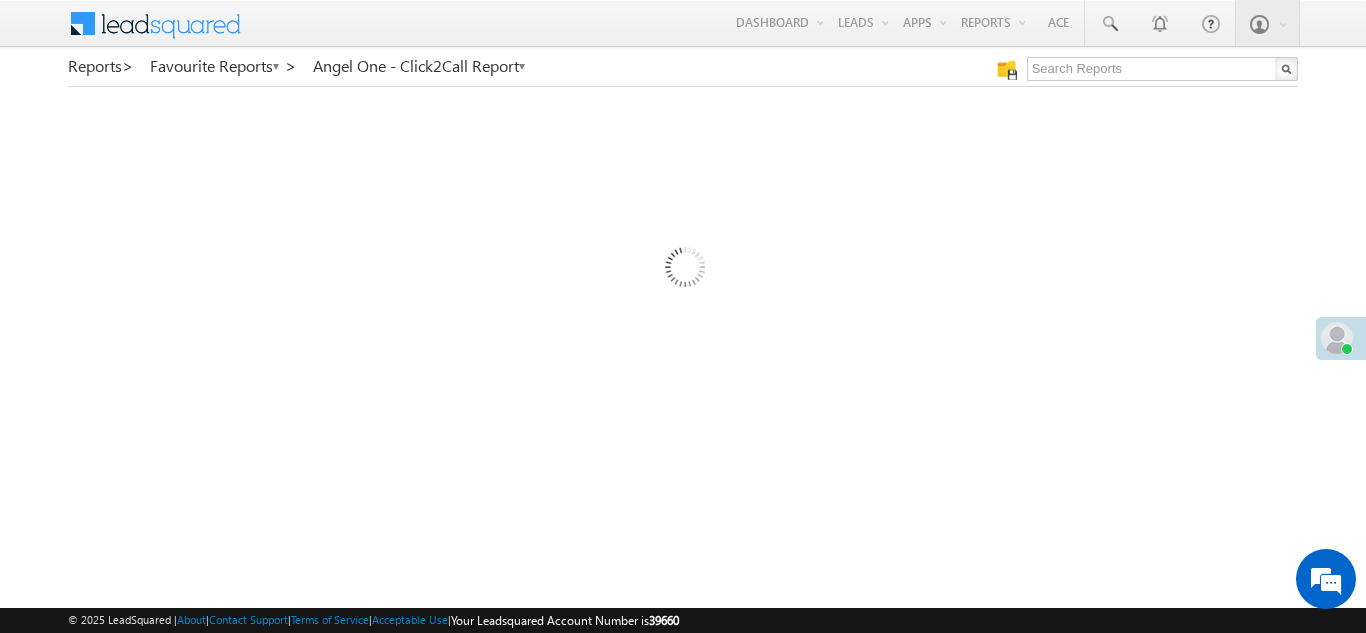 scroll, scrollTop: 0, scrollLeft: 0, axis: both 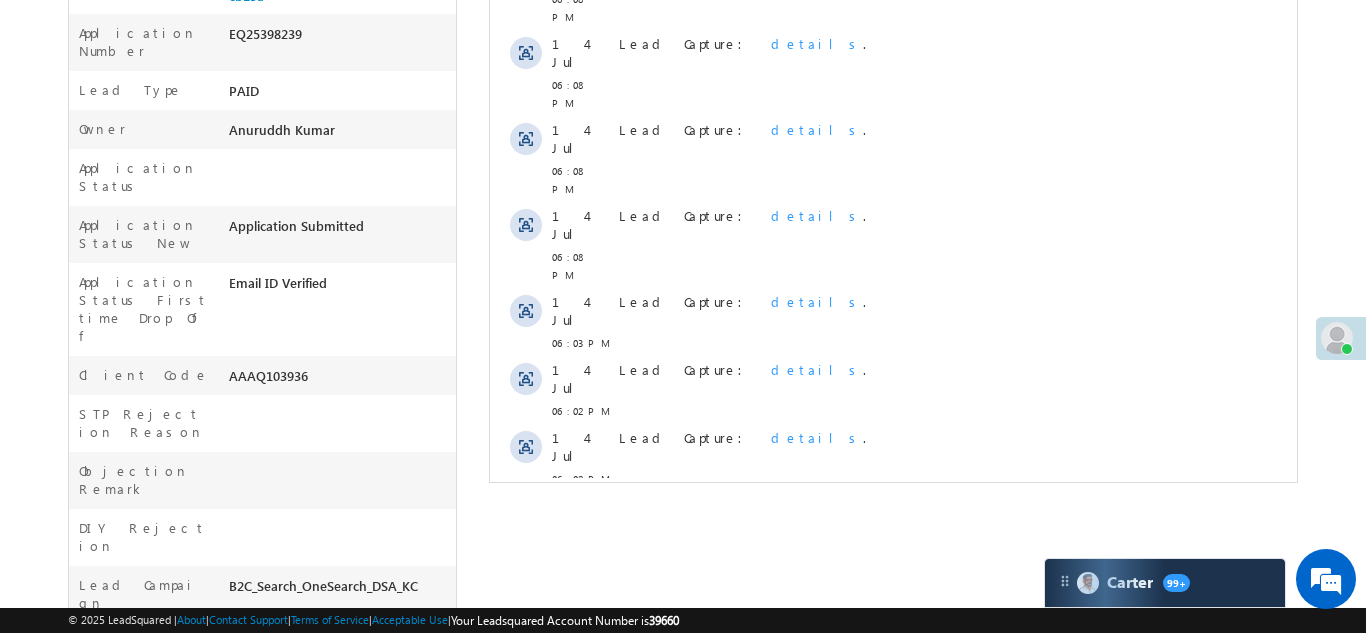 click on "Show More" at bounding box center (892, 591) 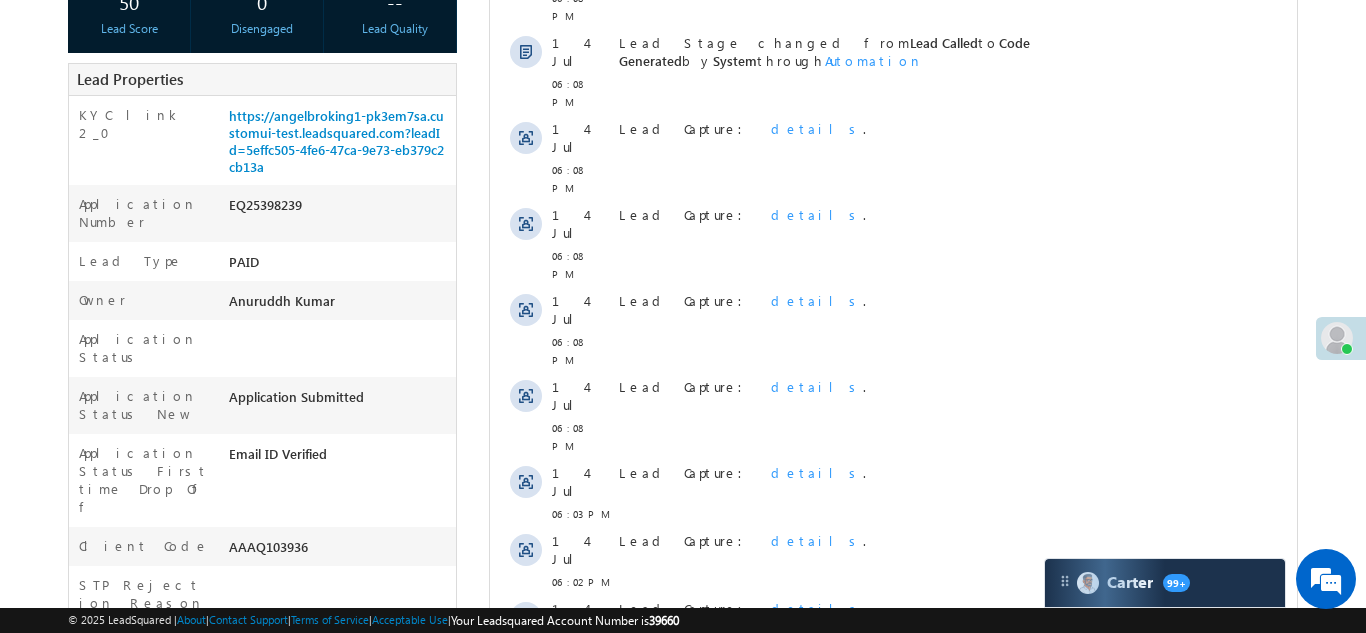 scroll, scrollTop: 307, scrollLeft: 0, axis: vertical 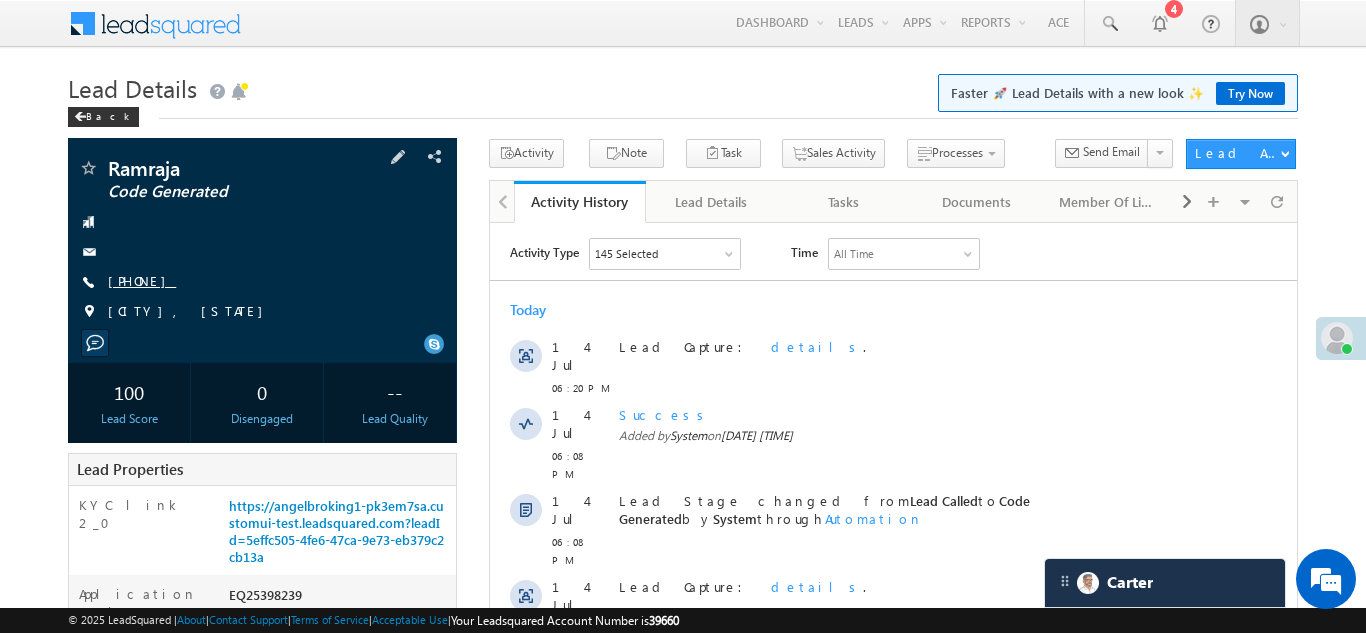 click on "[PHONE]" at bounding box center (142, 280) 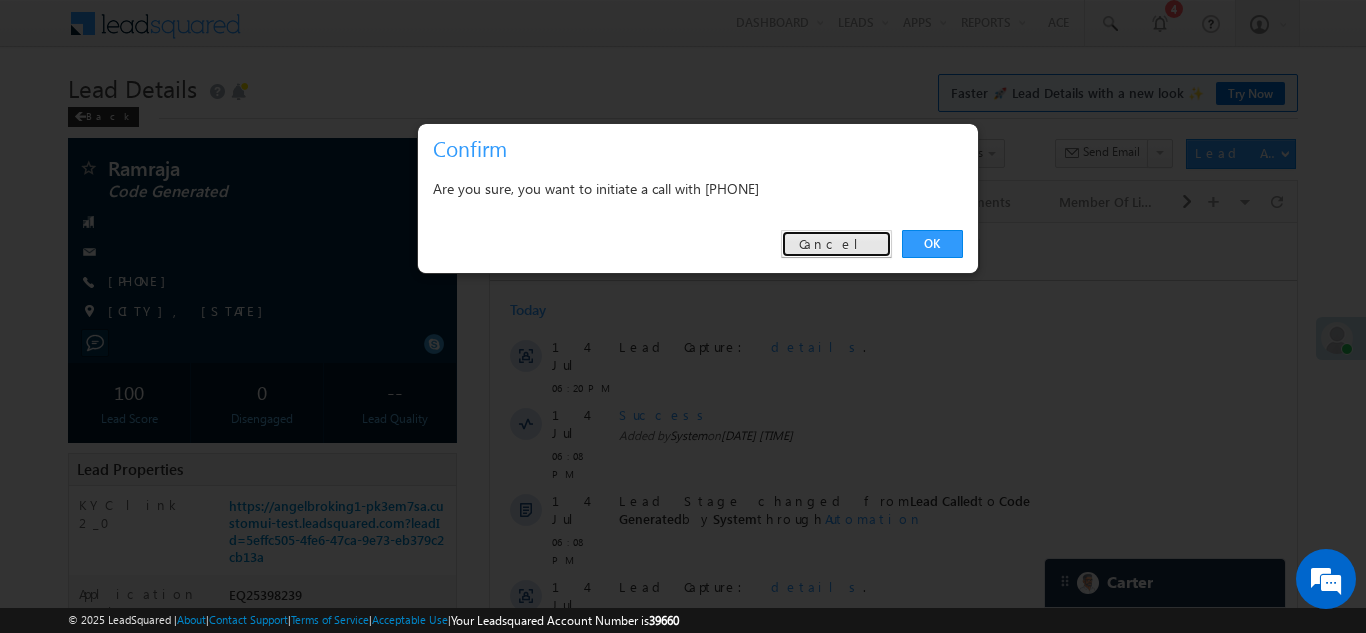 click on "Cancel" at bounding box center (836, 244) 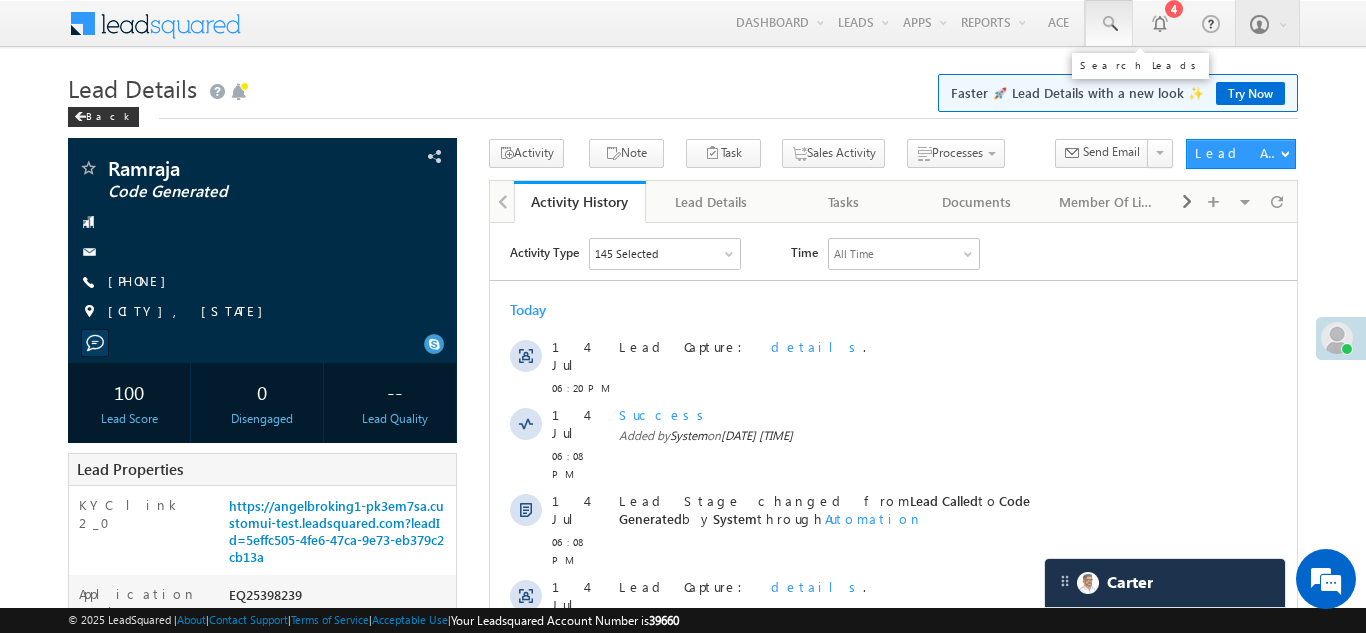 click at bounding box center [1109, 24] 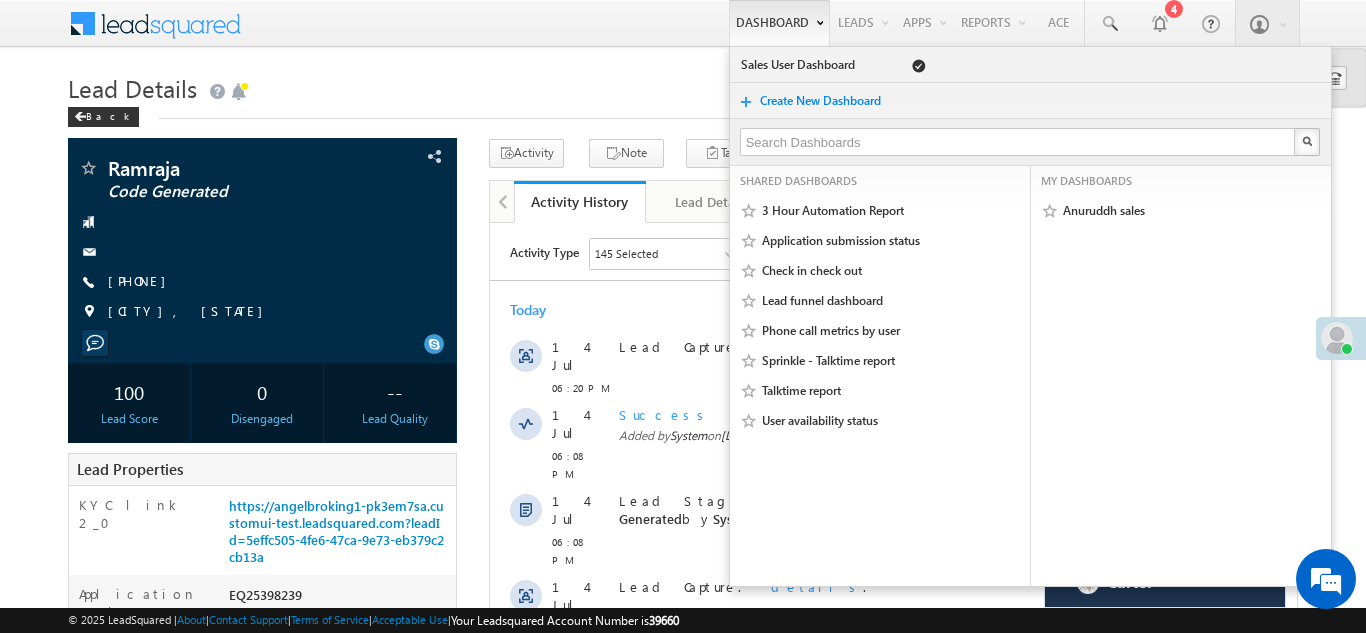 type on "9872927268" 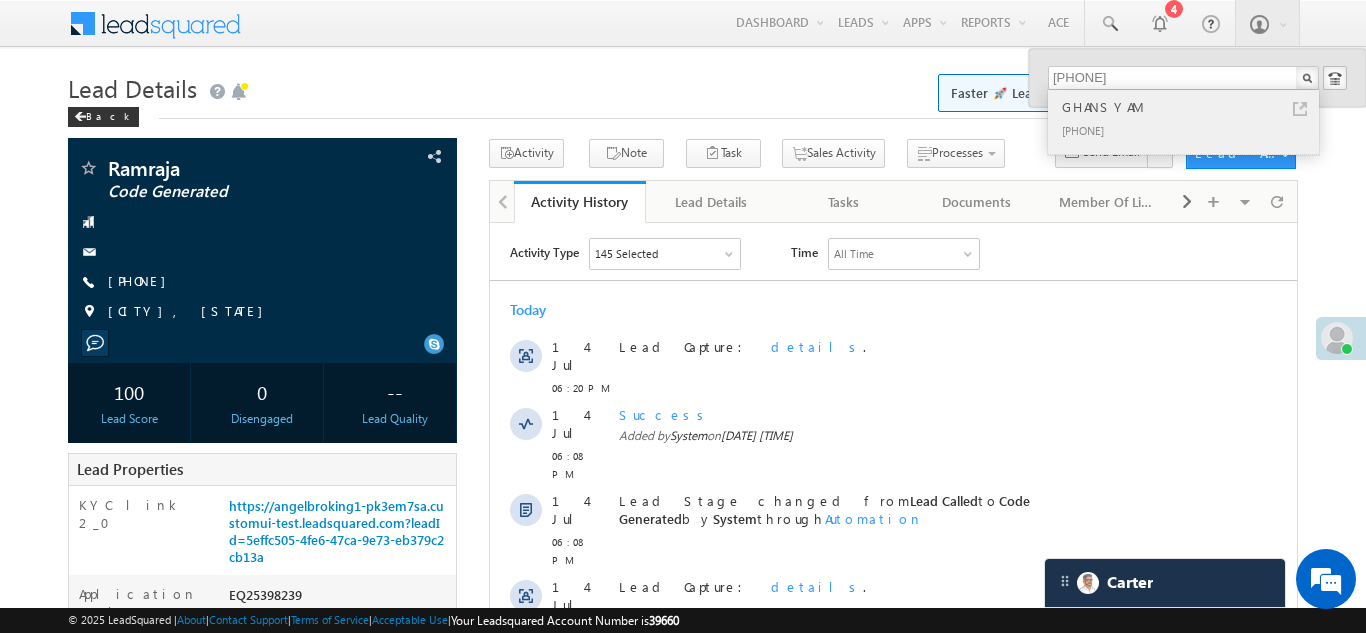 click on "GHANSYAM" at bounding box center [1192, 107] 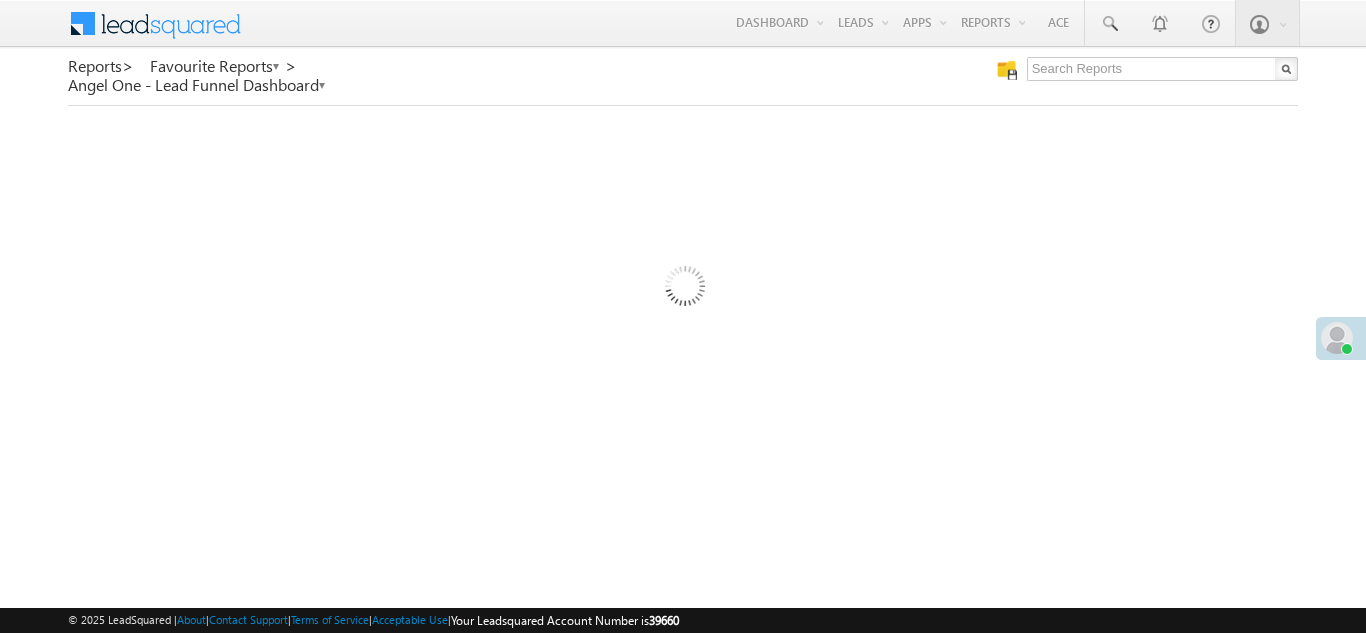 scroll, scrollTop: 0, scrollLeft: 0, axis: both 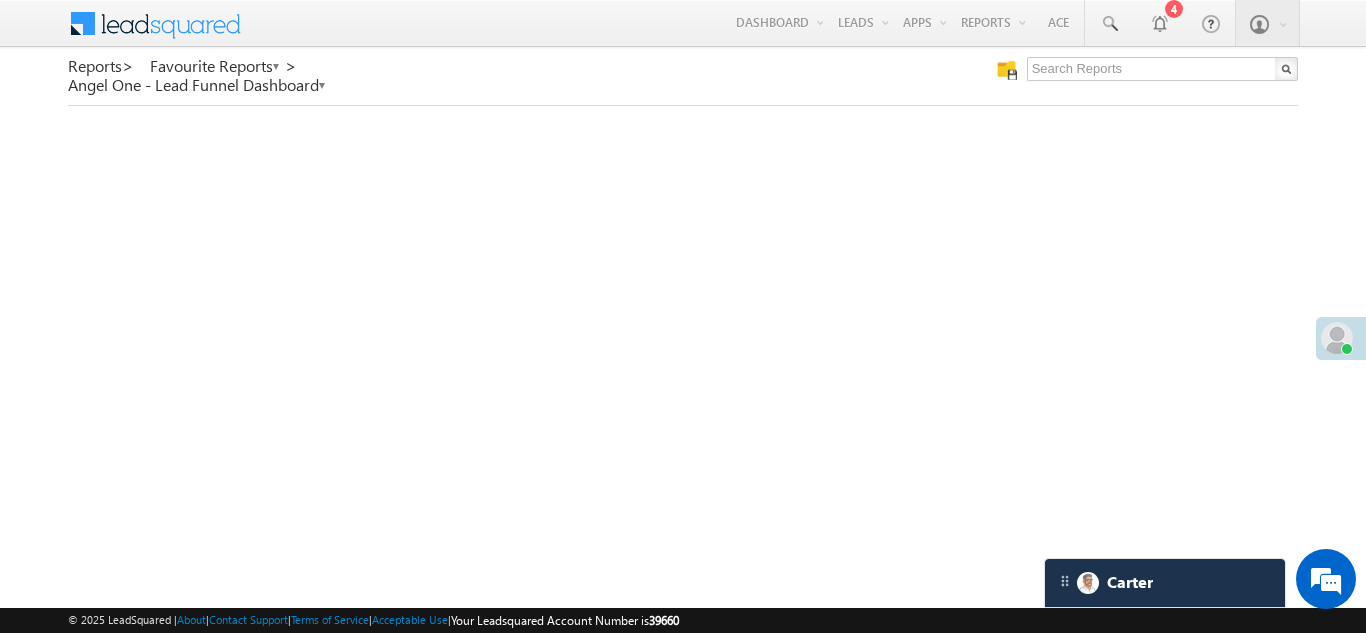click at bounding box center [1337, 338] 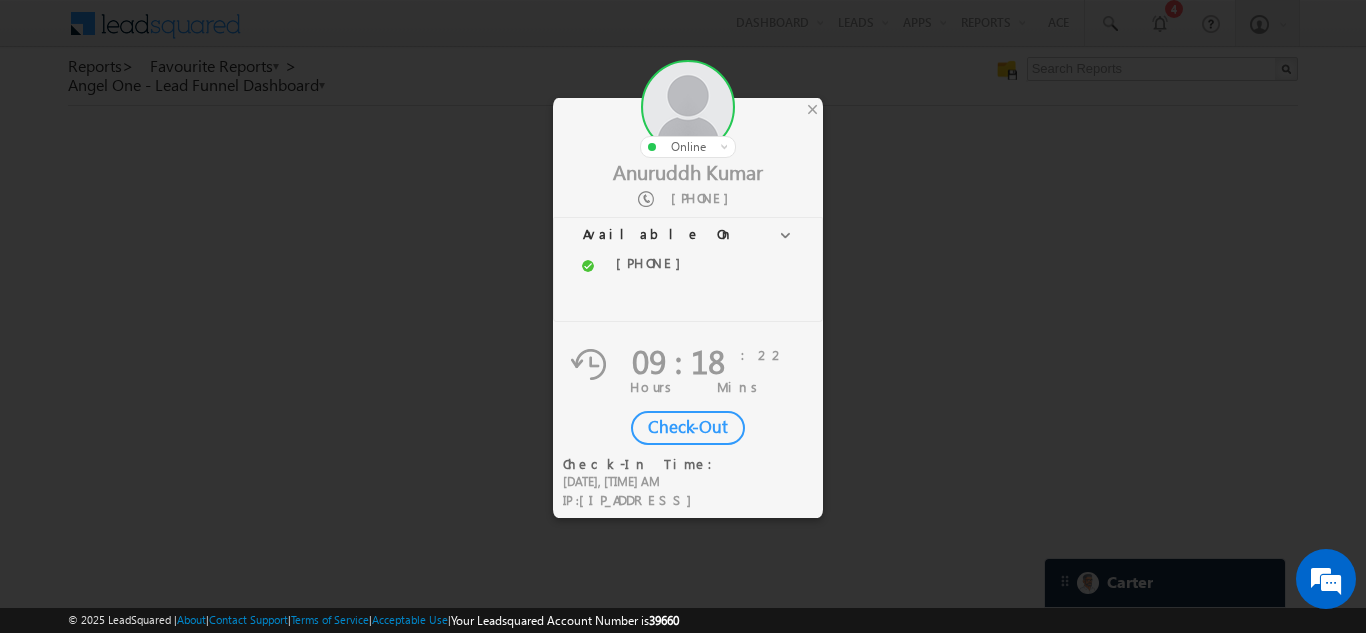 click on "Check-Out" at bounding box center (688, 428) 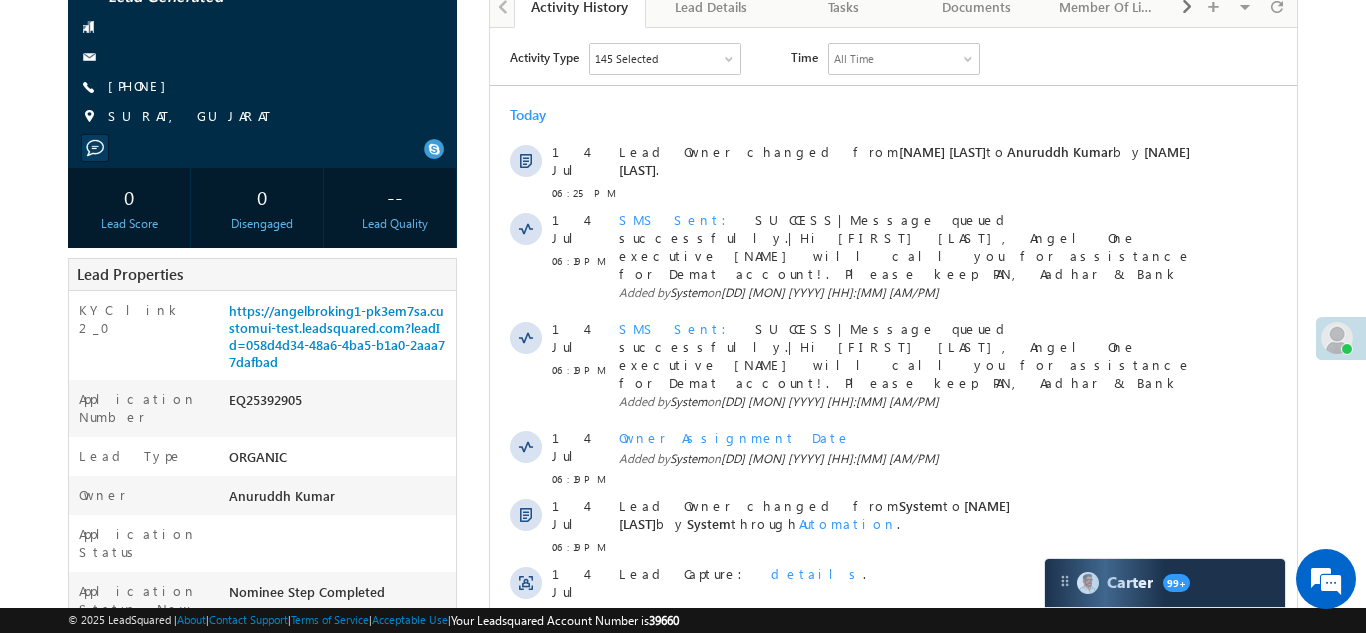 scroll, scrollTop: 187, scrollLeft: 0, axis: vertical 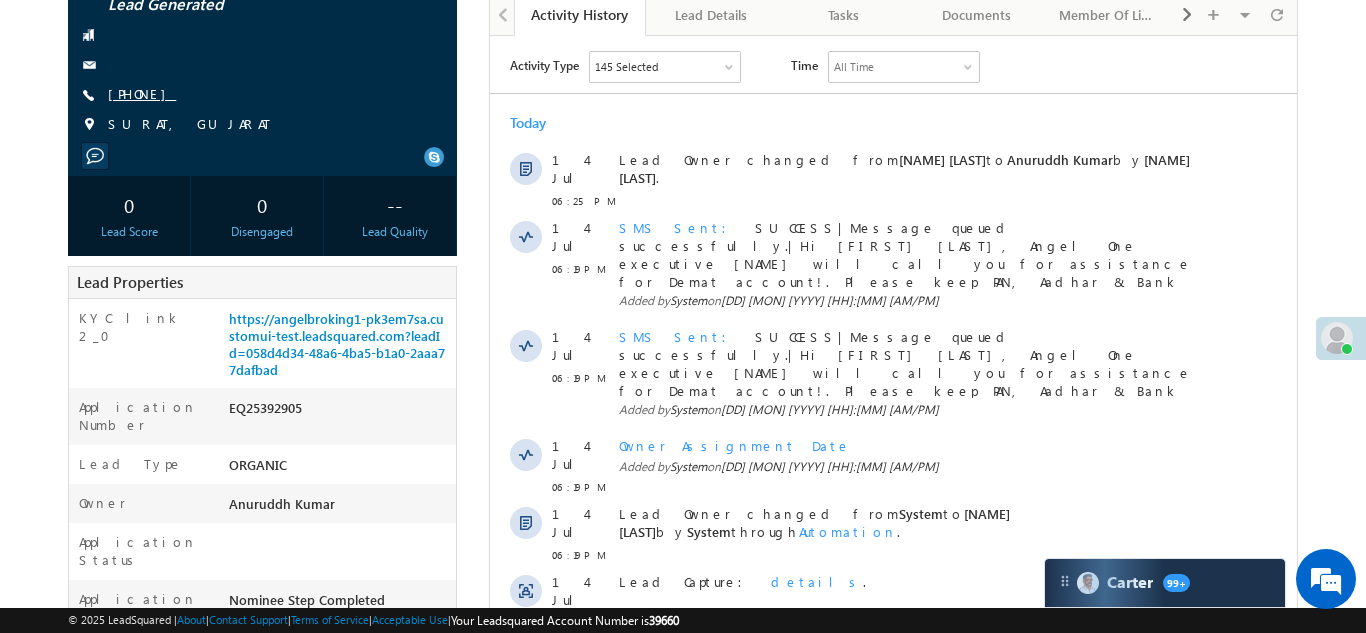 click on "[PHONE]" at bounding box center [142, 93] 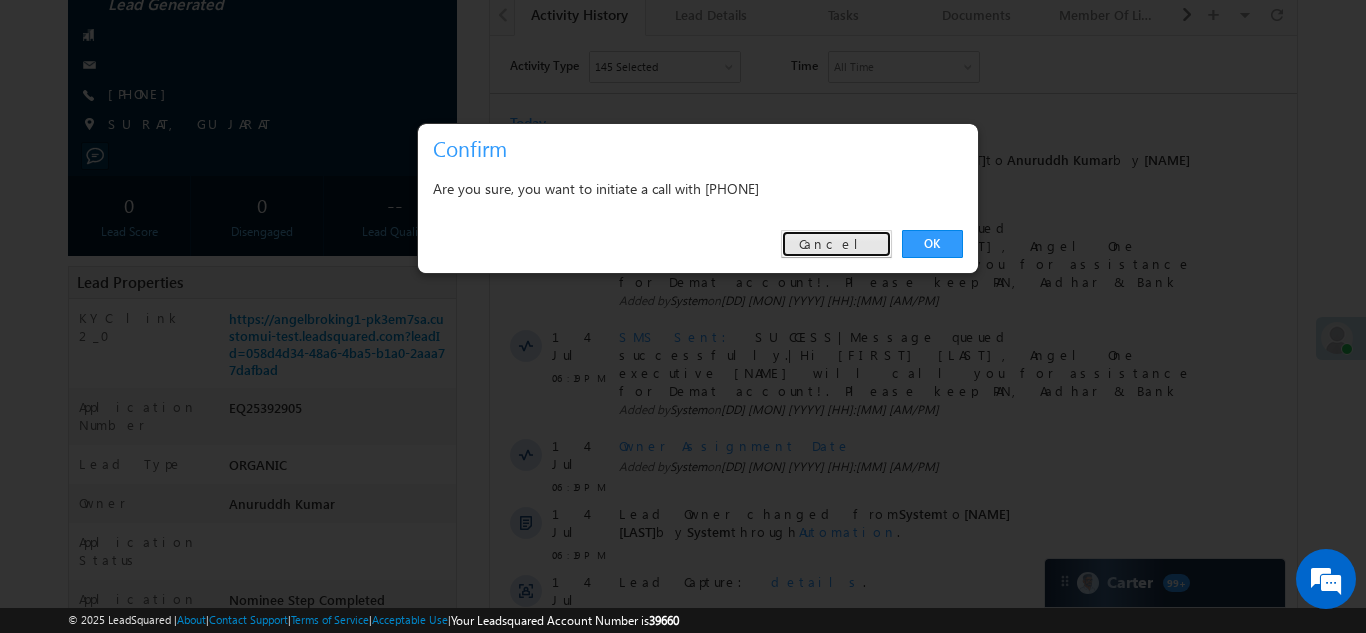 click on "Cancel" at bounding box center [836, 244] 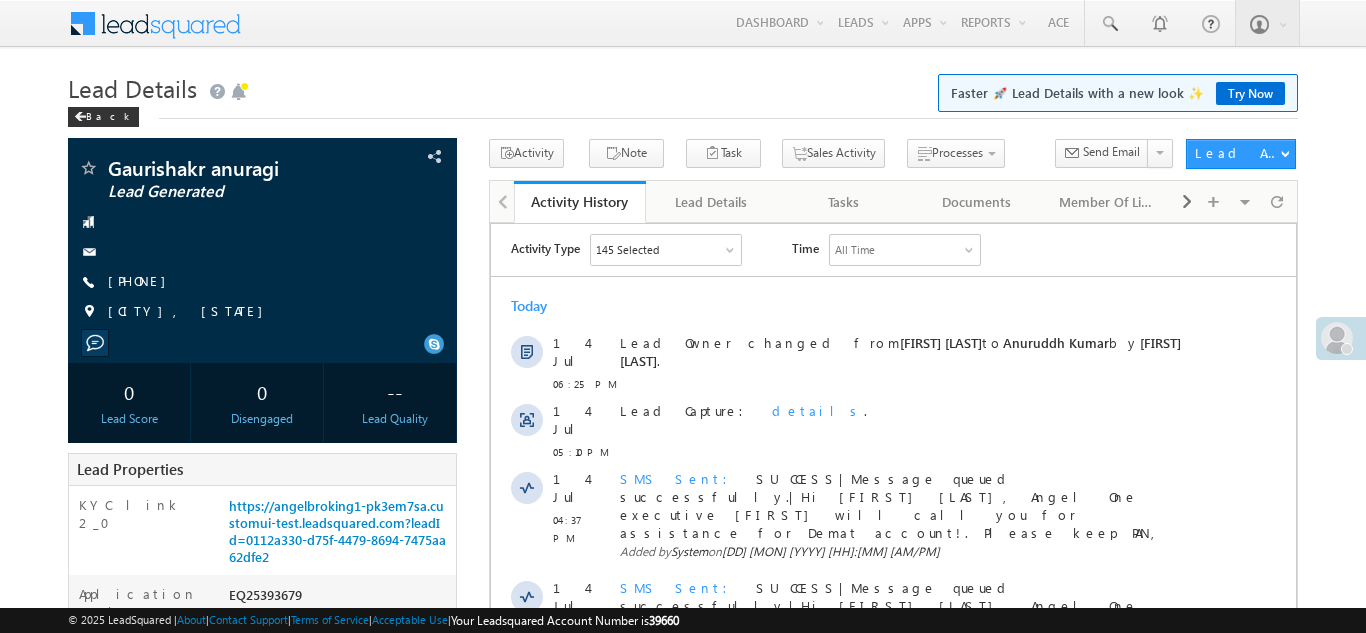scroll, scrollTop: 0, scrollLeft: 0, axis: both 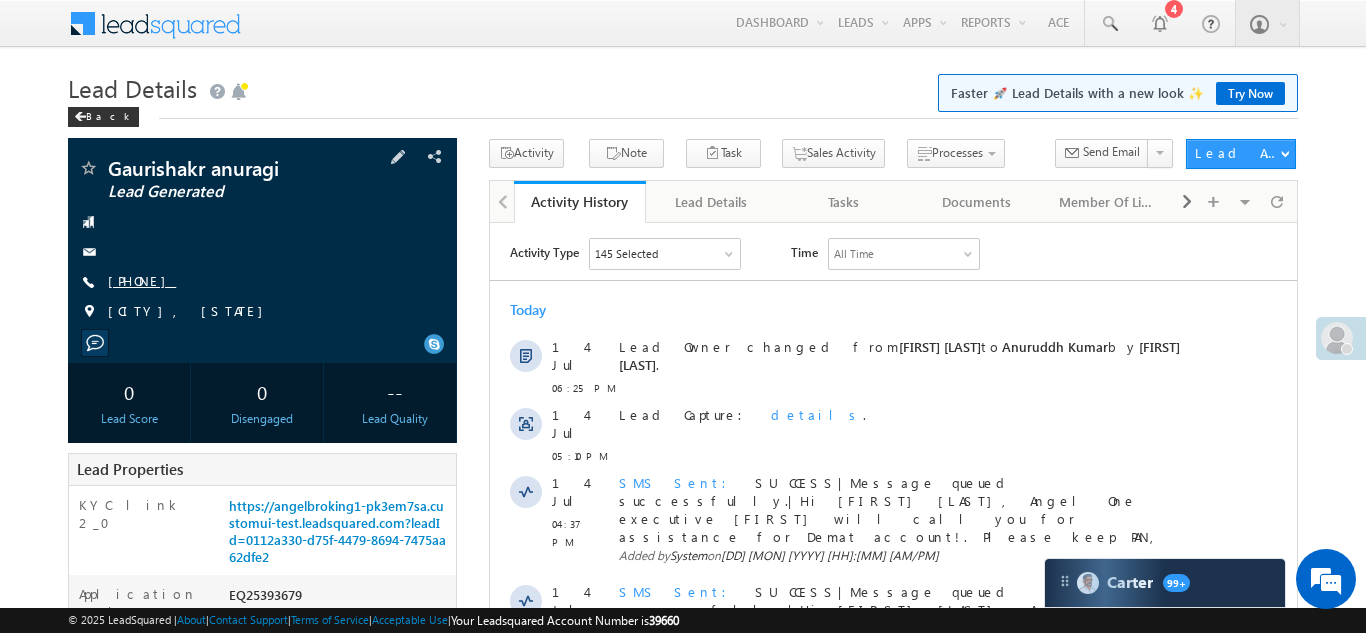 click on "+91-8607809599" at bounding box center (142, 280) 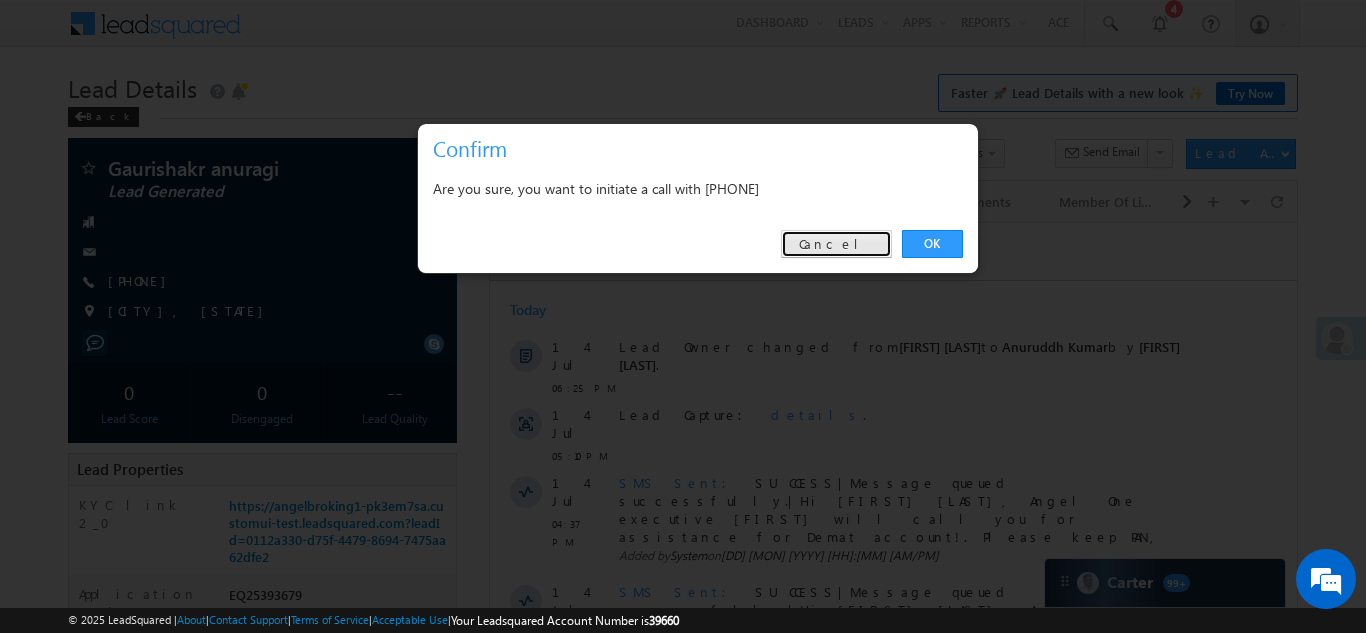 click on "Cancel" at bounding box center [836, 244] 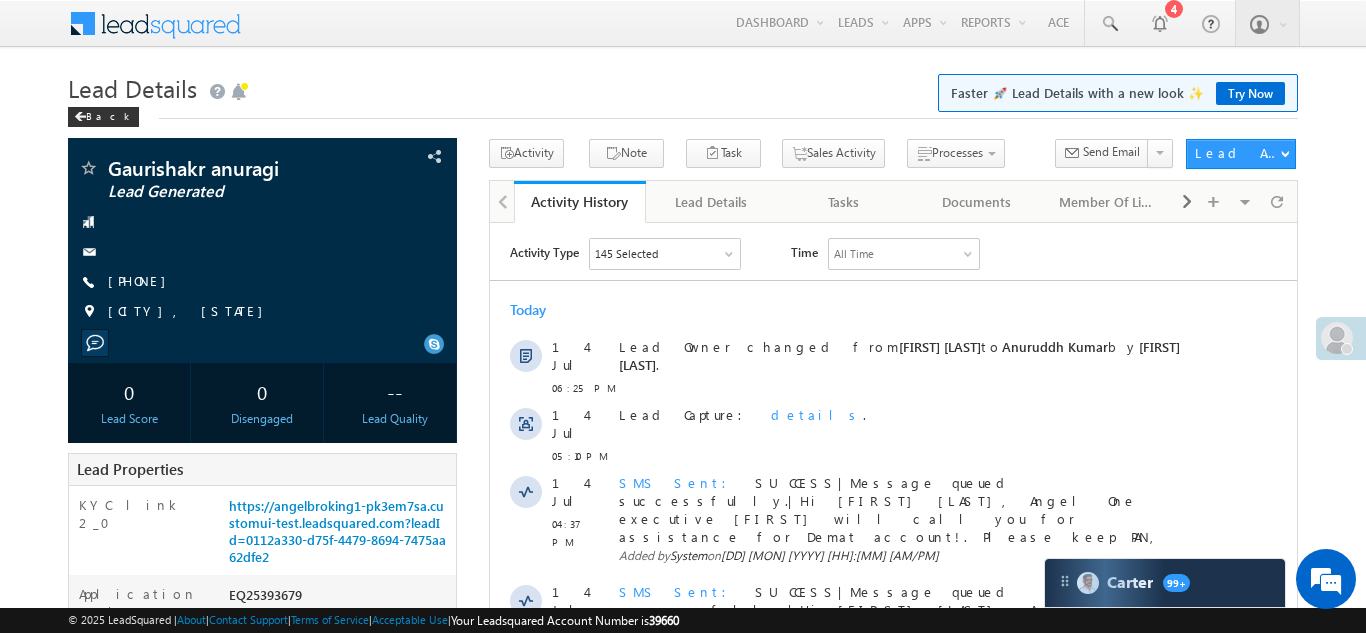 scroll, scrollTop: 0, scrollLeft: 0, axis: both 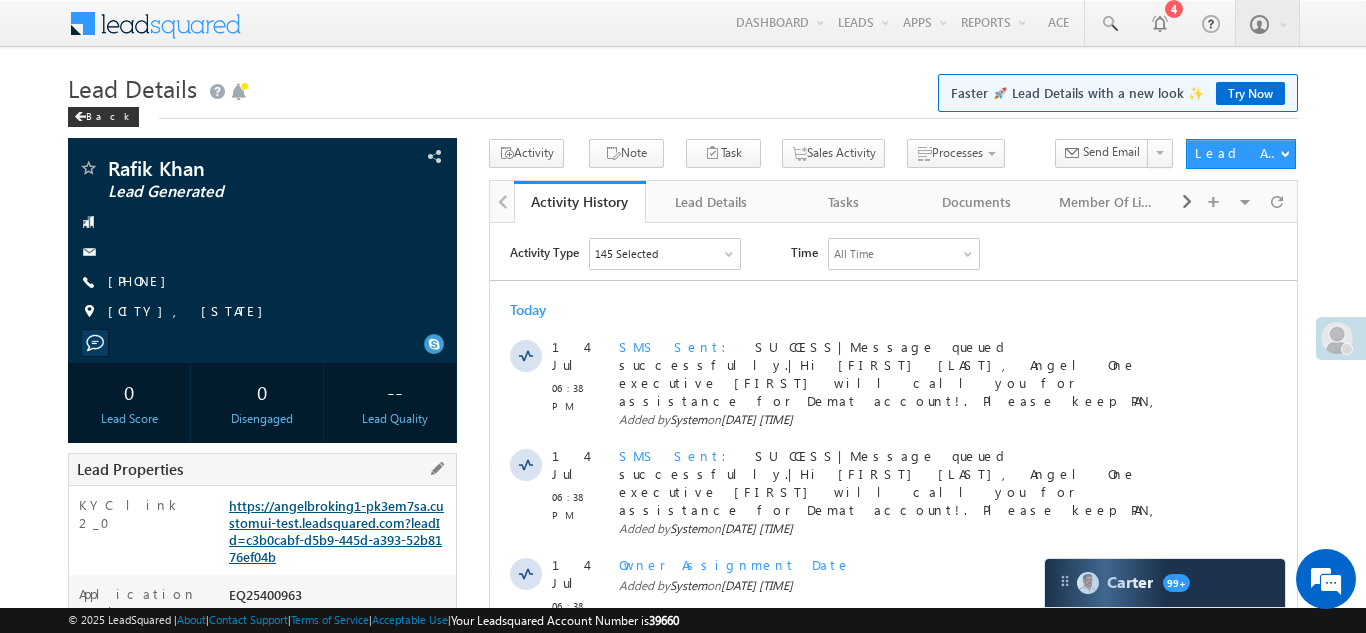 click on "https://angelbroking1-pk3em7sa.customui-test.leadsquared.com?leadId=c3b0cabf-d5b9-445d-a393-52b8176ef04b" at bounding box center [336, 531] 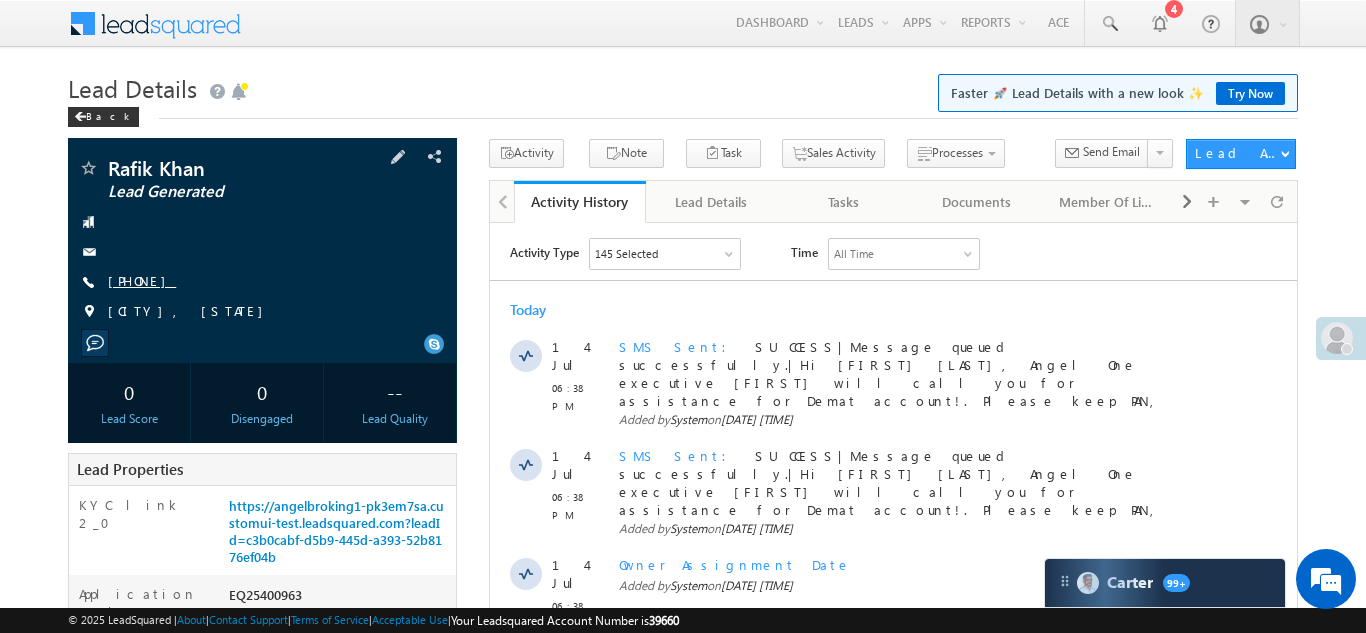 click on "+91-9358708920" at bounding box center (142, 280) 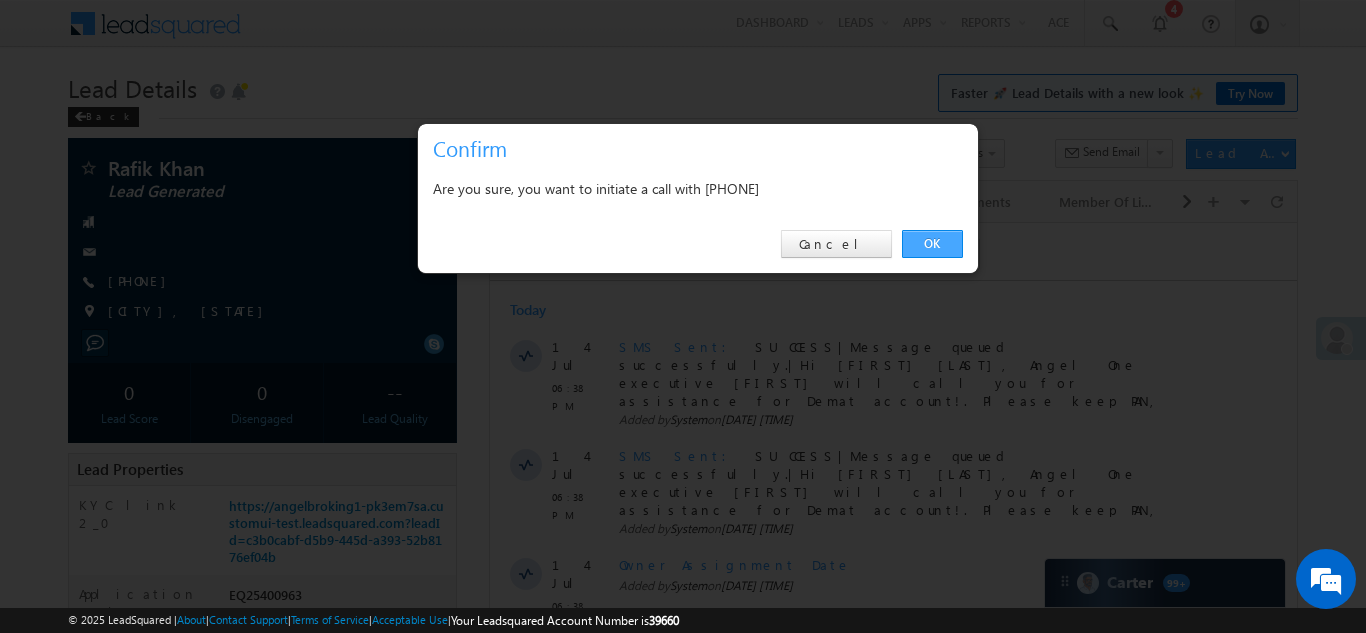click on "OK" at bounding box center (932, 244) 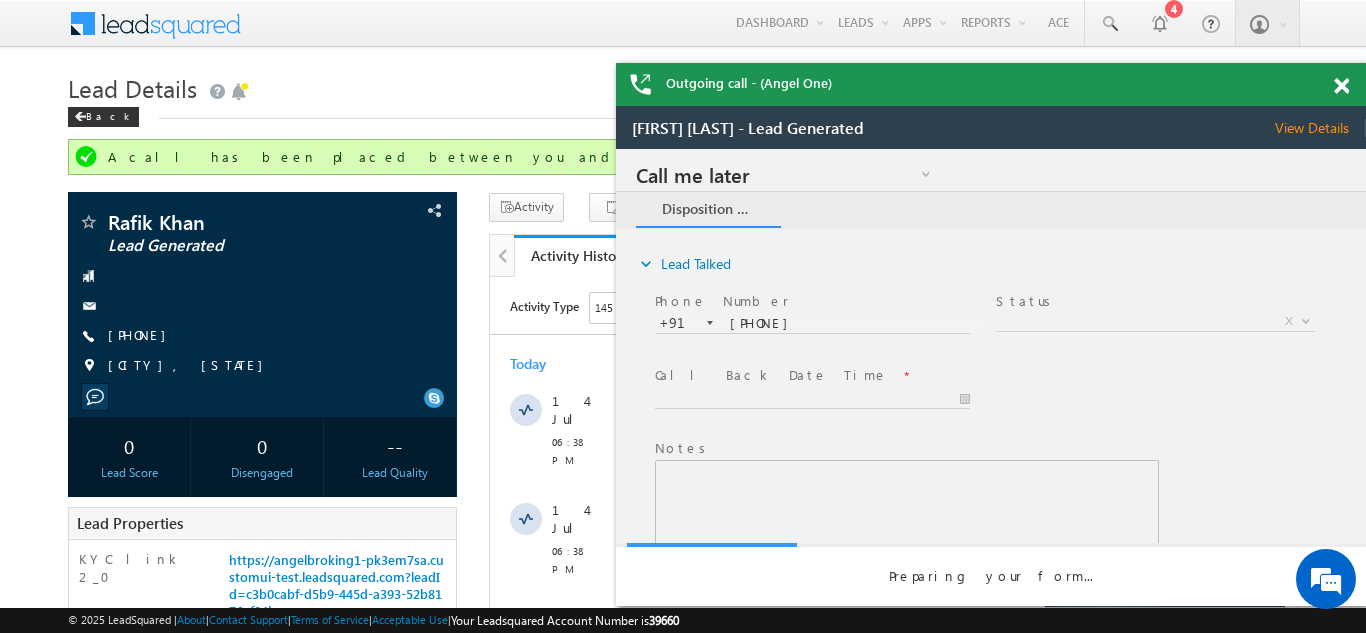 scroll, scrollTop: 0, scrollLeft: 0, axis: both 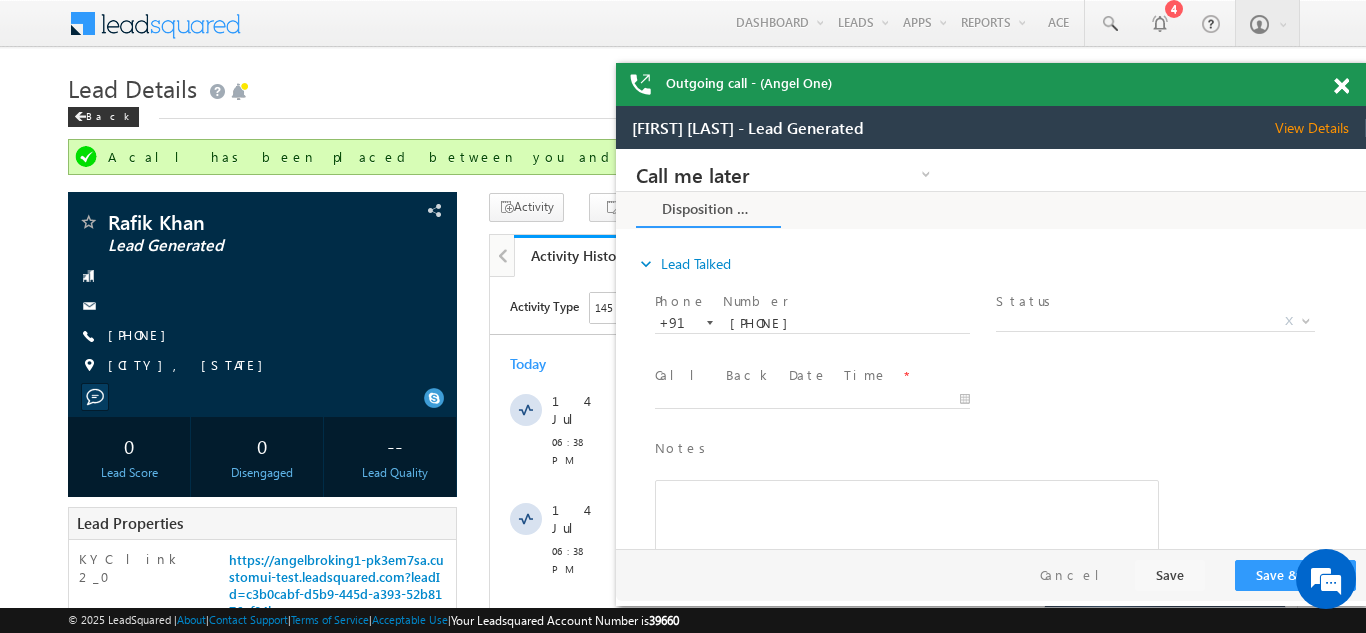 drag, startPoint x: 1343, startPoint y: 88, endPoint x: 477, endPoint y: 7, distance: 869.77985 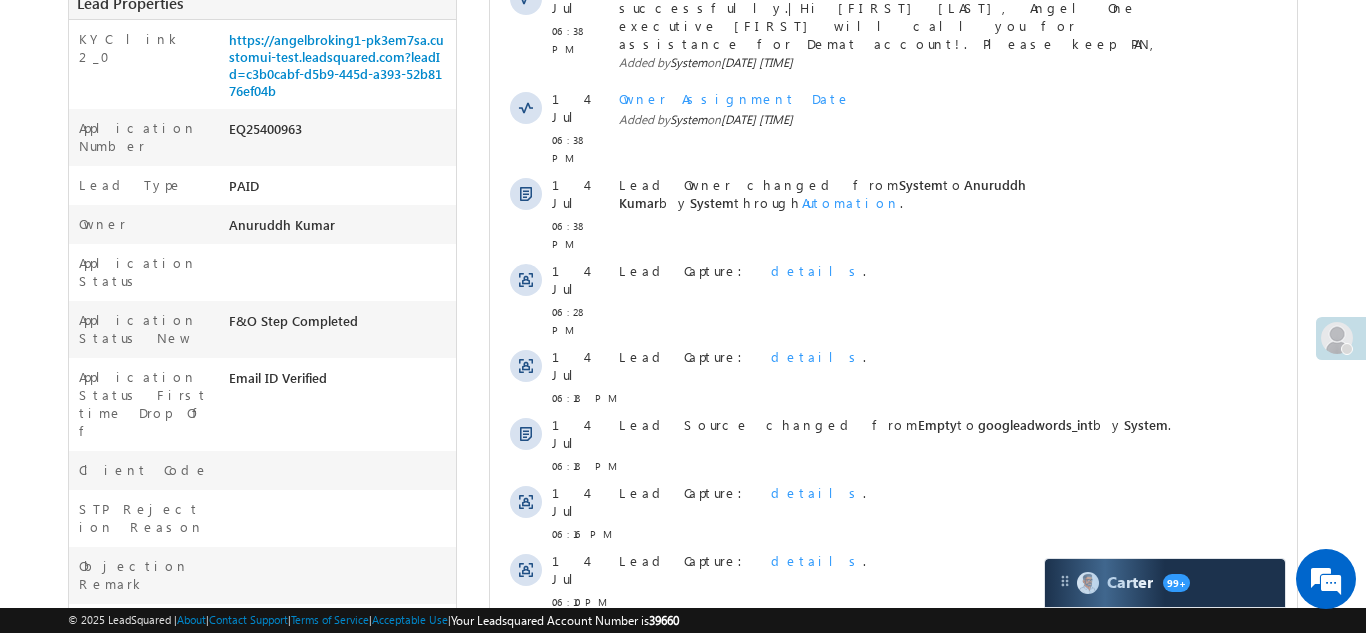 scroll, scrollTop: 560, scrollLeft: 0, axis: vertical 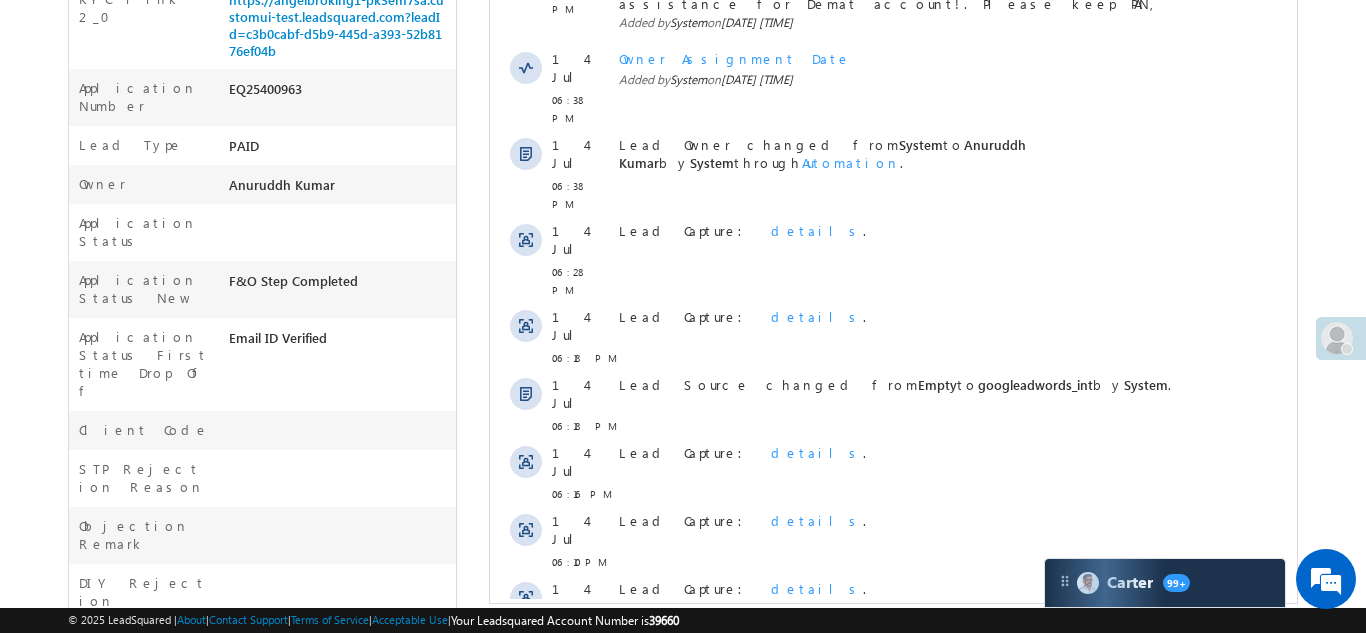click on "Show More" at bounding box center (892, 674) 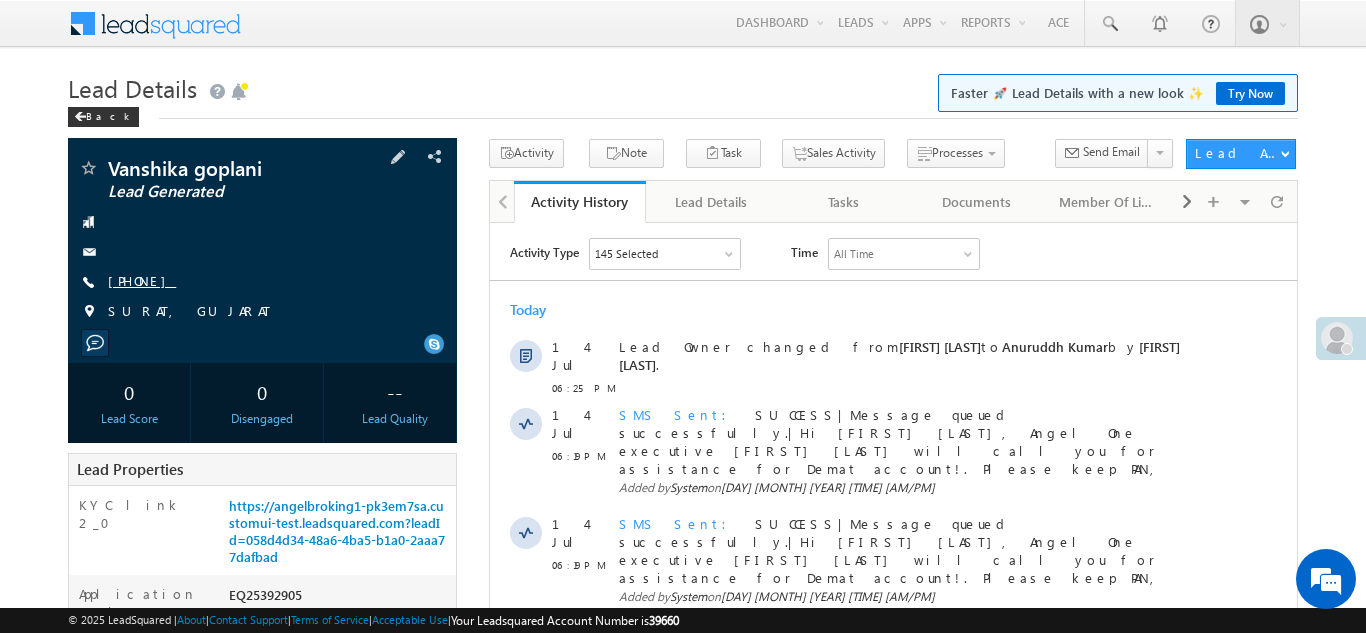 scroll, scrollTop: 0, scrollLeft: 0, axis: both 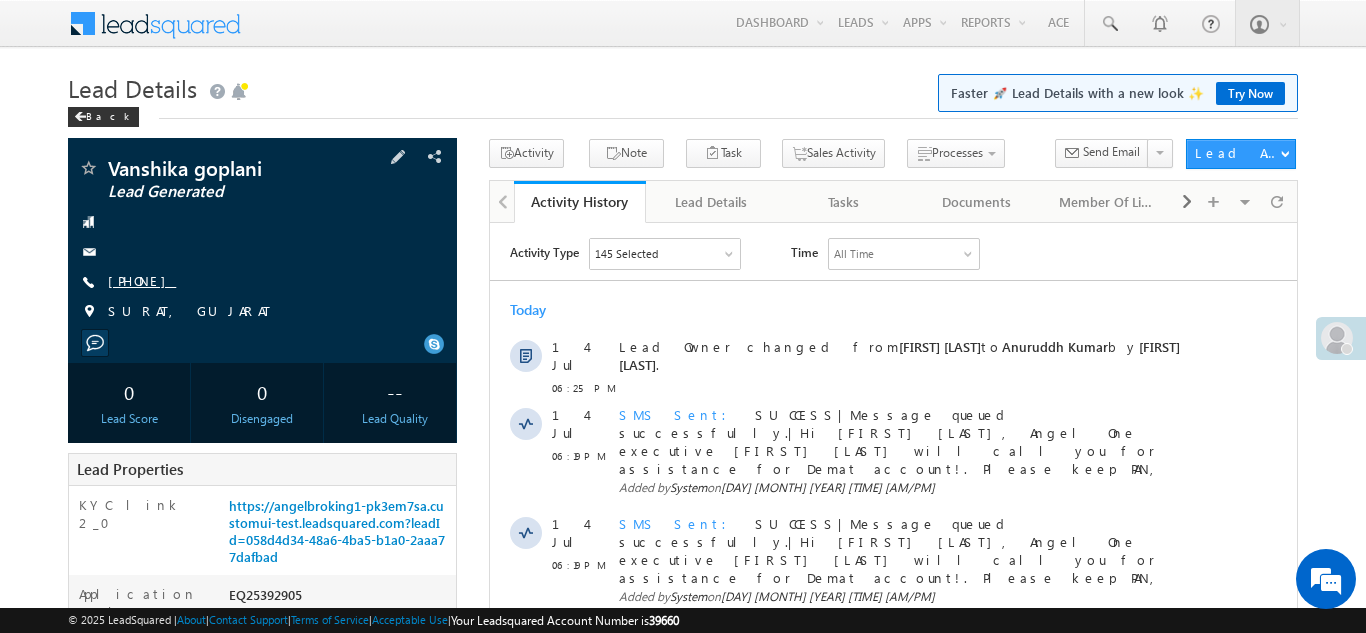 click on "[PHONE]" at bounding box center (142, 280) 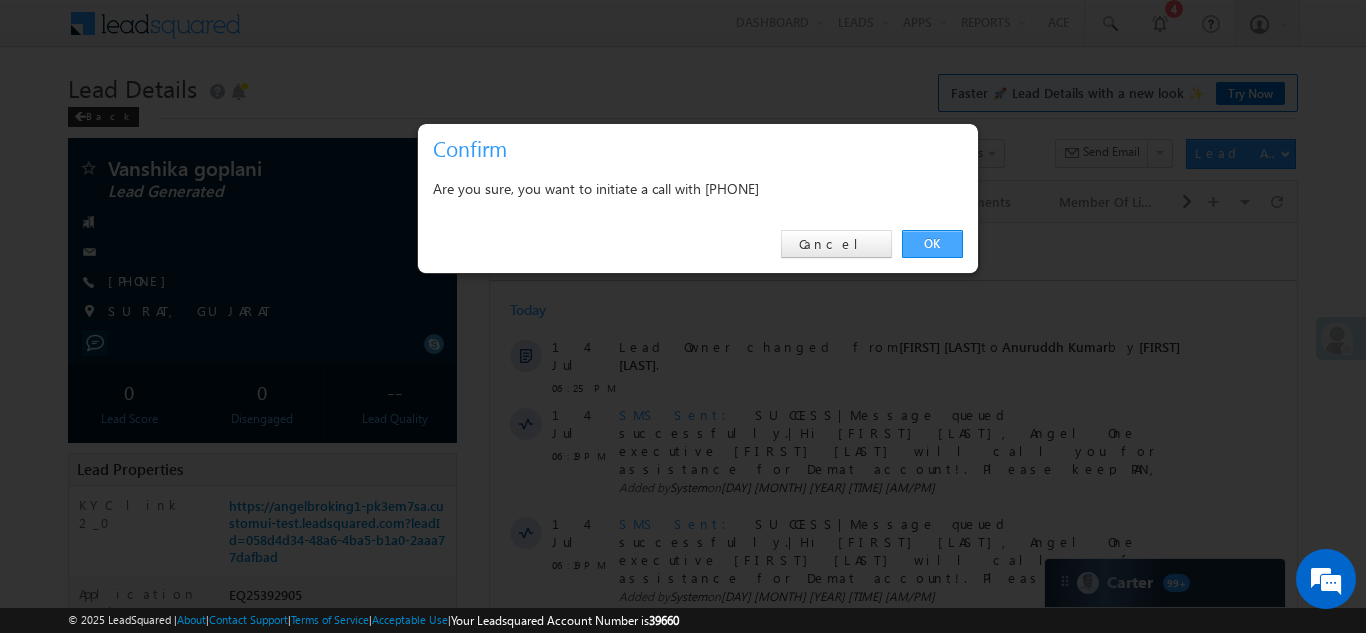 click on "OK" at bounding box center [932, 244] 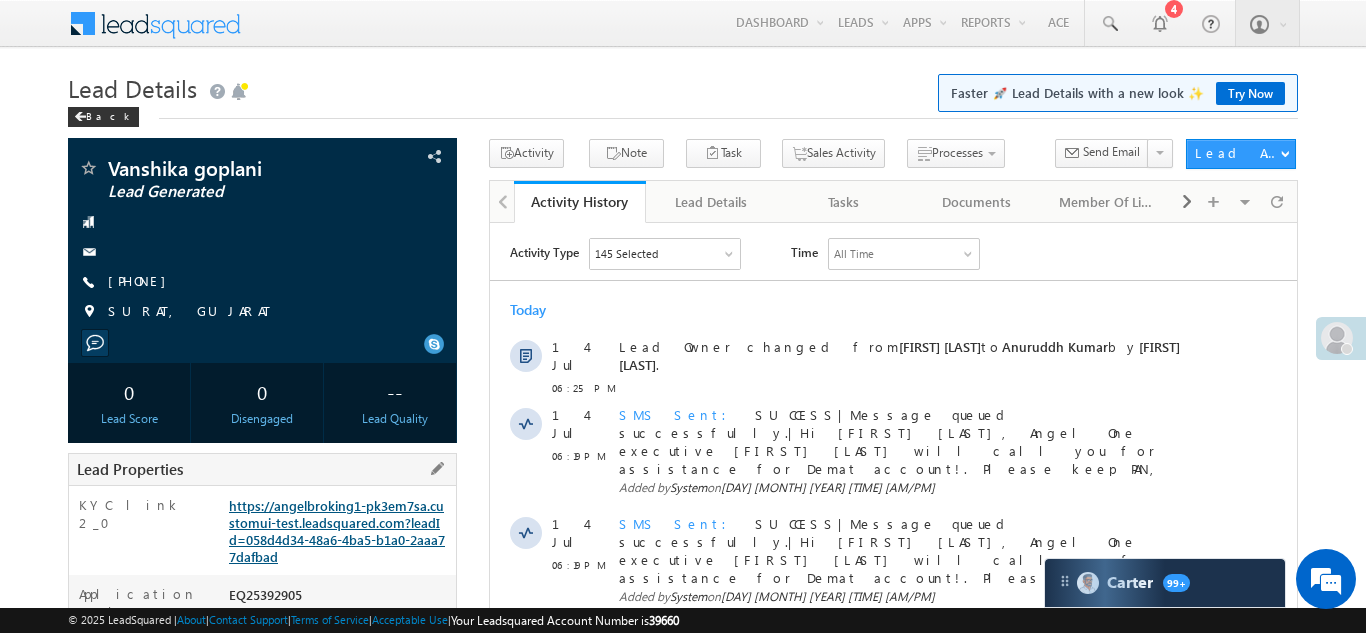 click on "https://angelbroking1-pk3em7sa.customui-test.leadsquared.com?leadId=058d4d34-48a6-4ba5-b1a0-2aaa77dafbad" at bounding box center [337, 531] 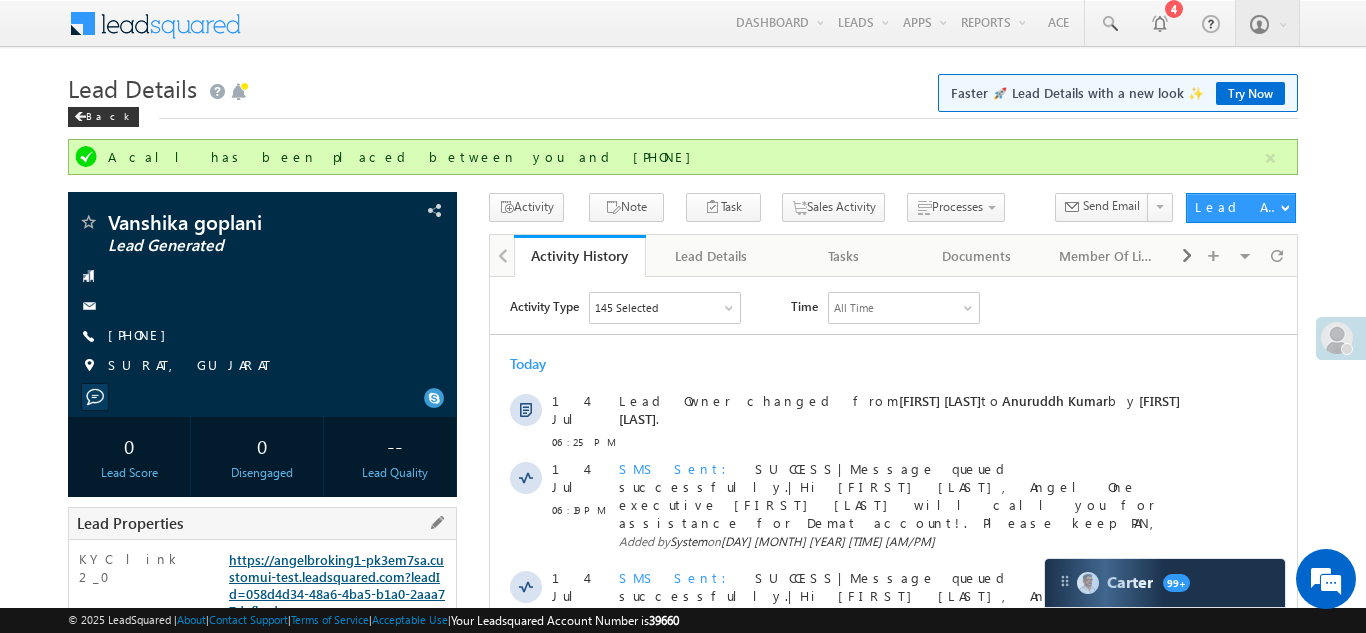 scroll, scrollTop: 0, scrollLeft: 0, axis: both 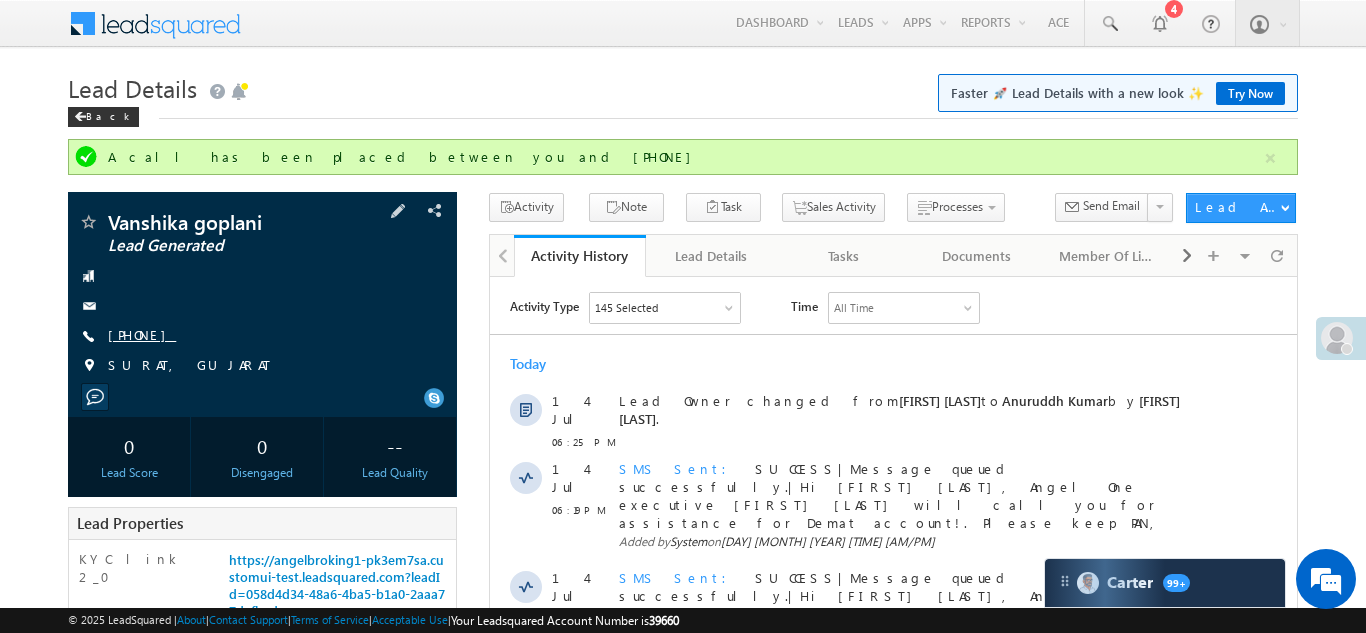 click on "[PHONE]" at bounding box center (142, 334) 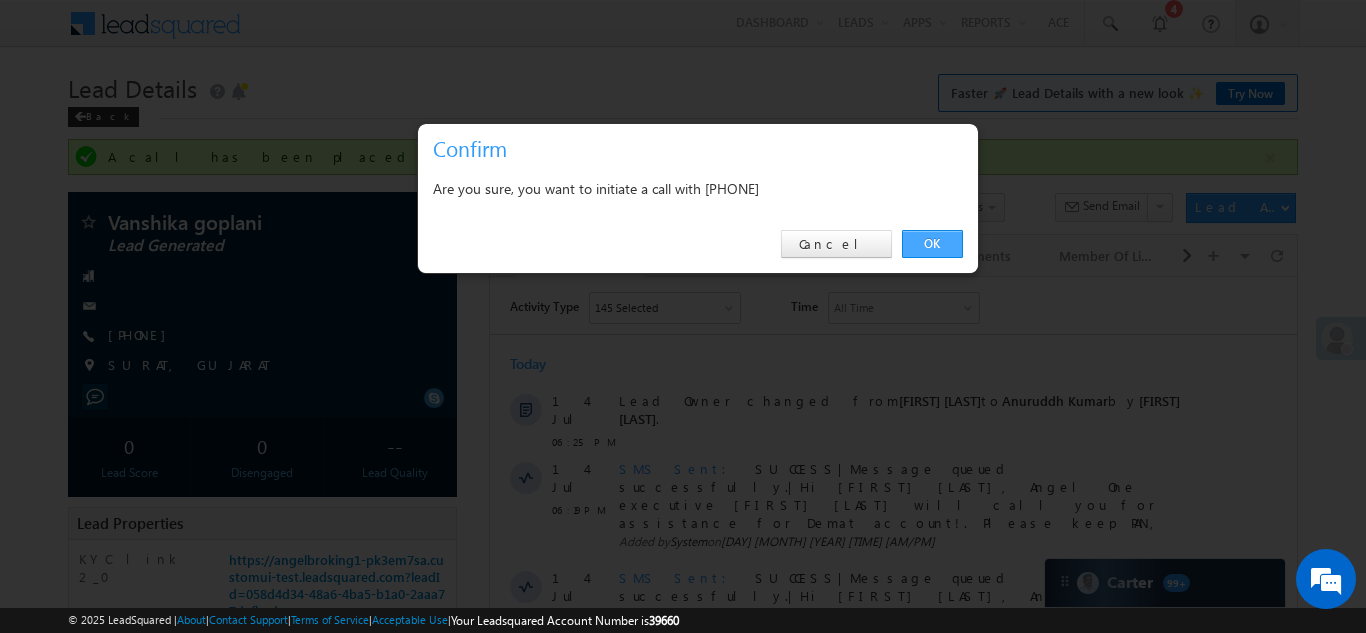 click on "OK" at bounding box center [932, 244] 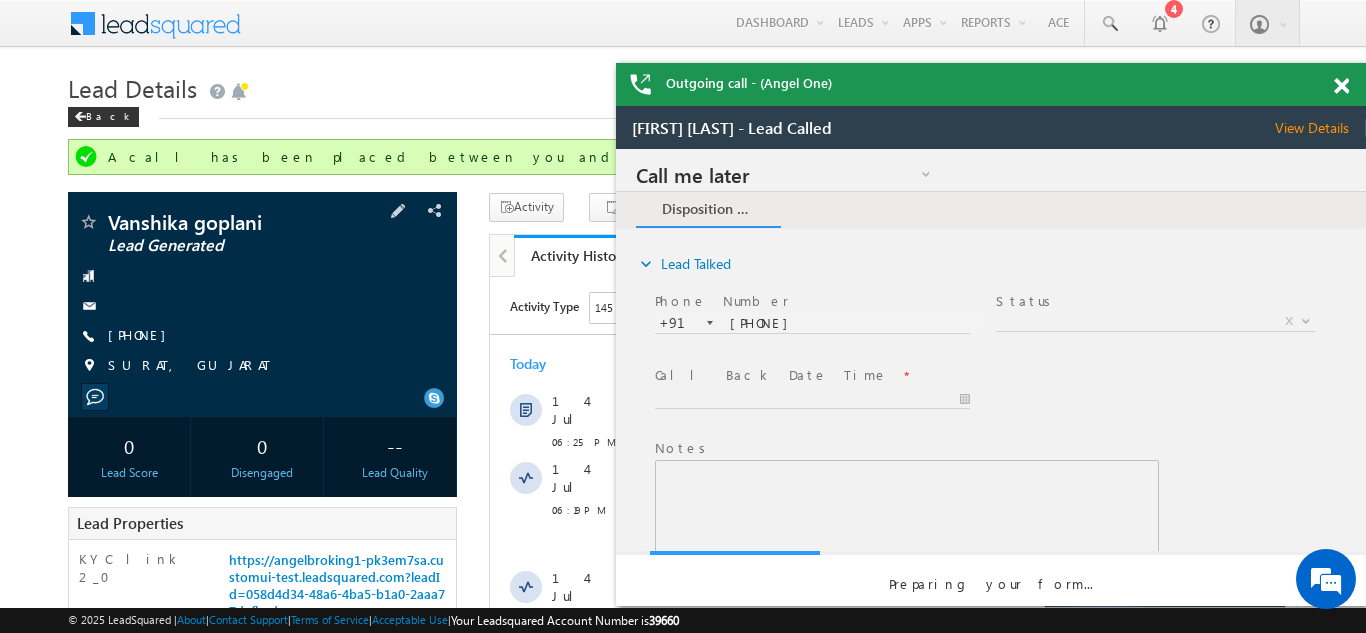 scroll, scrollTop: 0, scrollLeft: 0, axis: both 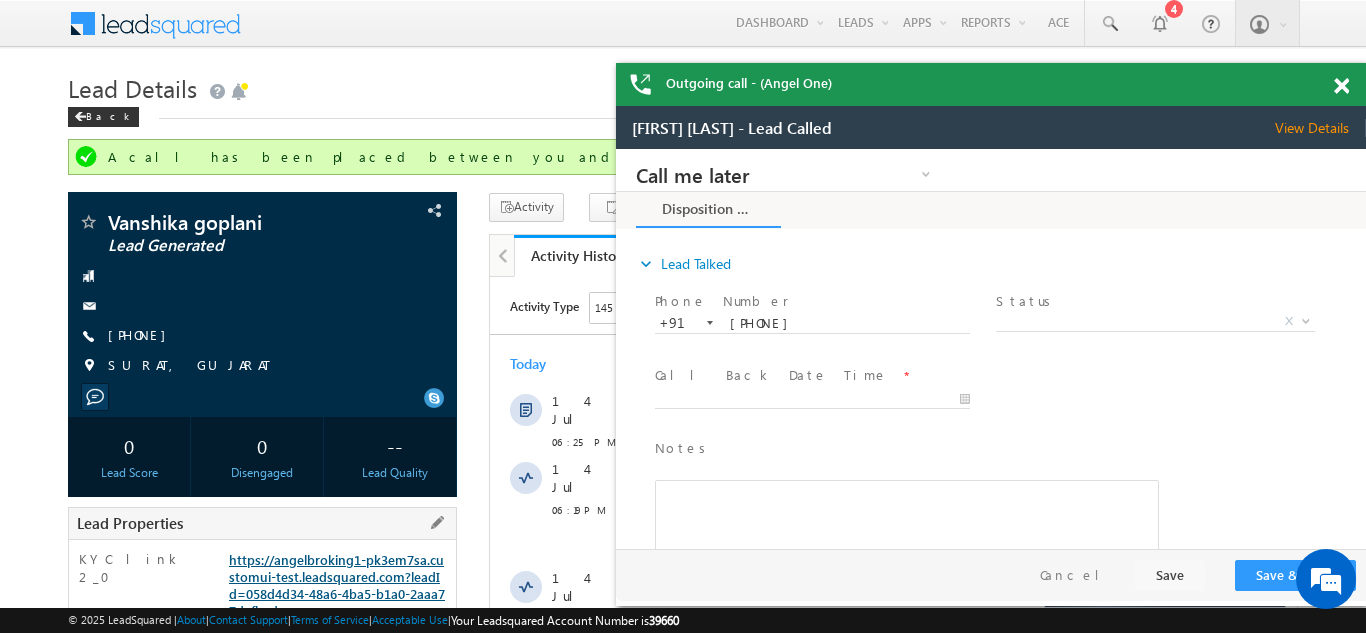 click on "https://angelbroking1-pk3em7sa.customui-test.leadsquared.com?leadId=058d4d34-48a6-4ba5-b1a0-2aaa77dafbad" at bounding box center [337, 585] 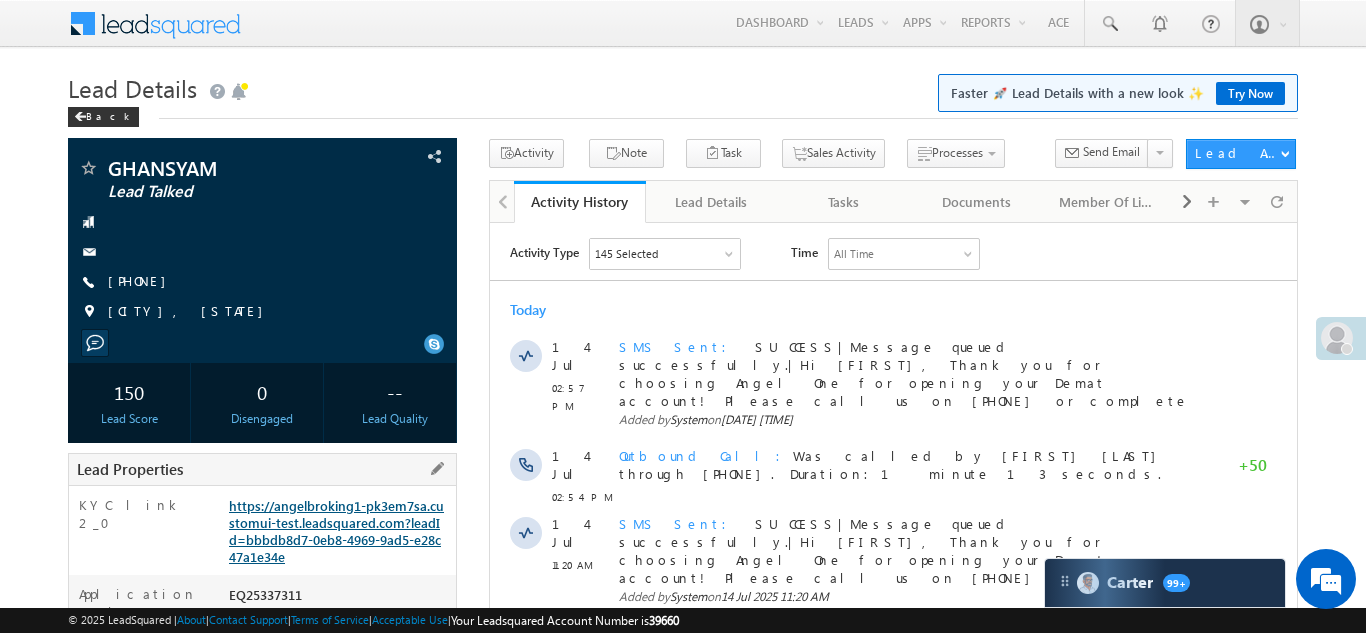 scroll, scrollTop: 0, scrollLeft: 0, axis: both 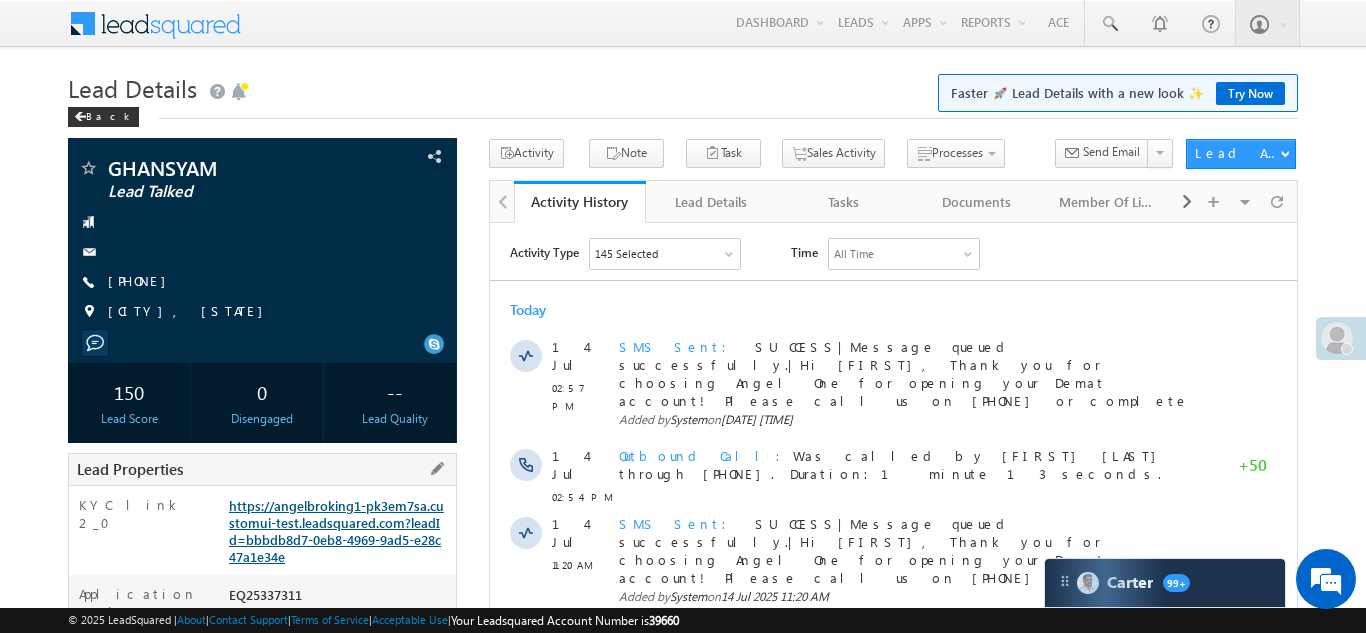 click on "https://angelbroking1-pk3em7sa.customui-test.leadsquared.com?leadId=bbbdb8d7-0eb8-4969-9ad5-e28c47a1e34e" at bounding box center [336, 531] 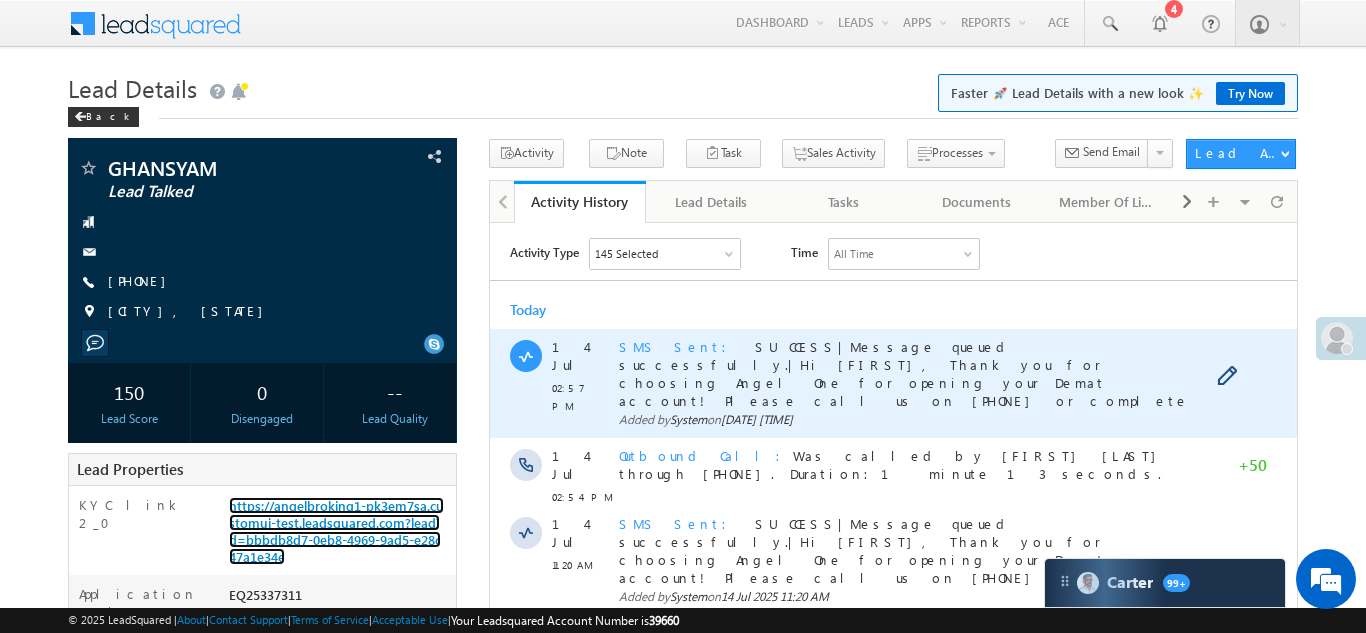 scroll, scrollTop: 0, scrollLeft: 0, axis: both 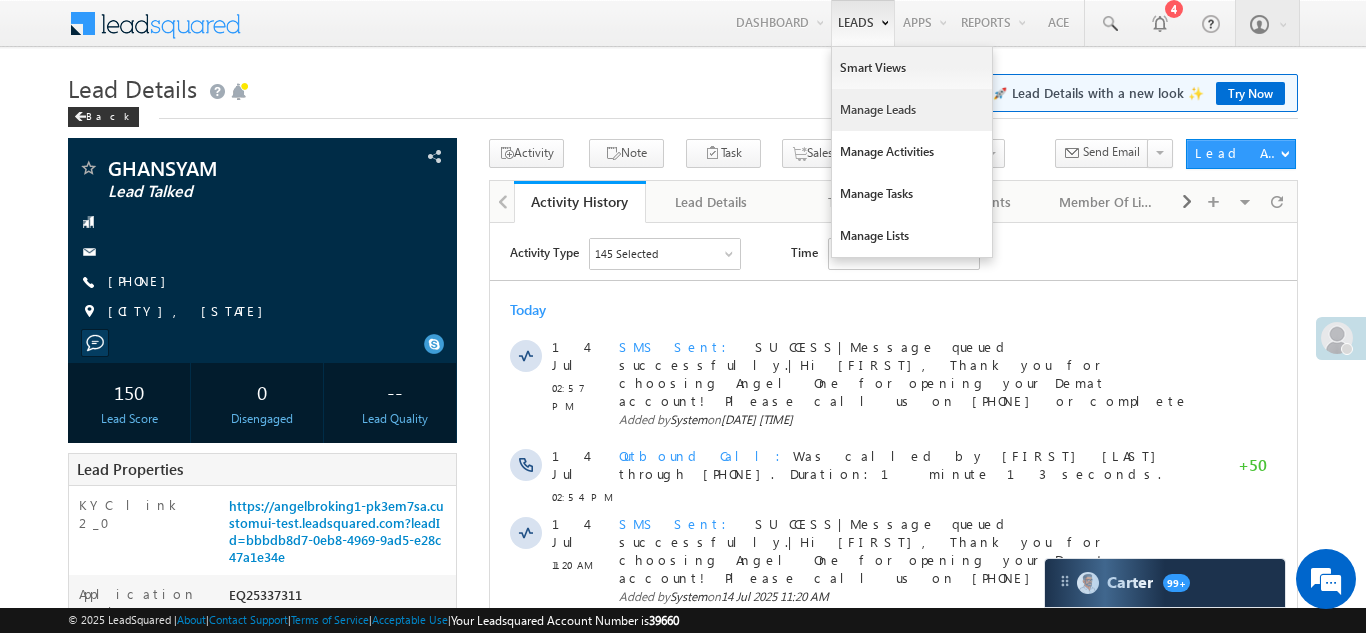 click on "Manage Leads" at bounding box center [912, 110] 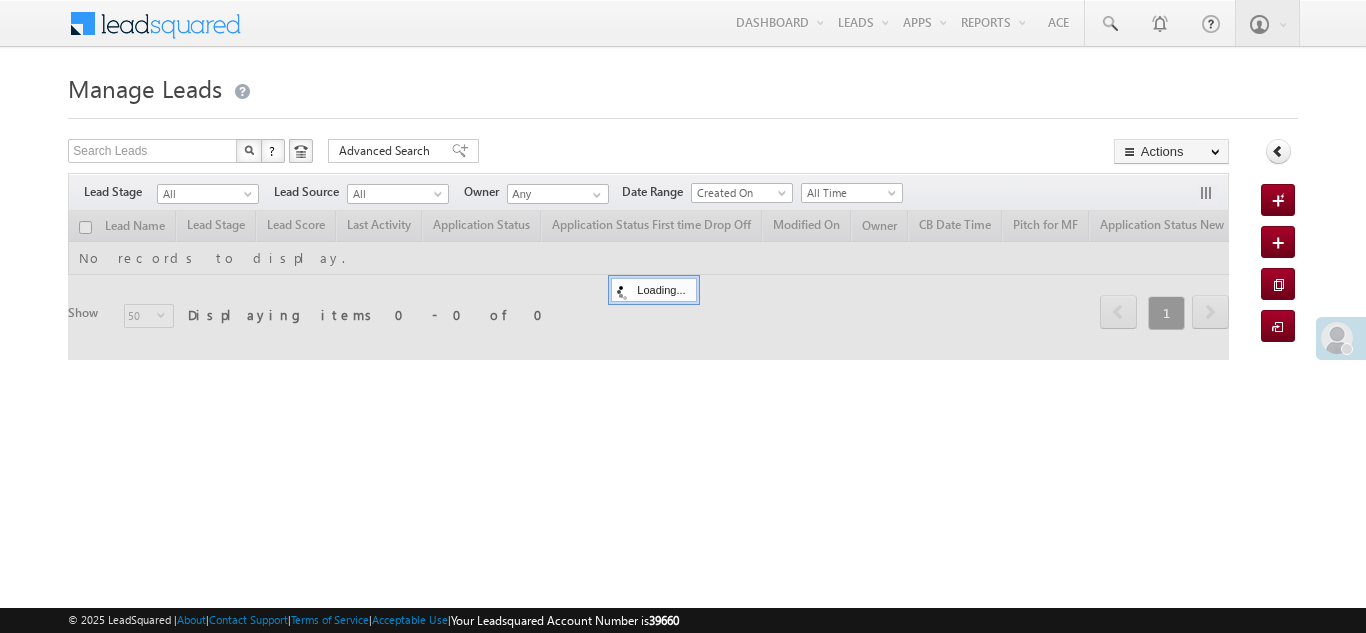 scroll, scrollTop: 0, scrollLeft: 0, axis: both 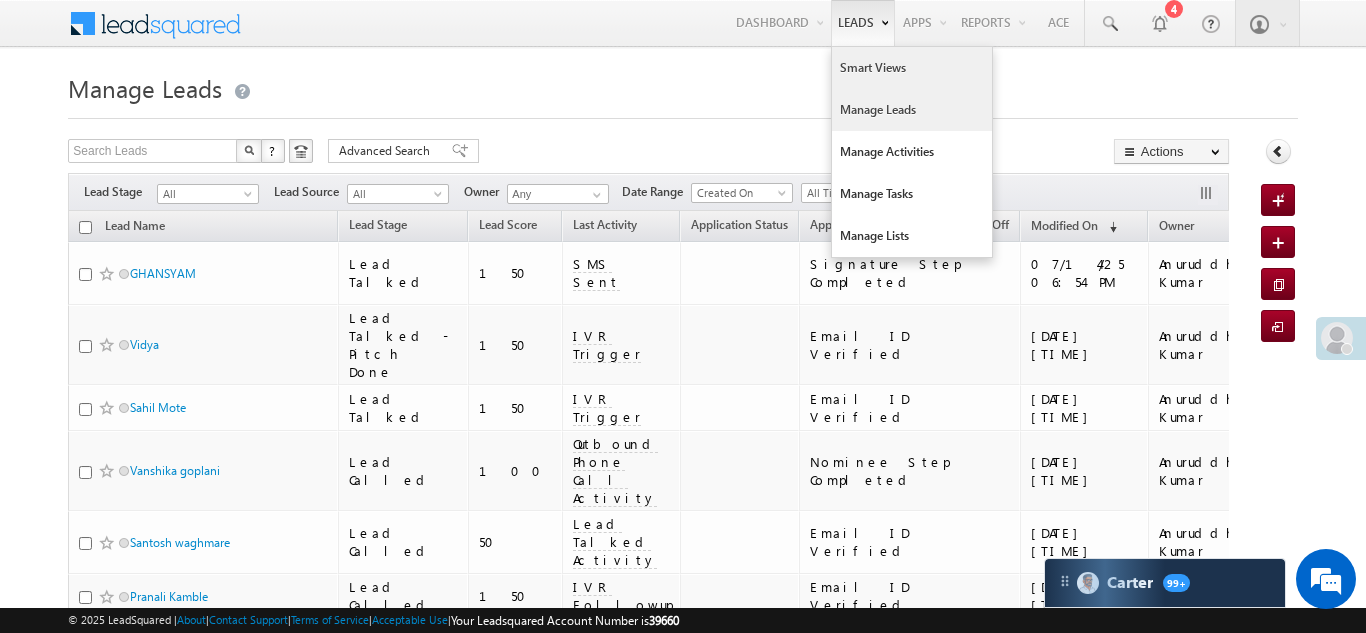 click on "Smart Views" at bounding box center (912, 68) 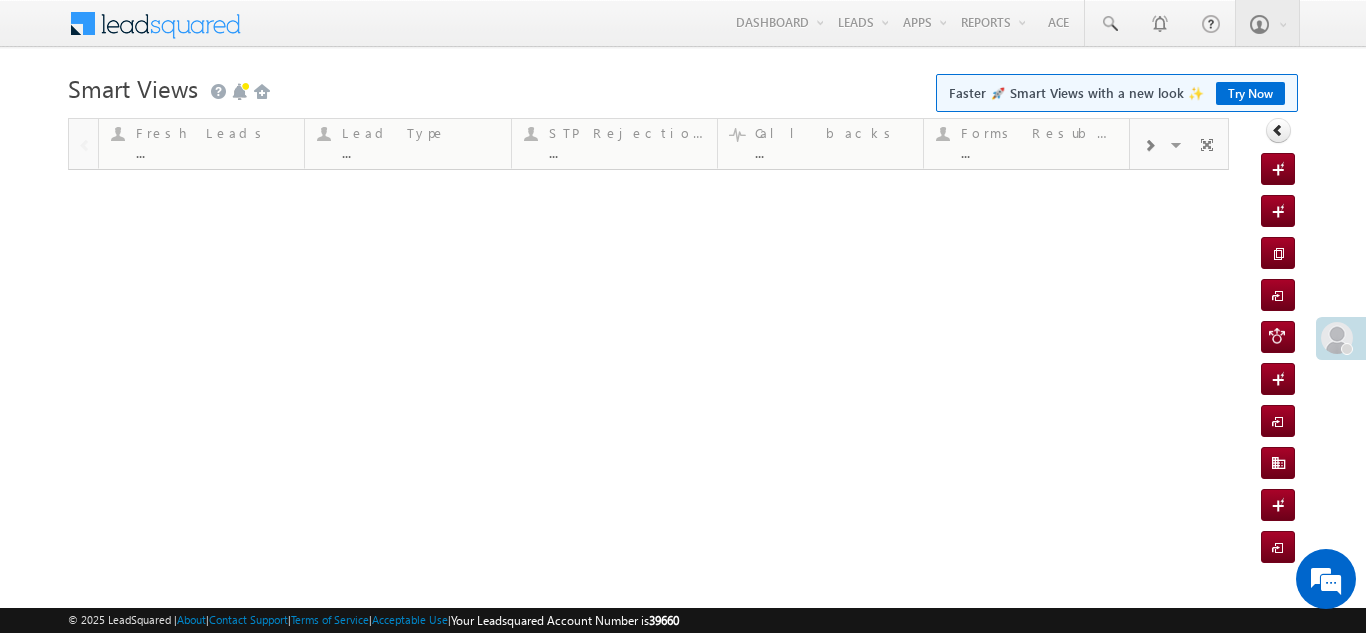scroll, scrollTop: 0, scrollLeft: 0, axis: both 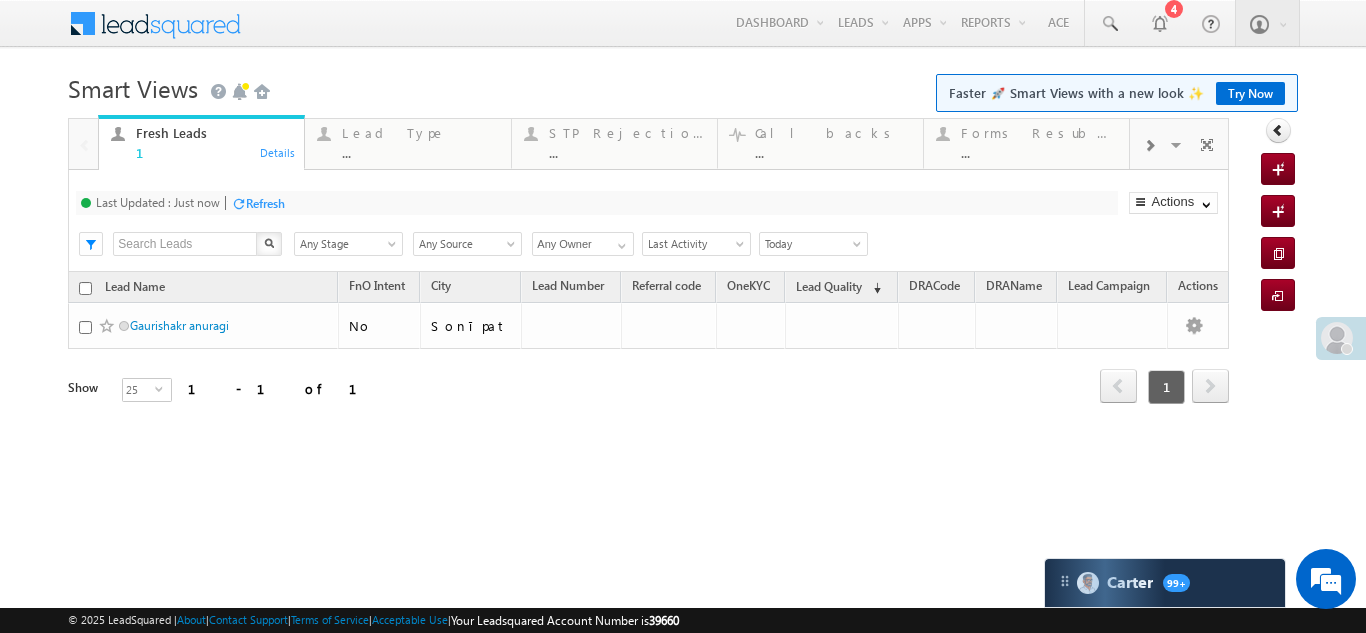 click at bounding box center [1149, 146] 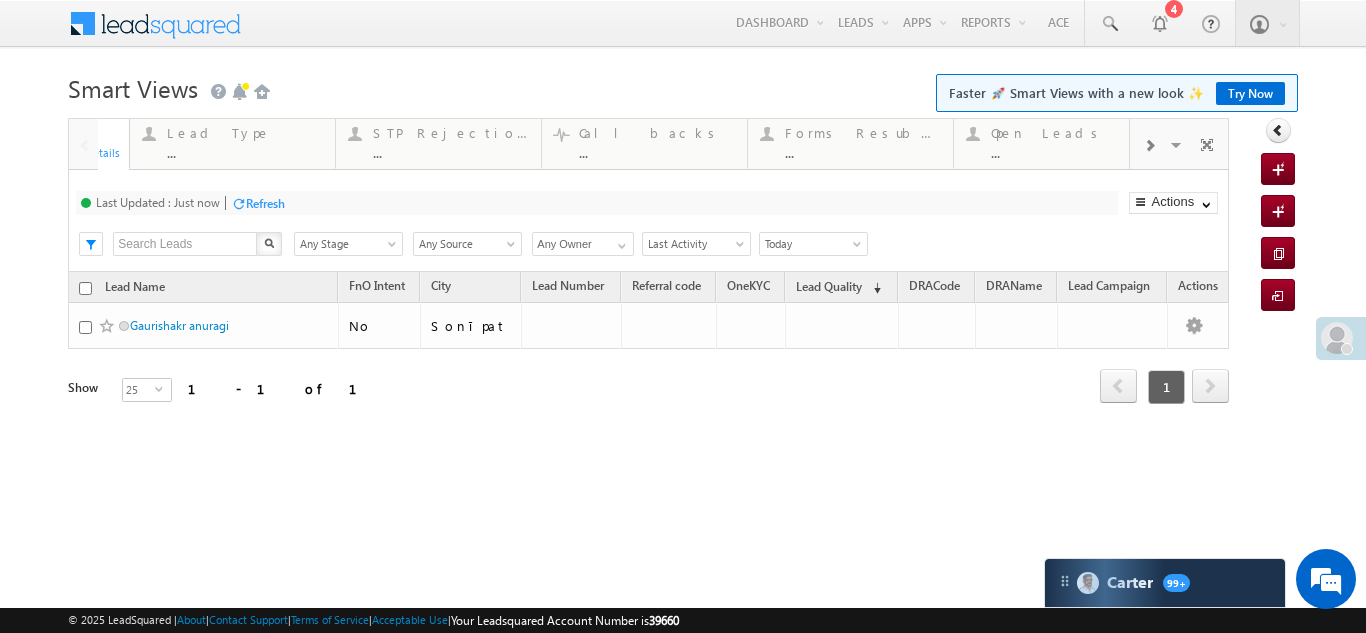 click at bounding box center [1149, 146] 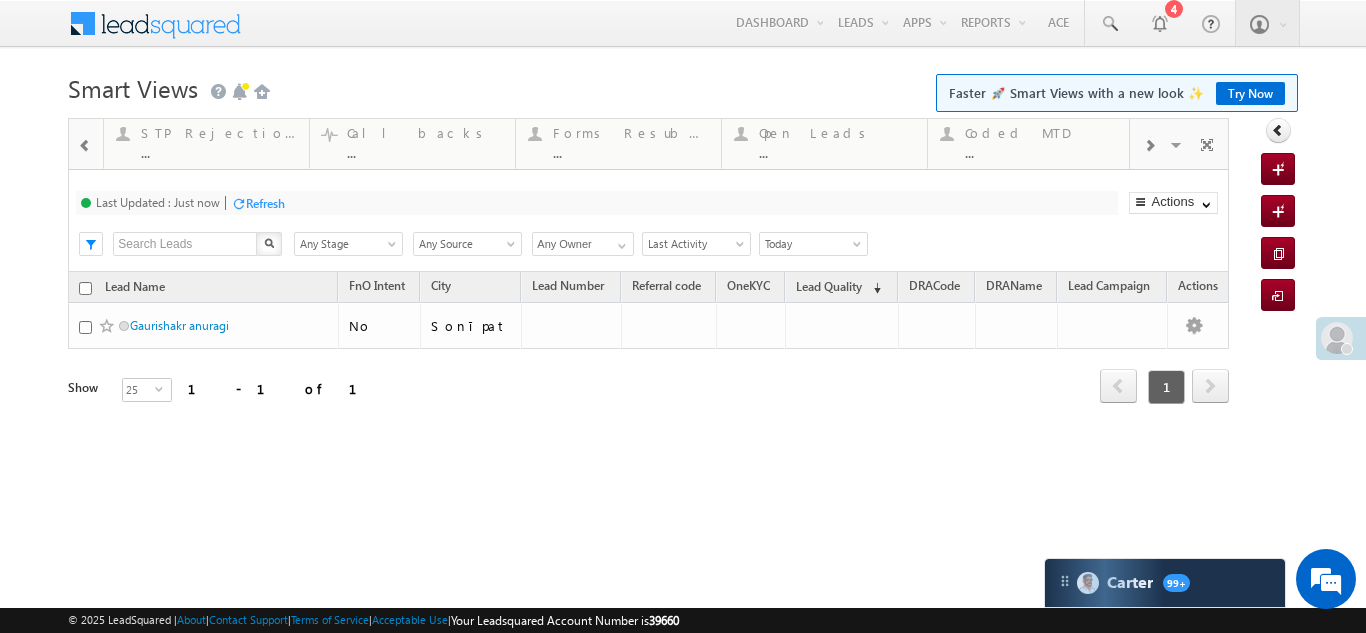 click at bounding box center [1149, 146] 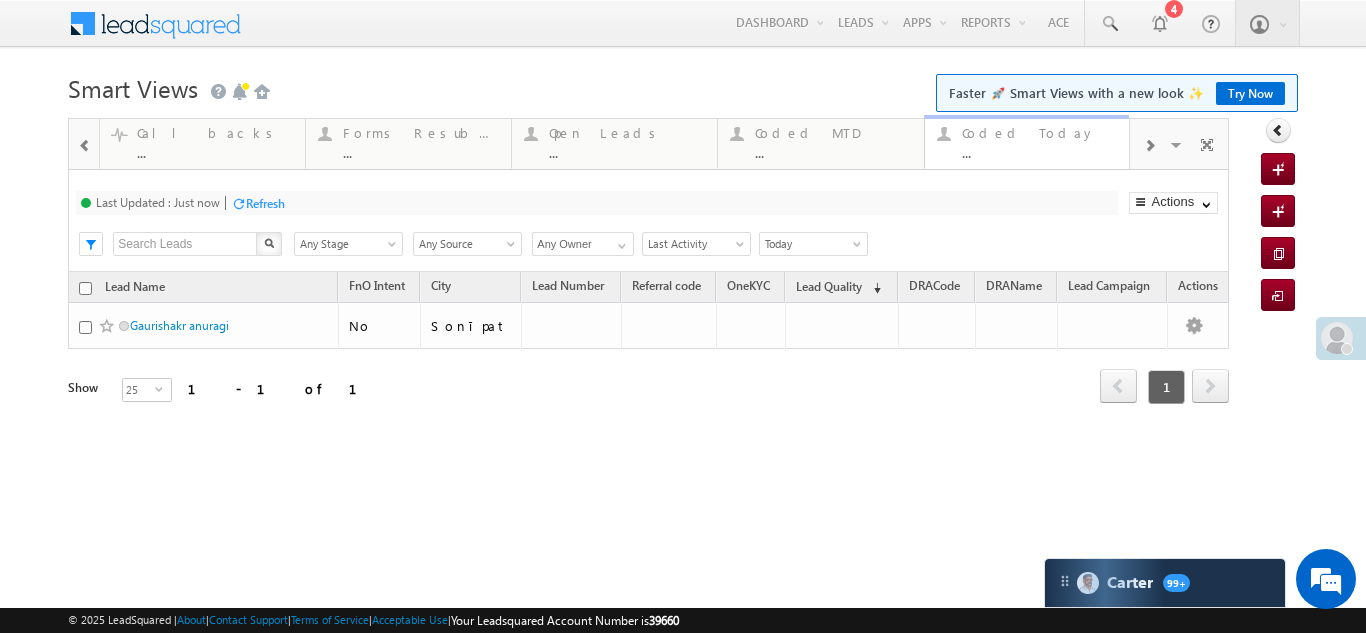 click on "..." at bounding box center [1040, 152] 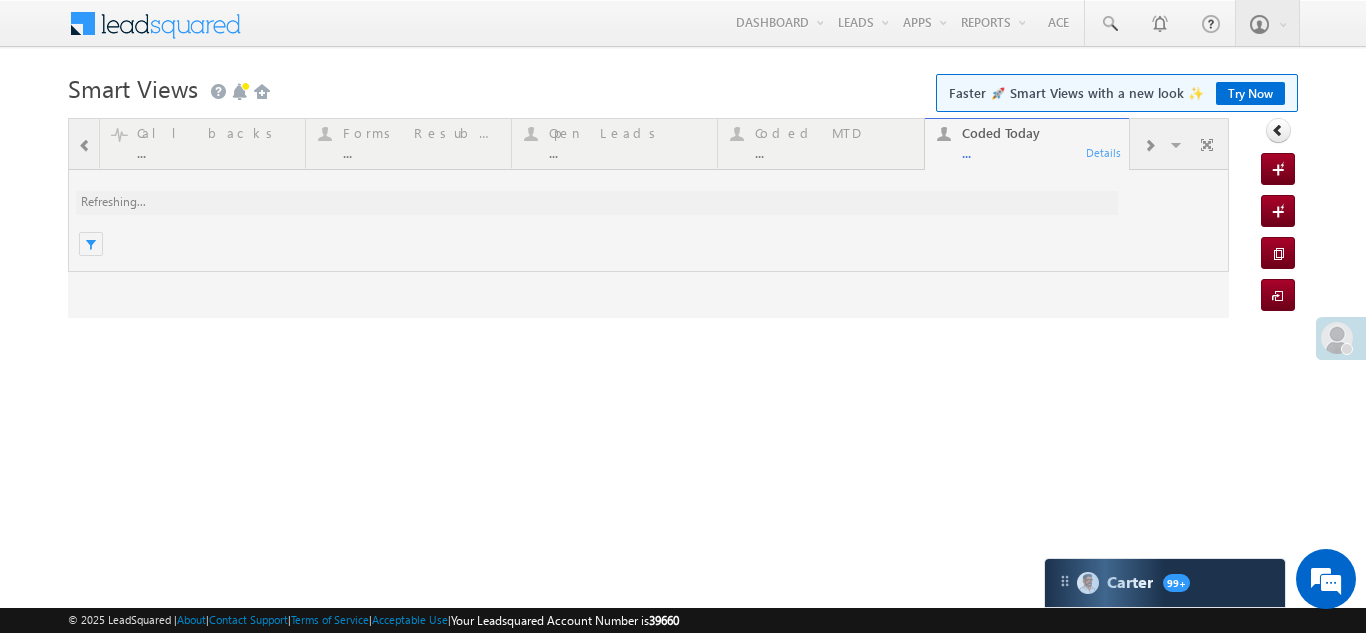 scroll, scrollTop: 0, scrollLeft: 0, axis: both 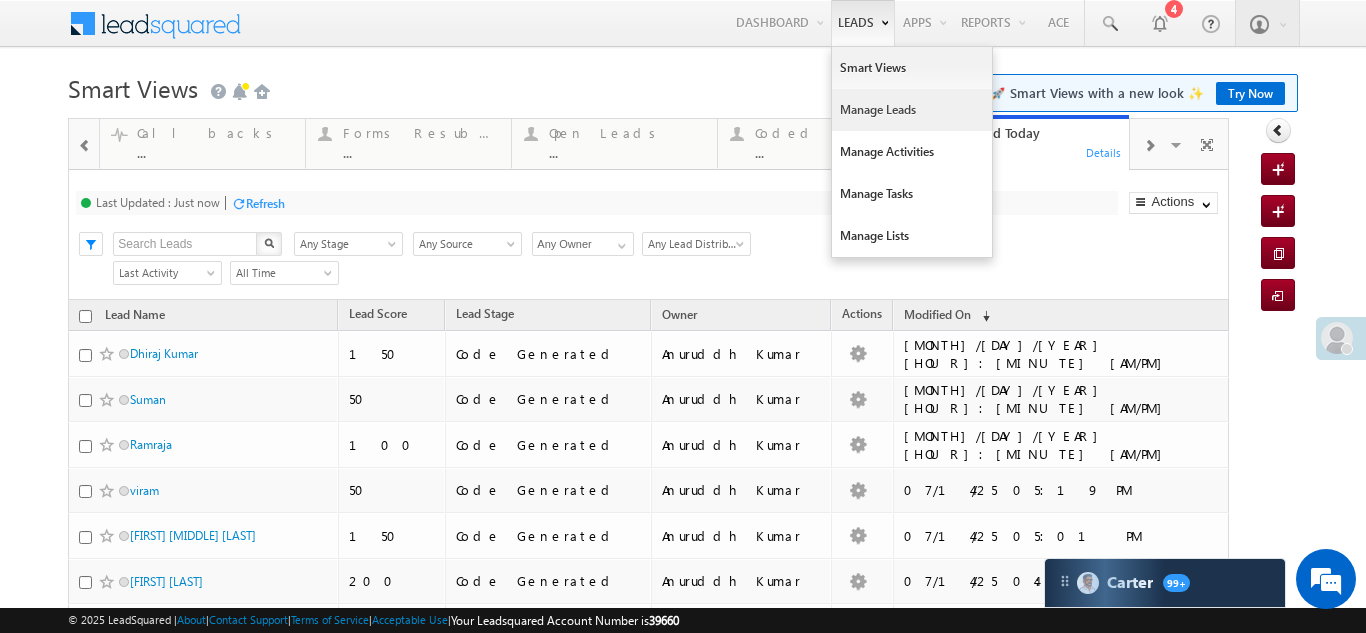 click on "Manage Leads" at bounding box center (912, 110) 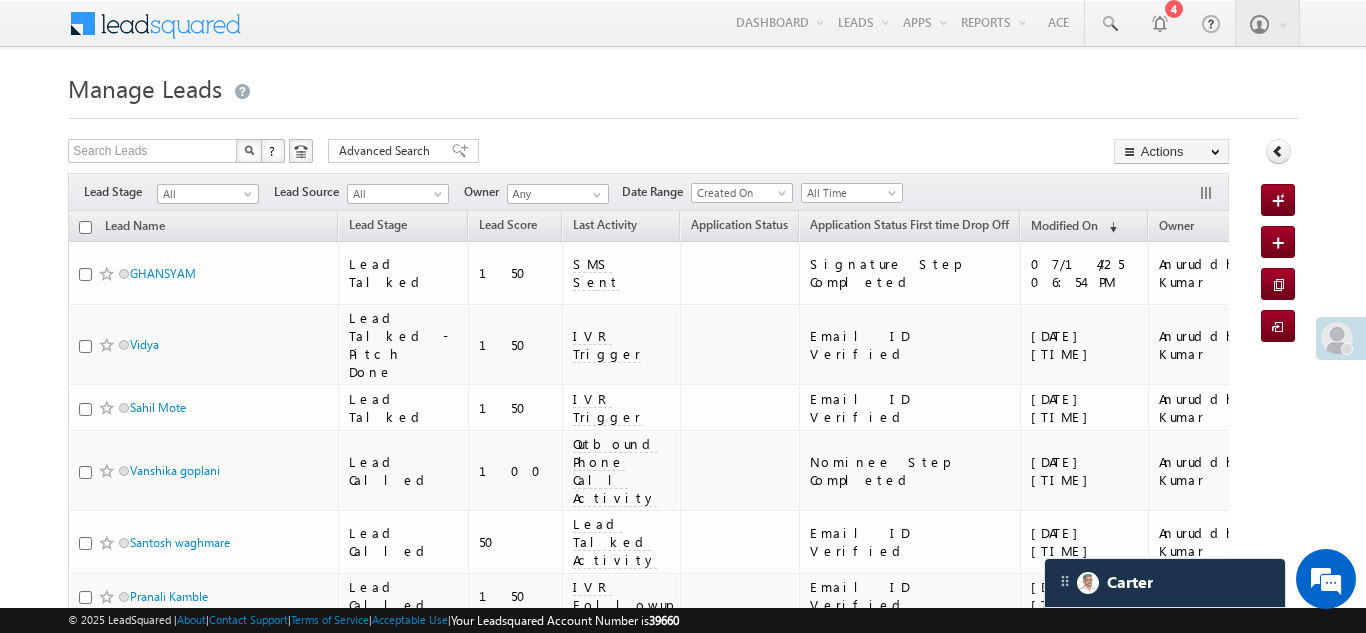 scroll, scrollTop: 0, scrollLeft: 0, axis: both 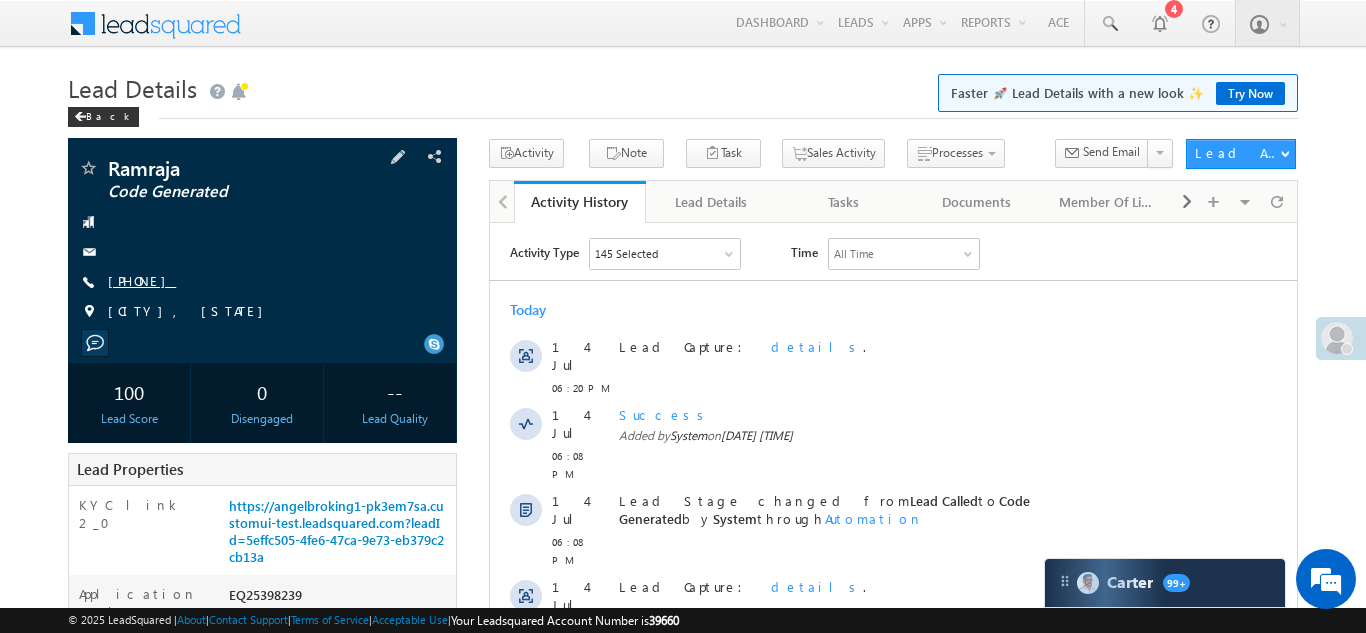 click on "+91-7607482807" at bounding box center (142, 280) 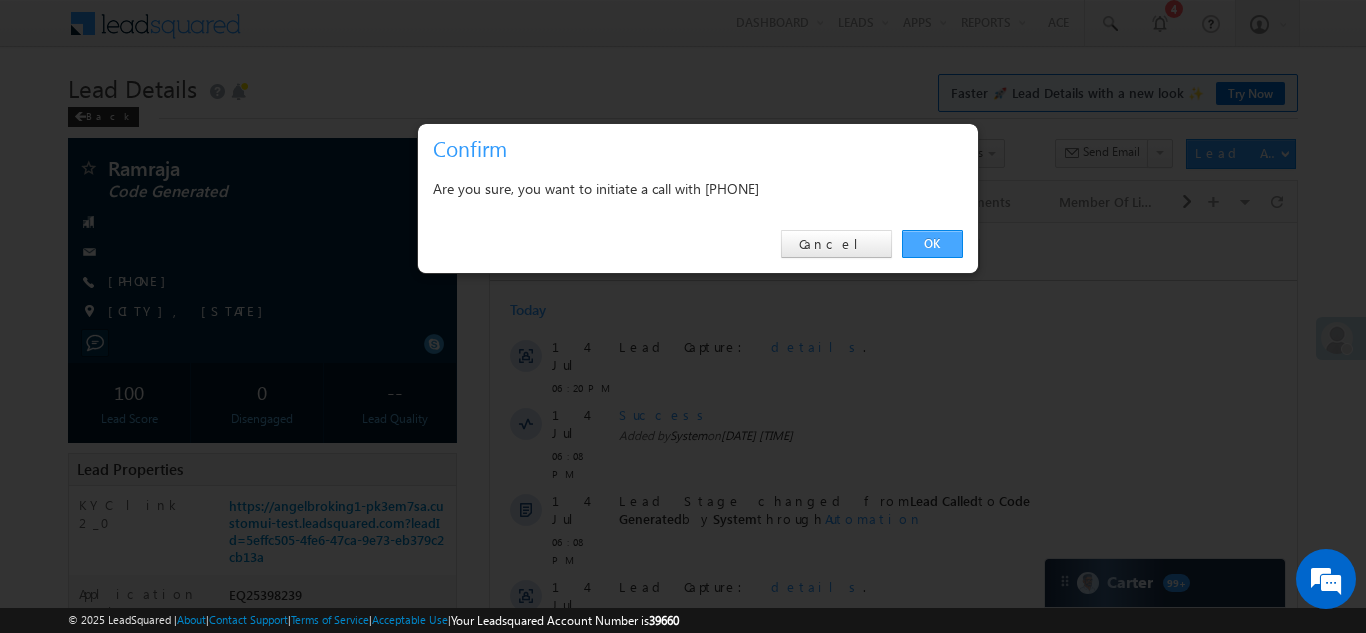 click on "OK" at bounding box center (932, 244) 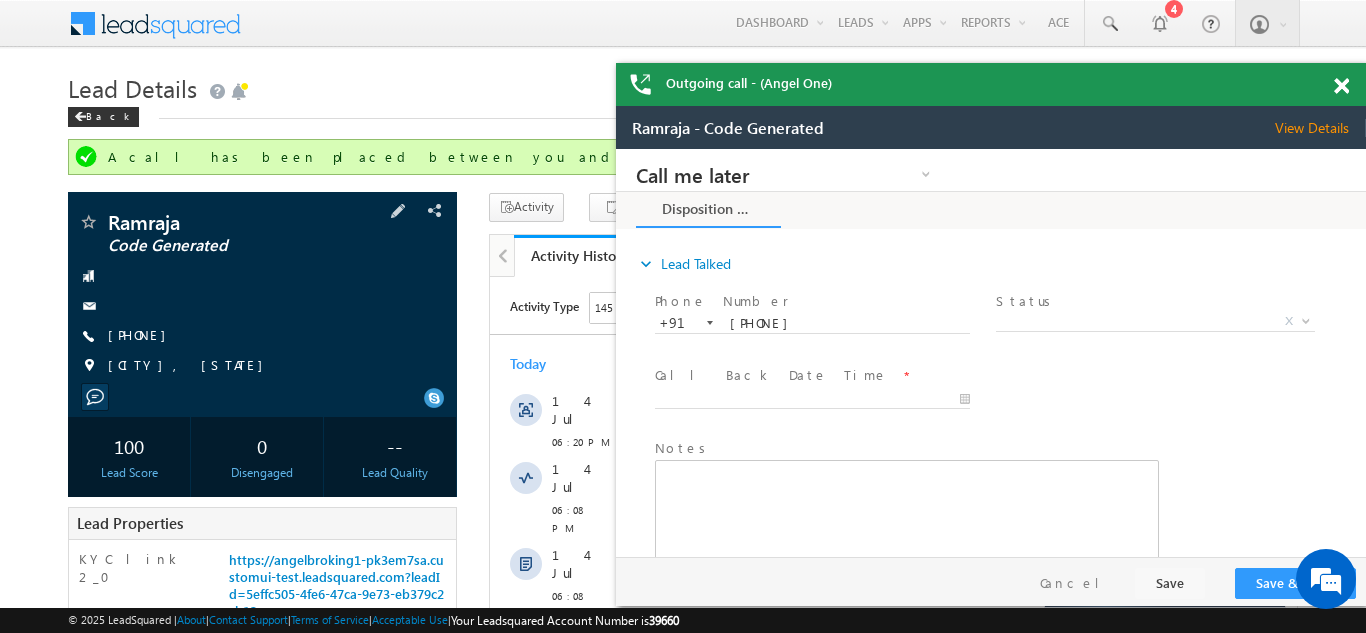 scroll, scrollTop: 0, scrollLeft: 0, axis: both 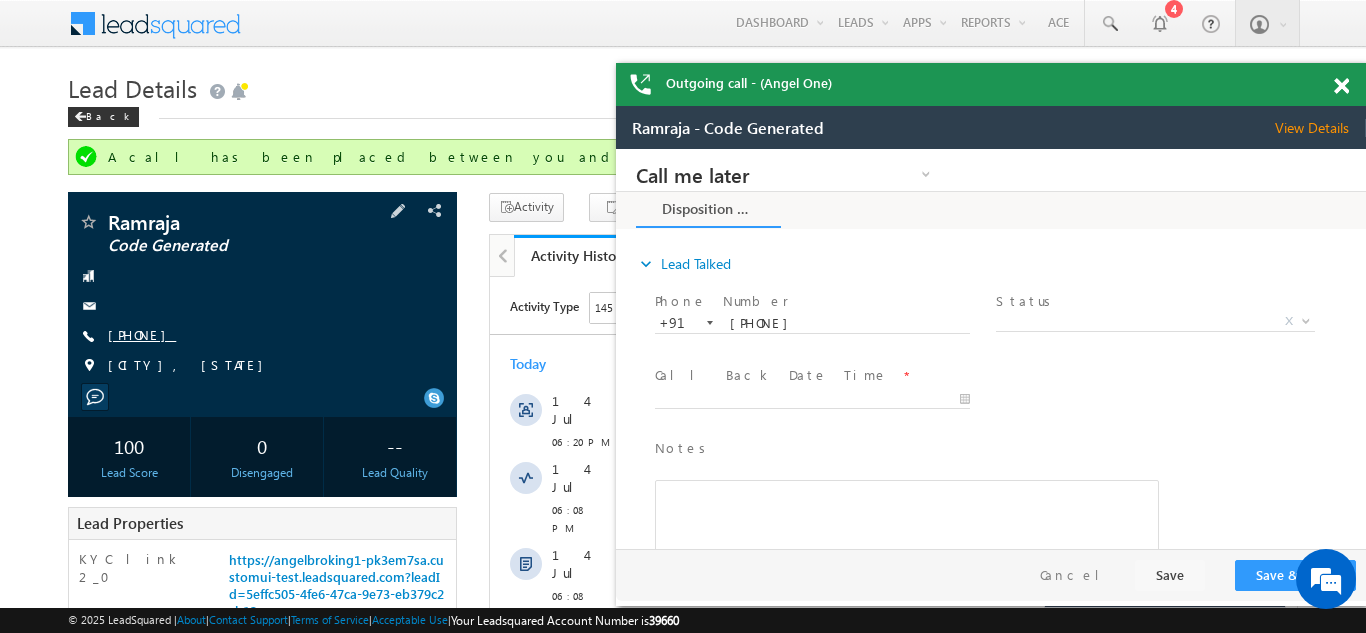 click on "+91-7607482807" at bounding box center (142, 334) 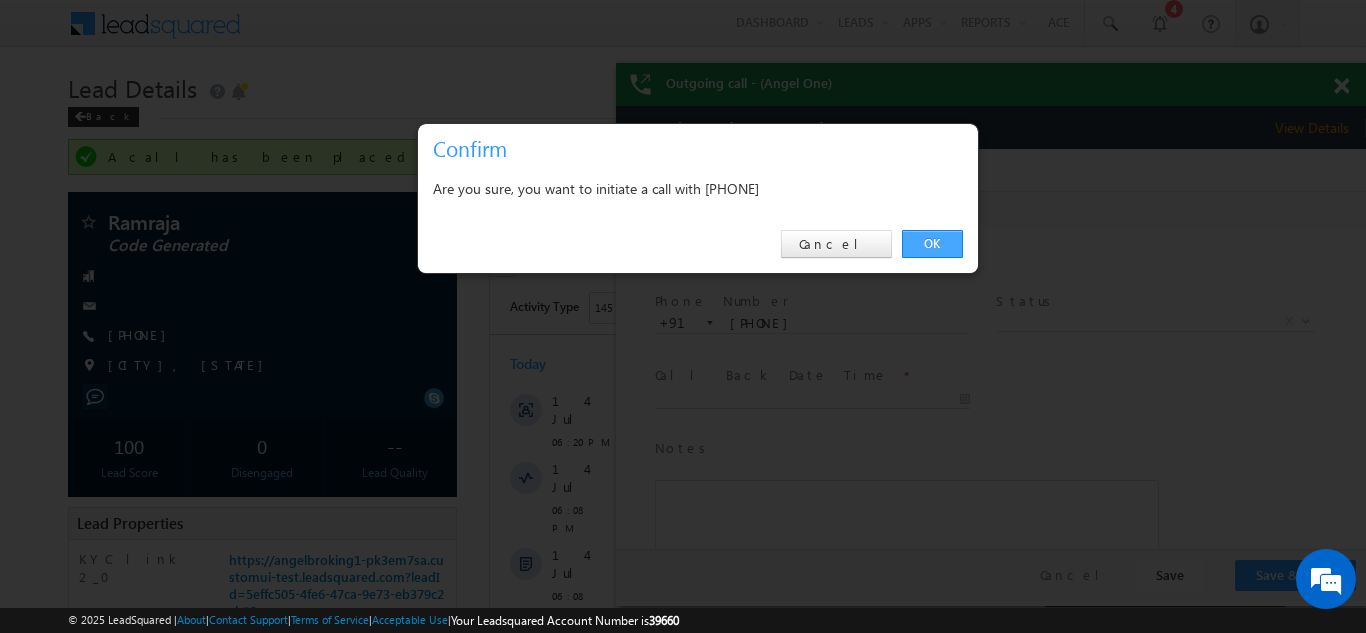 click on "OK" at bounding box center [932, 244] 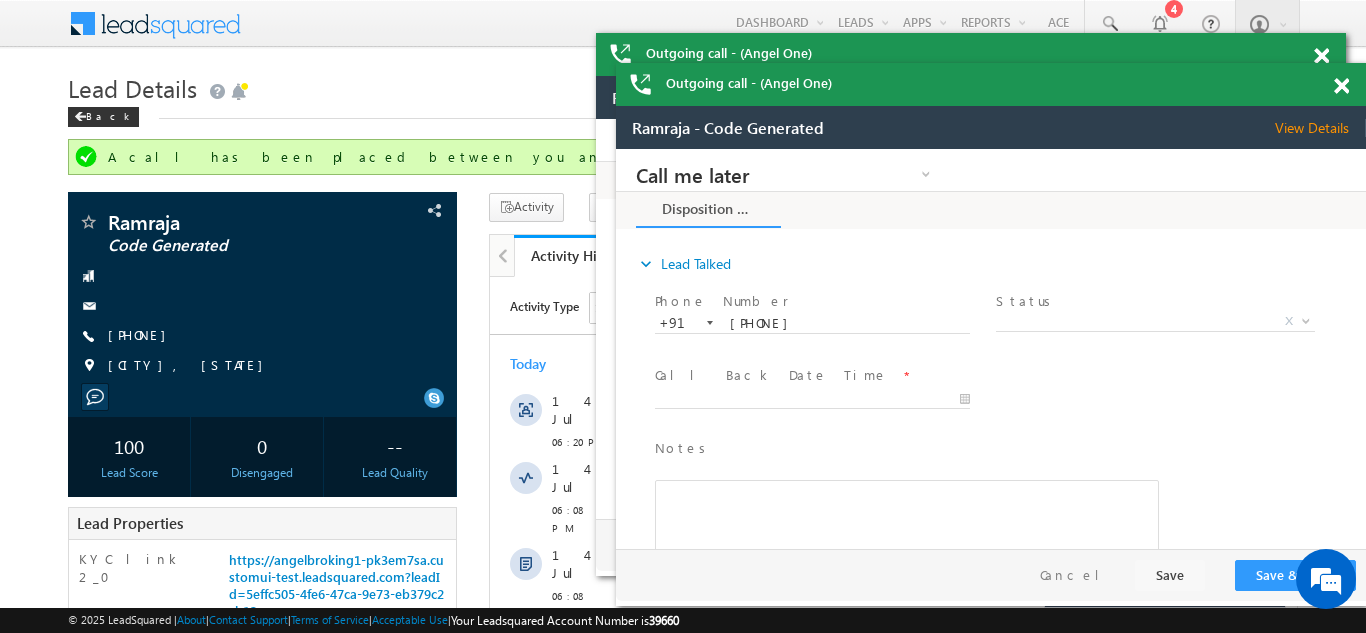 scroll, scrollTop: 0, scrollLeft: 0, axis: both 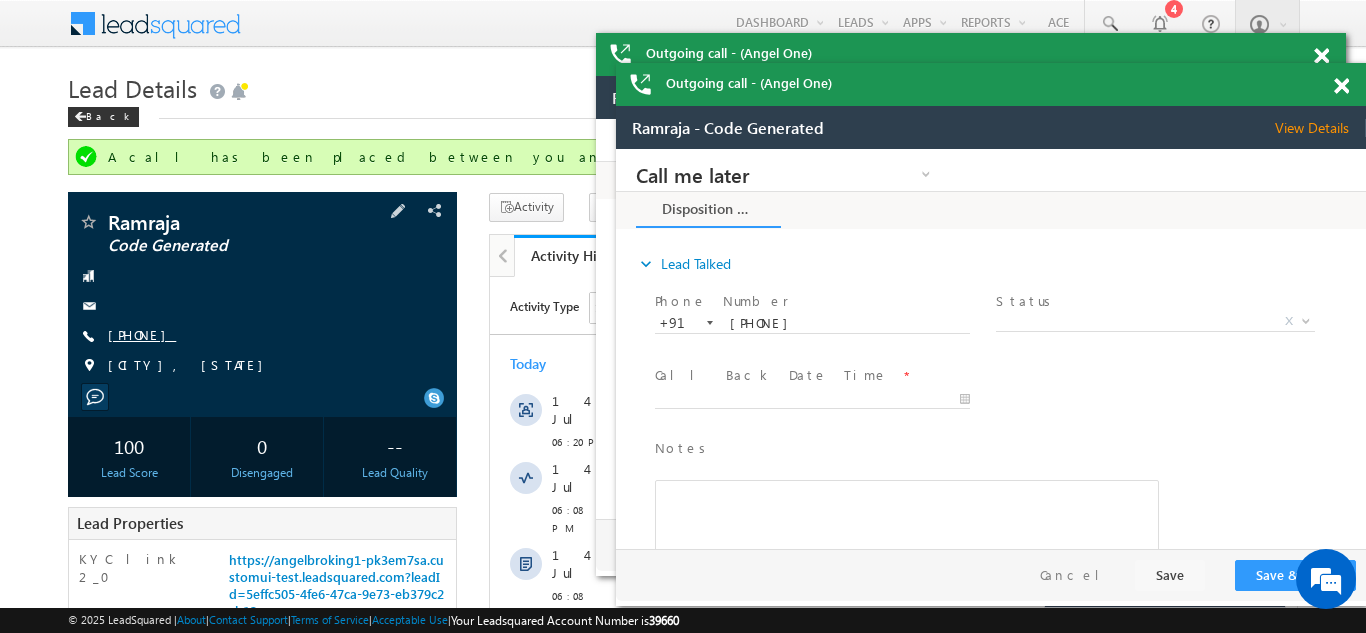 click on "+91-7607482807" at bounding box center (142, 334) 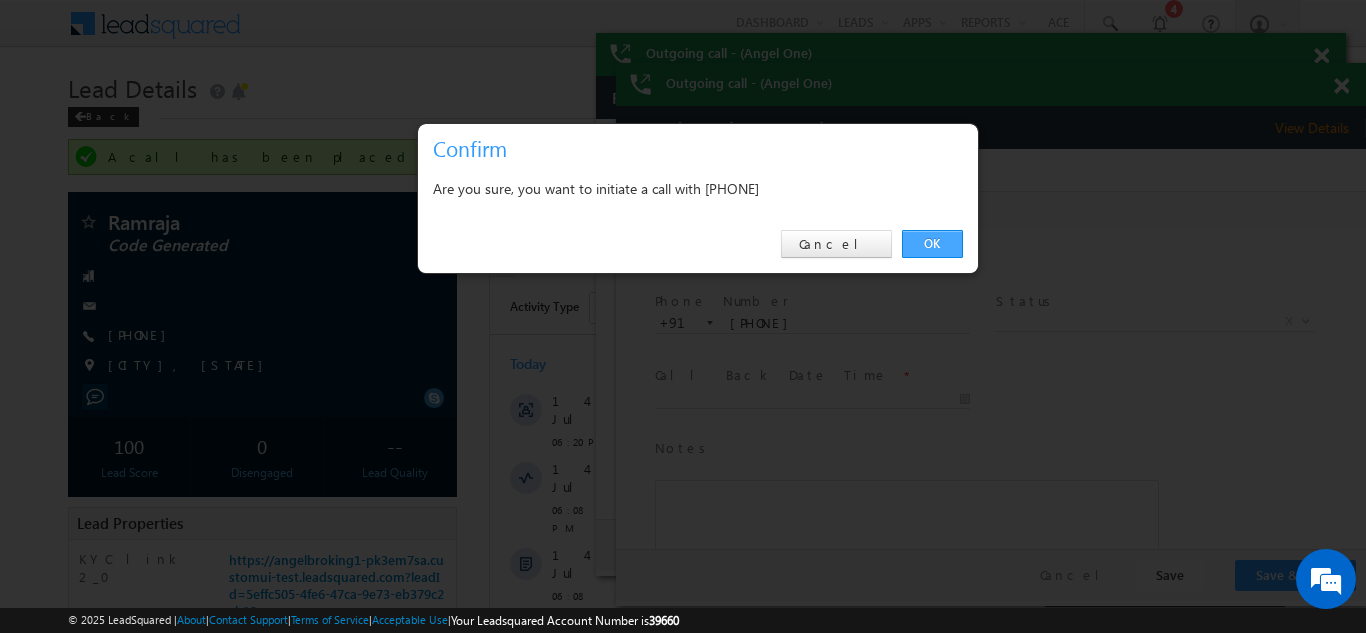 click on "OK" at bounding box center (932, 244) 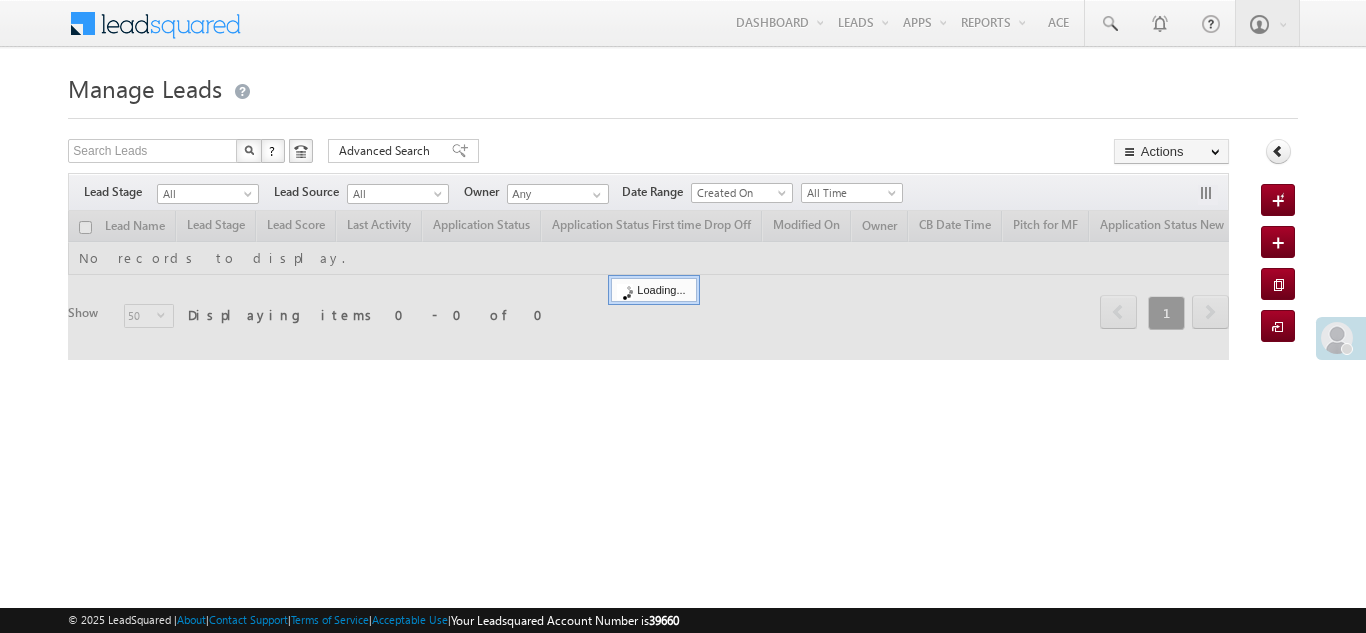 scroll, scrollTop: 0, scrollLeft: 0, axis: both 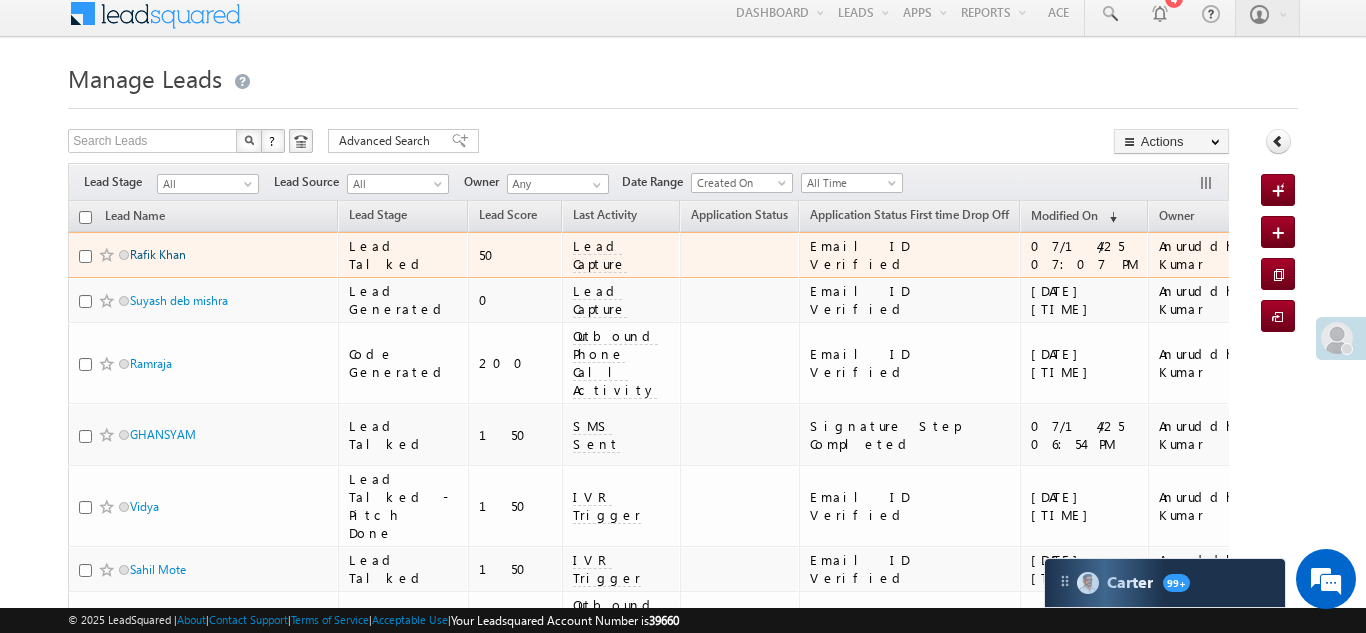 click on "Rafik Khan" at bounding box center (158, 254) 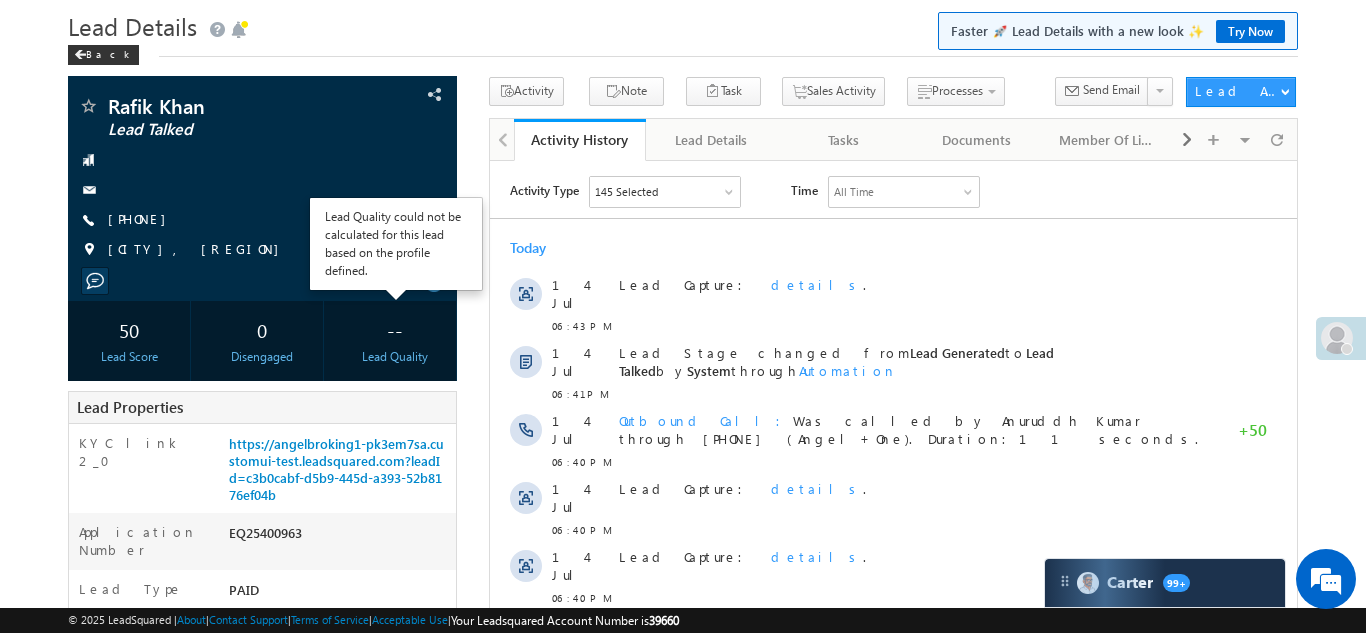 scroll, scrollTop: 58, scrollLeft: 0, axis: vertical 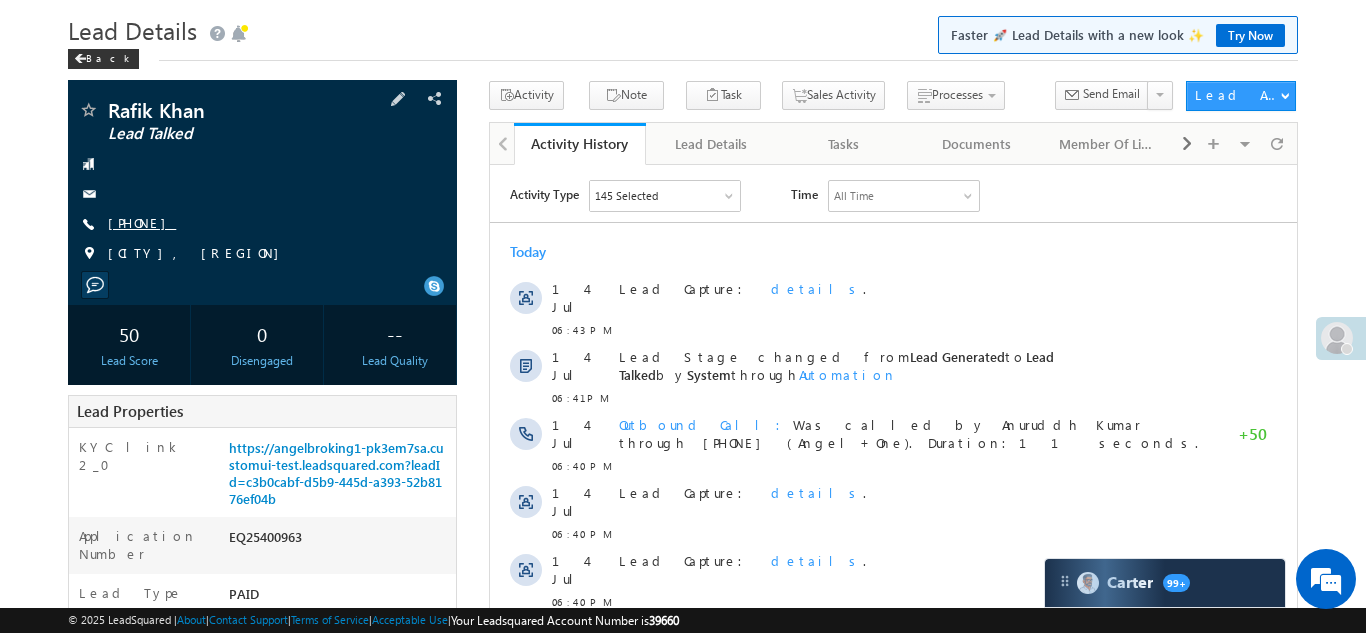 click on "[PHONE]" at bounding box center (142, 222) 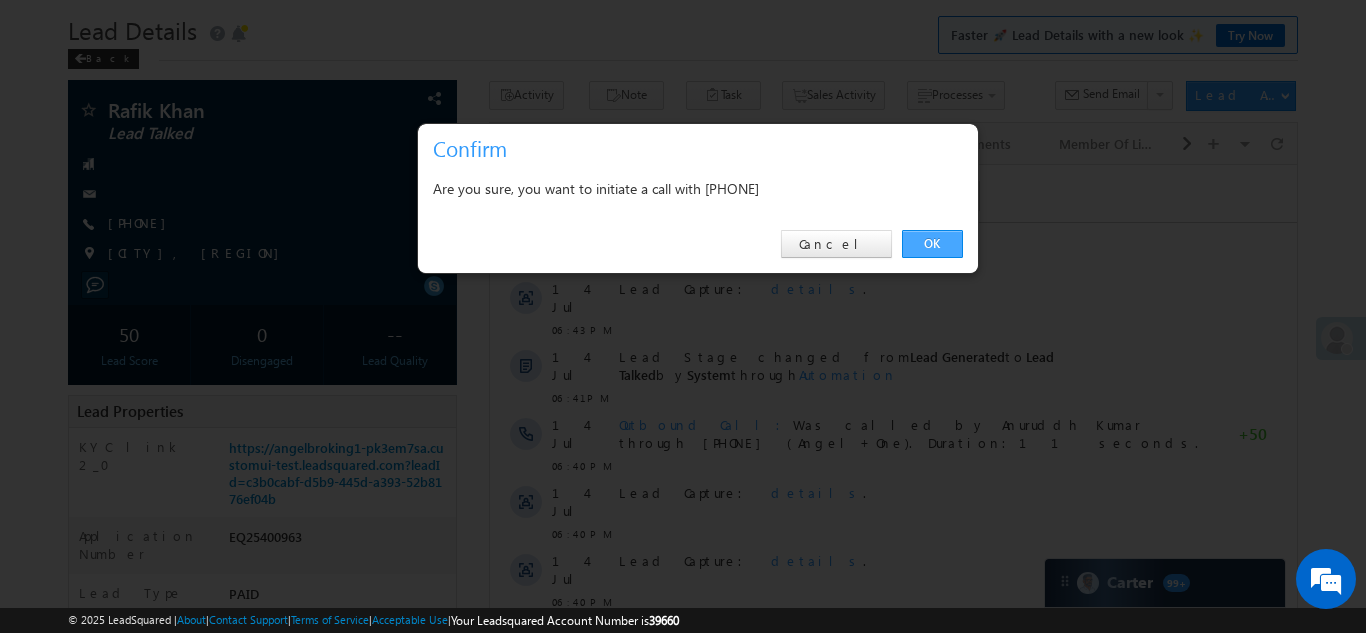 click on "OK" at bounding box center [932, 244] 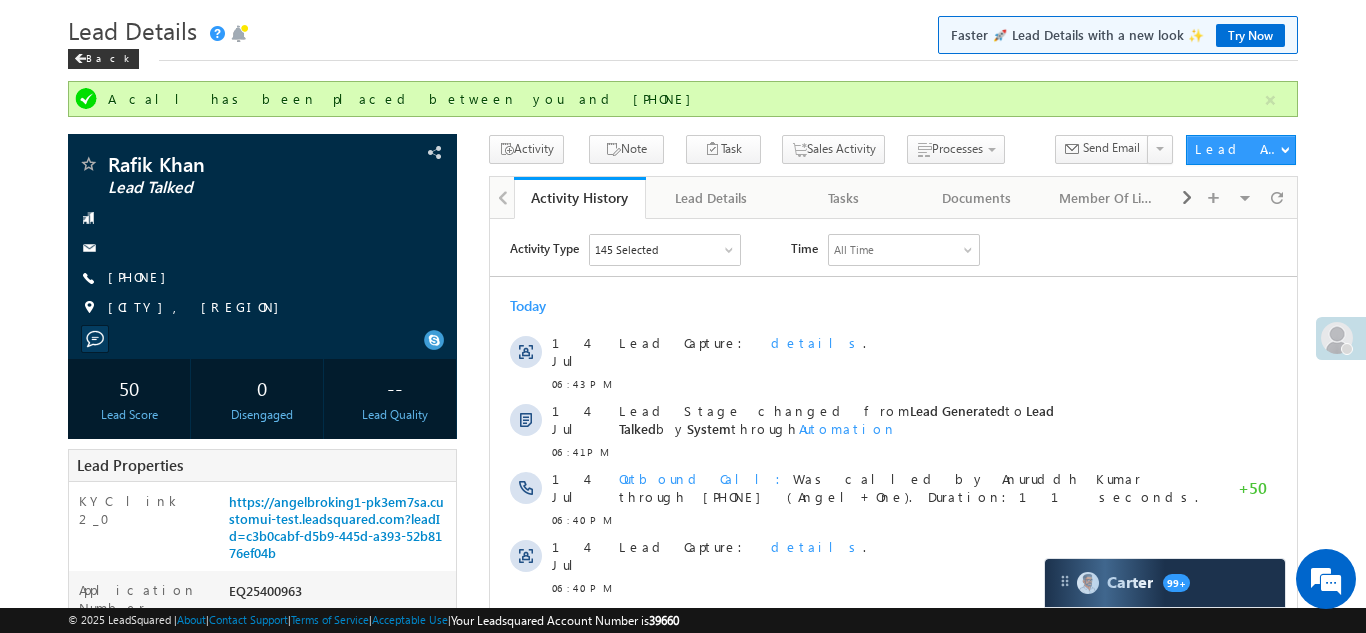 scroll, scrollTop: 0, scrollLeft: 0, axis: both 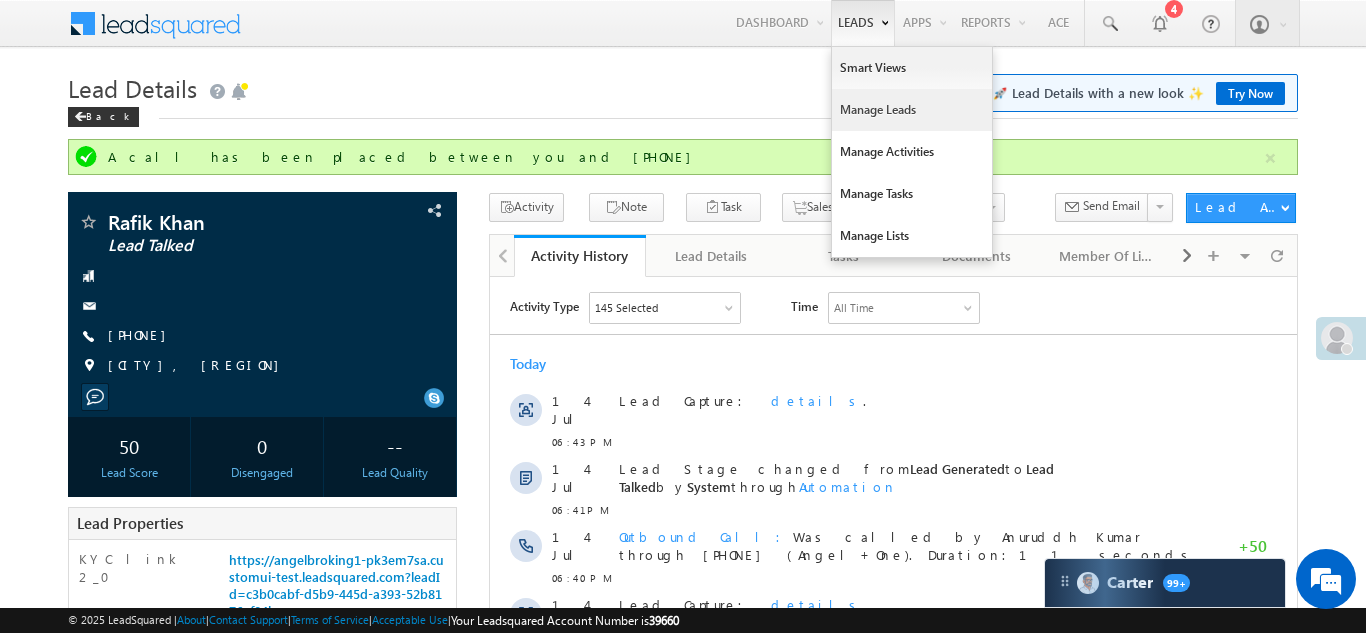 click on "Manage Leads" at bounding box center [912, 110] 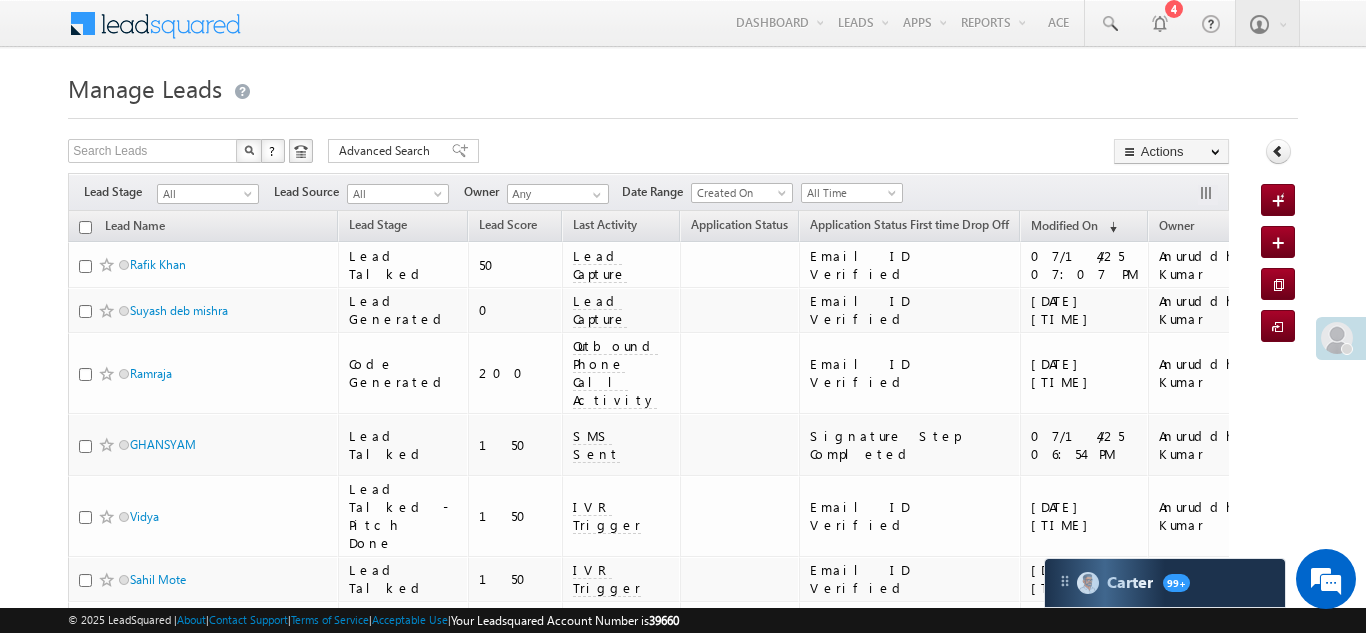 scroll, scrollTop: 0, scrollLeft: 0, axis: both 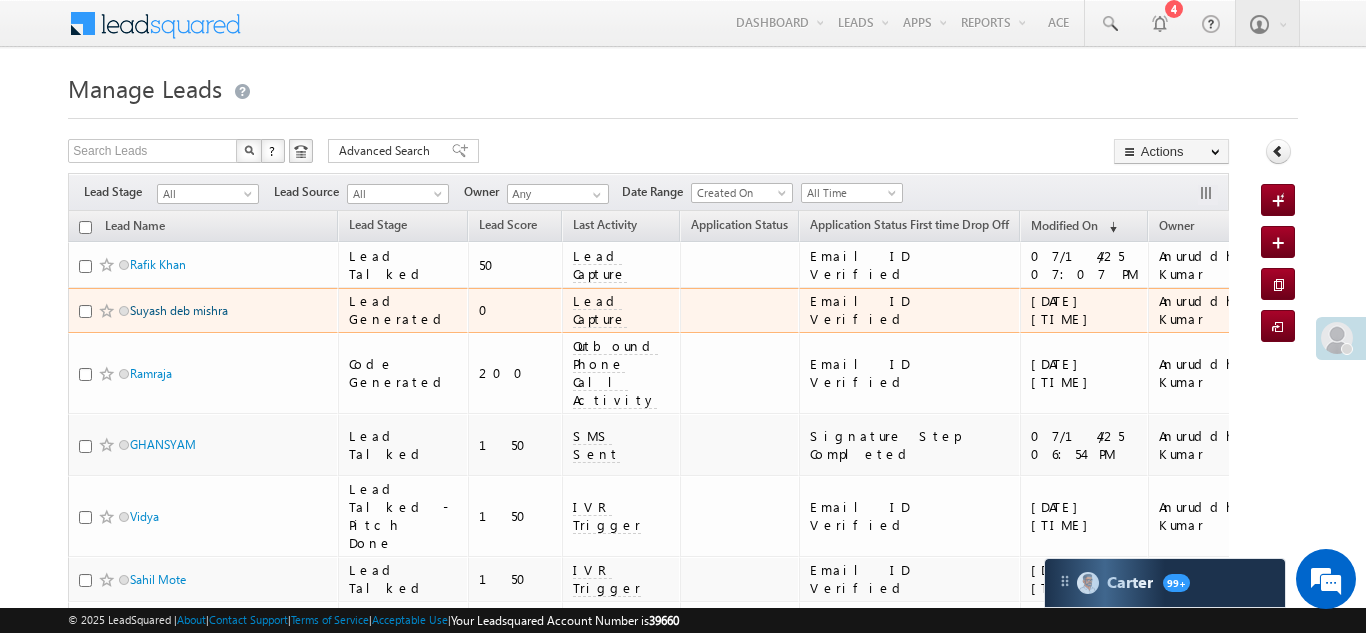 click on "Suyash deb mishra" at bounding box center (179, 310) 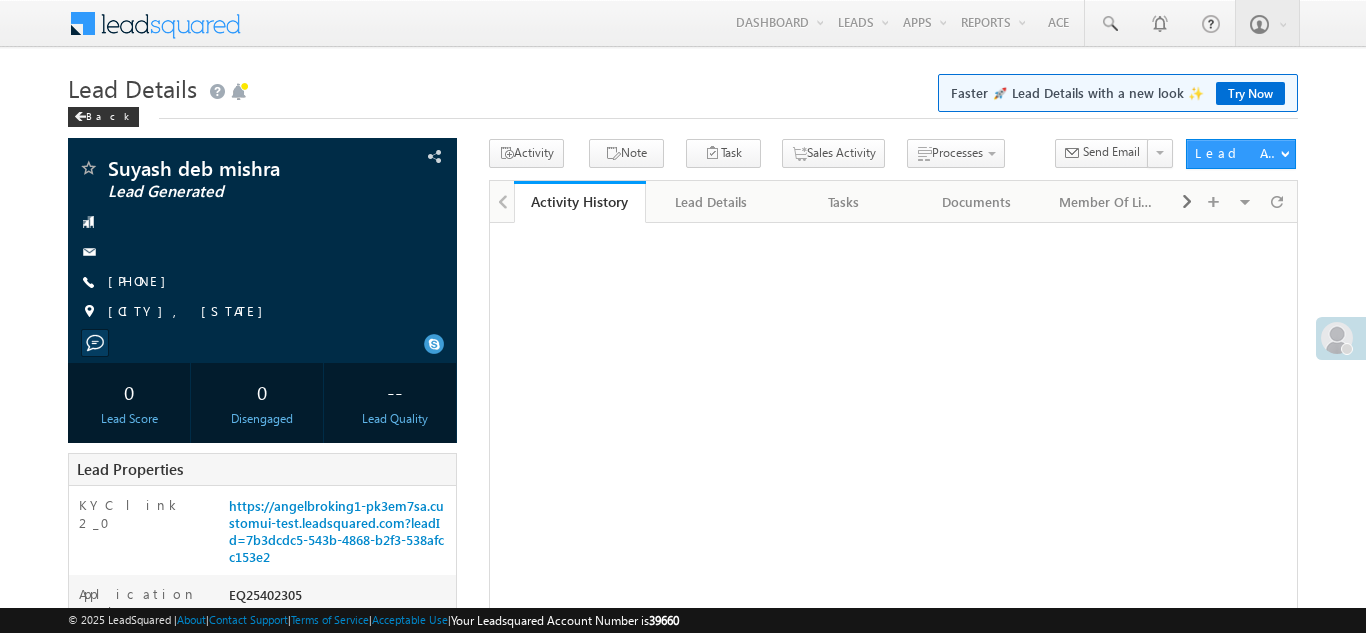 click on "+91-7000594360" at bounding box center (142, 280) 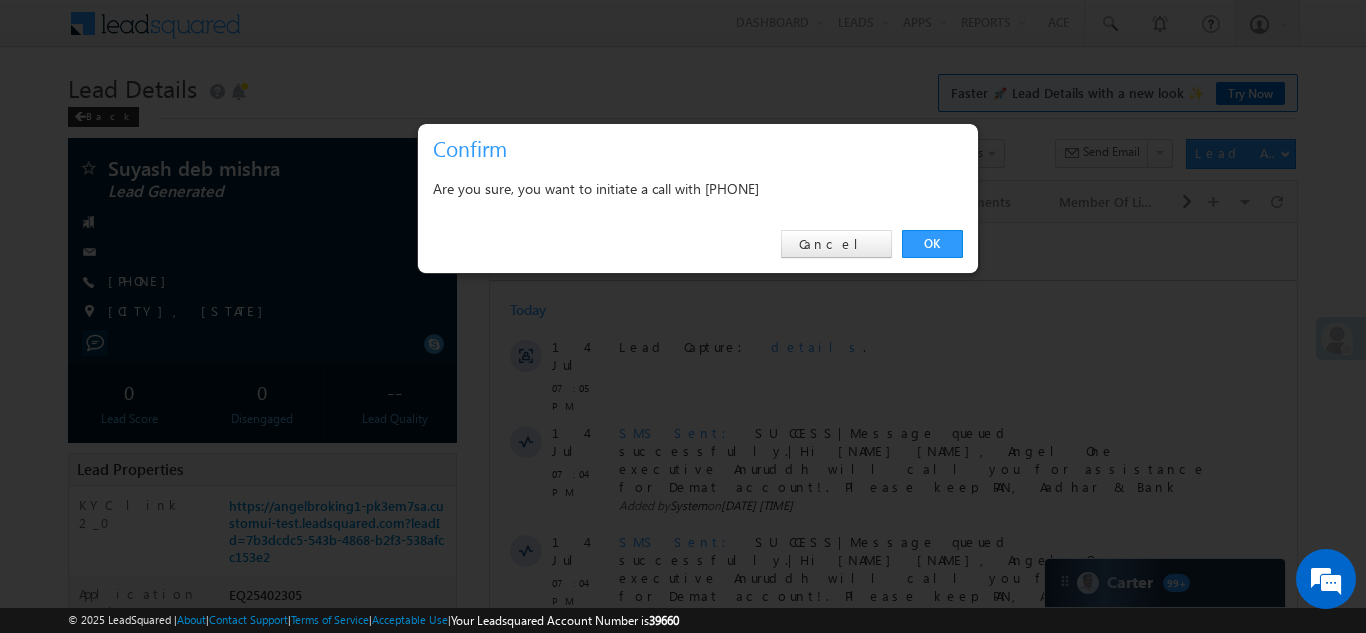 scroll, scrollTop: 0, scrollLeft: 0, axis: both 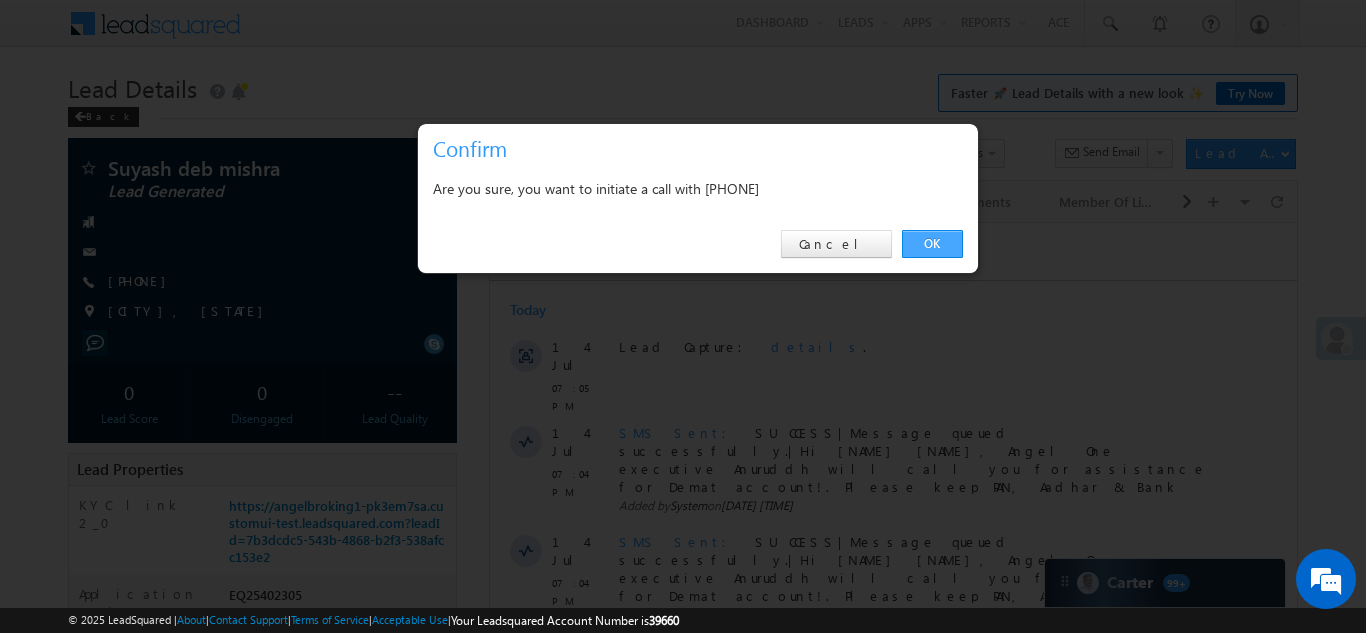 click on "OK" at bounding box center (932, 244) 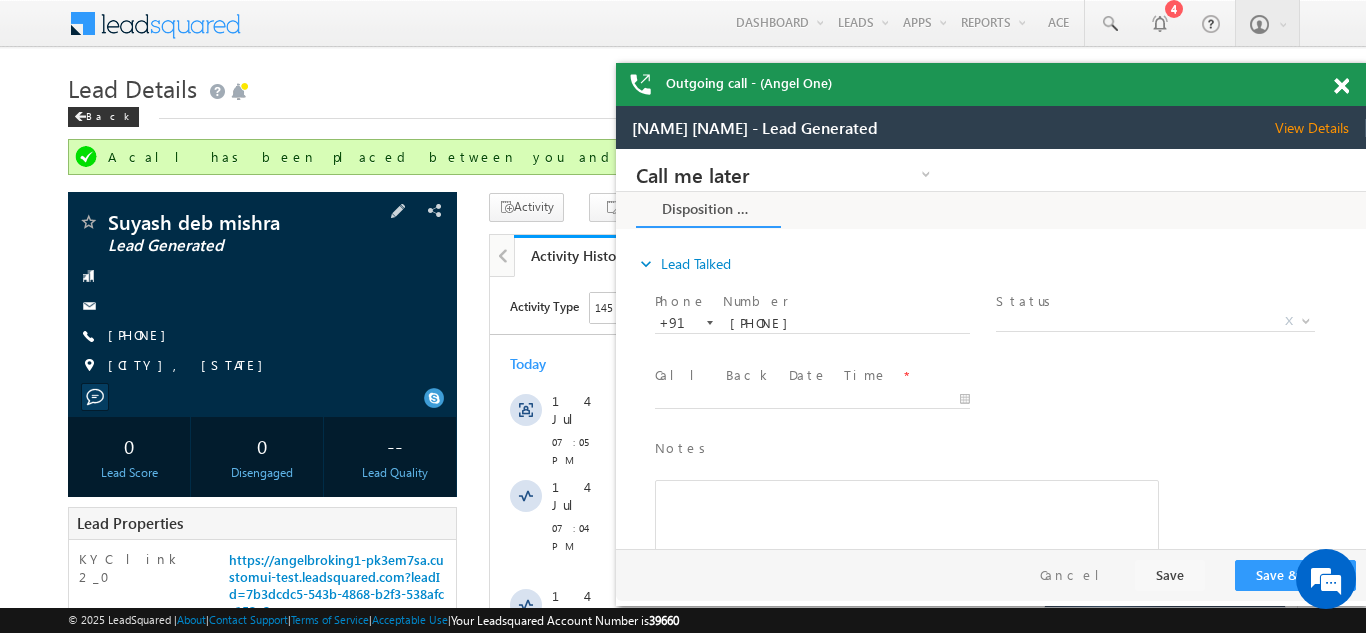 scroll, scrollTop: 0, scrollLeft: 0, axis: both 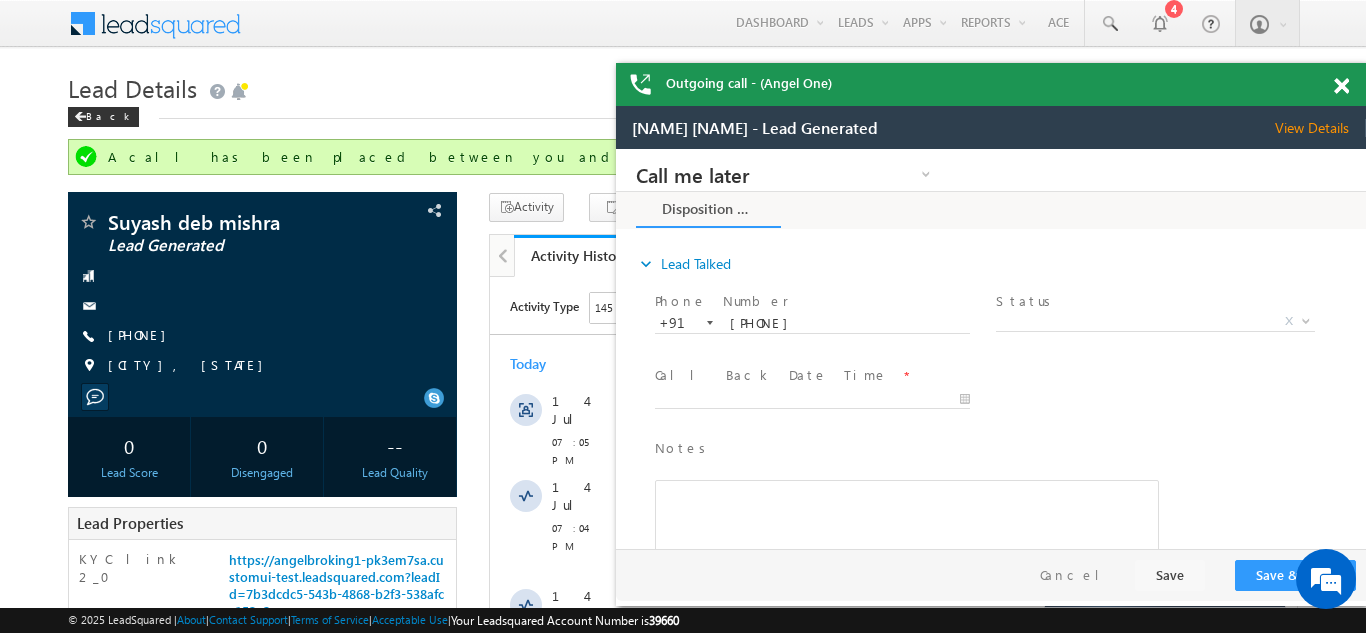click on "Outgoing call -  (Angel One)" at bounding box center (991, 84) 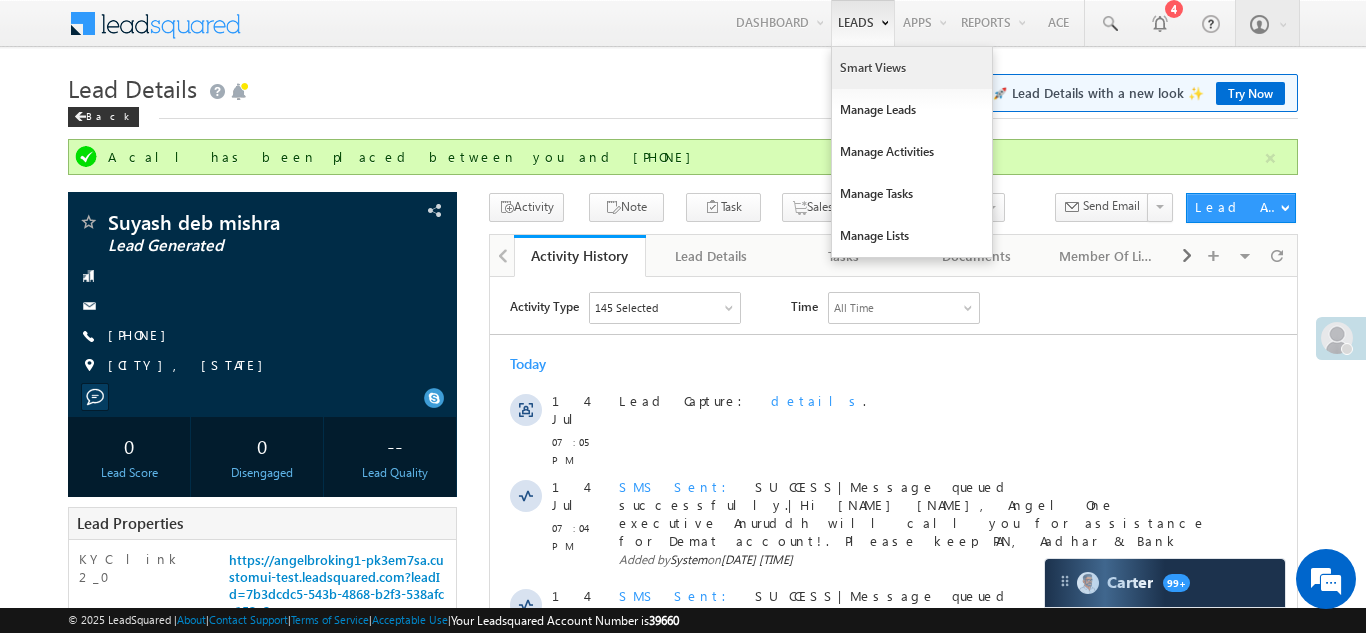 scroll, scrollTop: 0, scrollLeft: 0, axis: both 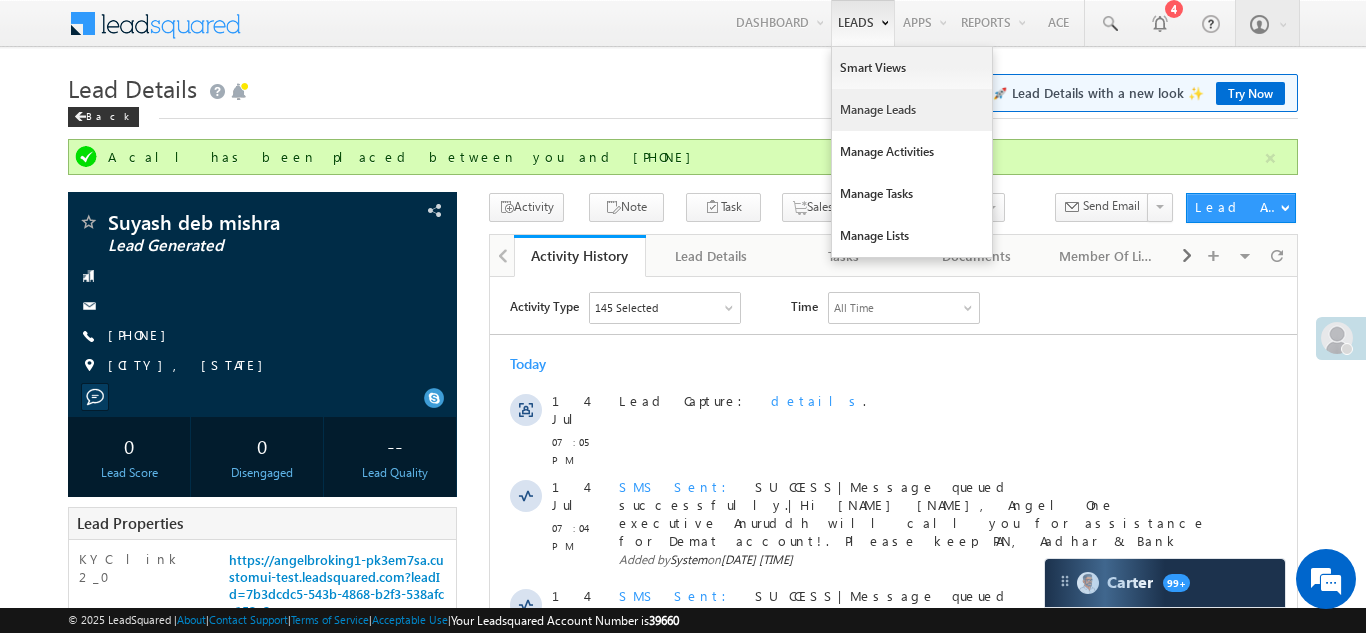 click on "Manage Leads" at bounding box center (912, 110) 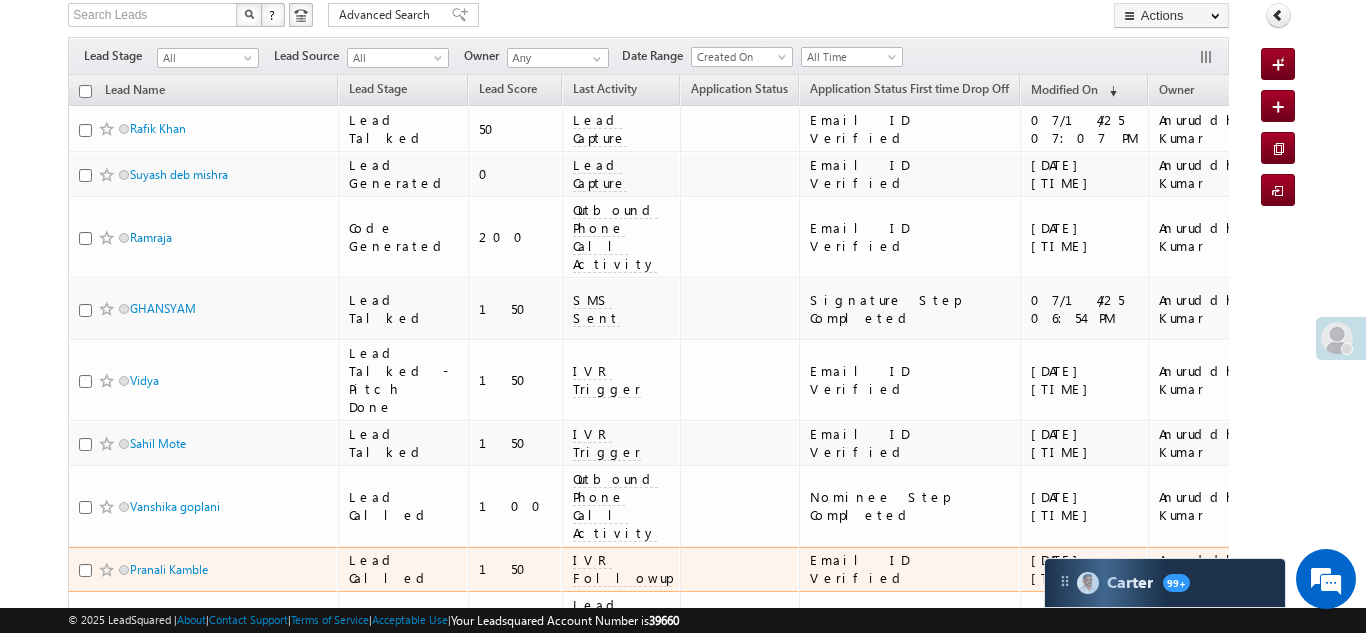 scroll, scrollTop: 175, scrollLeft: 0, axis: vertical 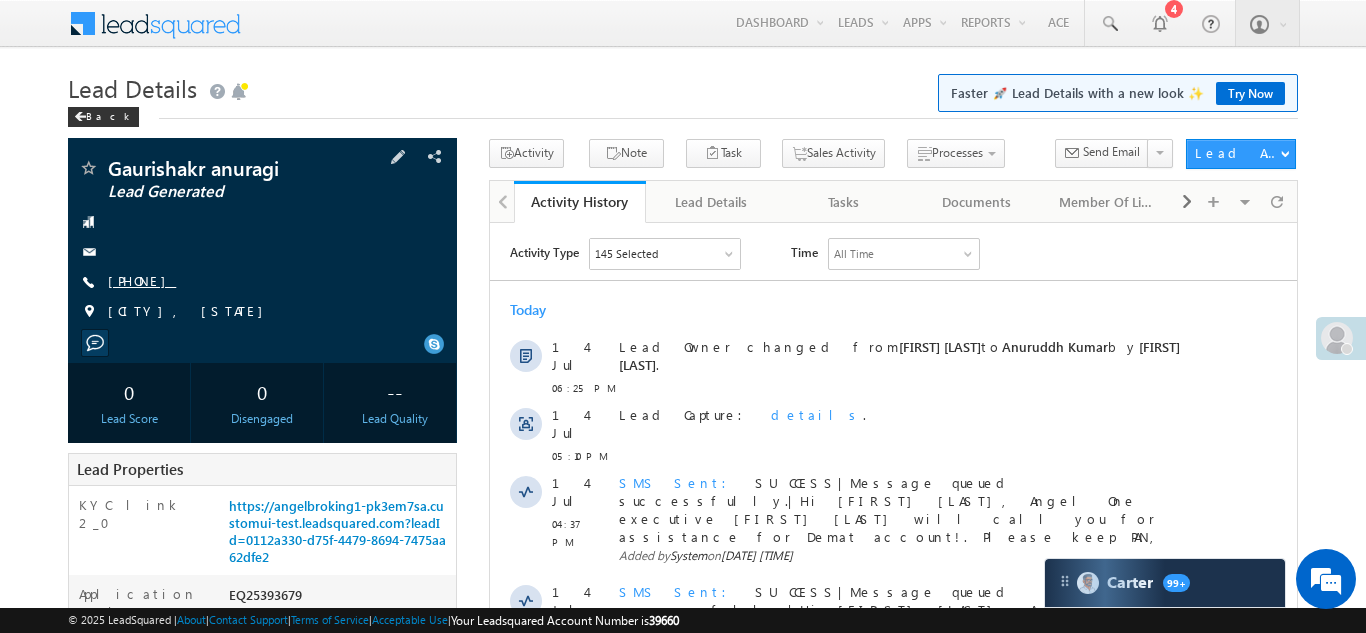 click on "+91-8607809599" at bounding box center [142, 280] 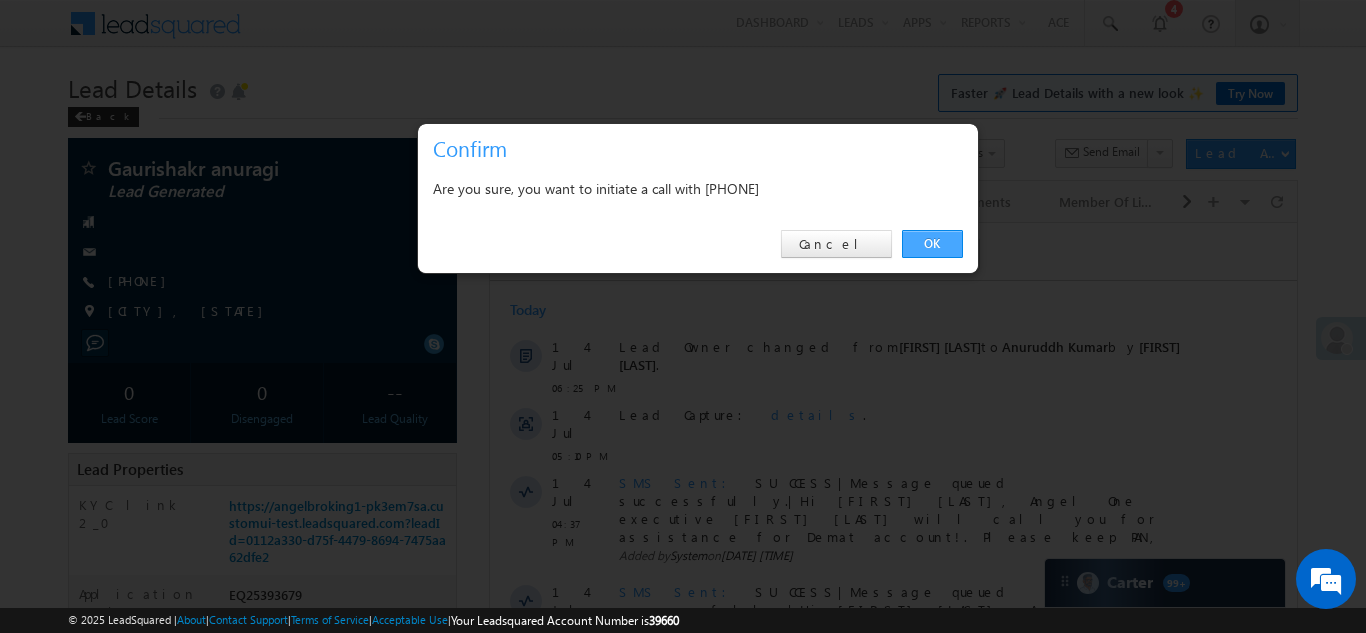 click on "OK" at bounding box center (932, 244) 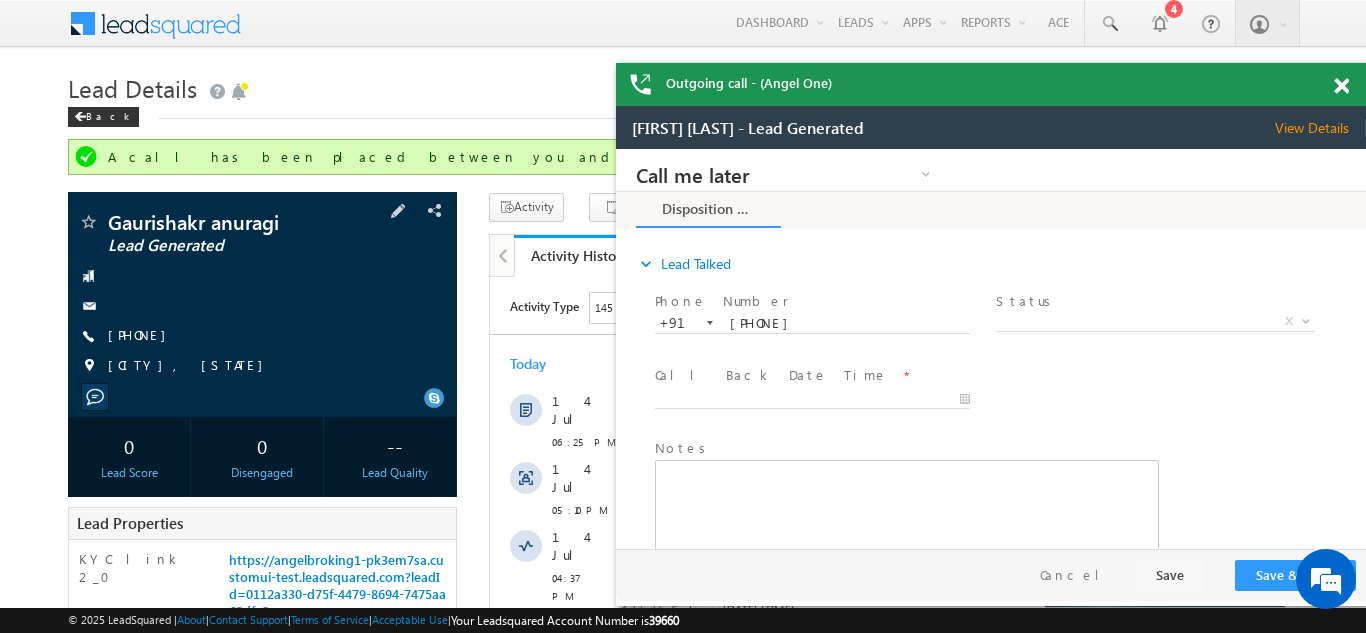 scroll, scrollTop: 0, scrollLeft: 0, axis: both 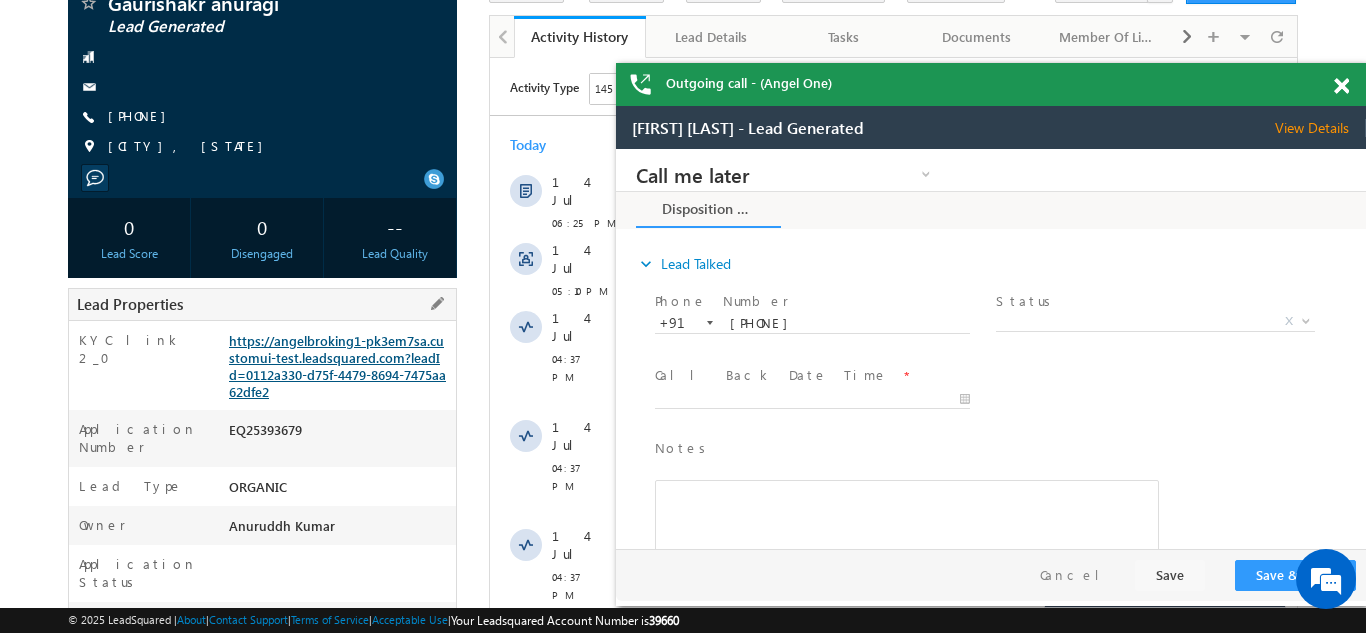 click on "https://angelbroking1-pk3em7sa.customui-test.leadsquared.com?leadId=0112a330-d75f-4479-8694-7475aa62dfe2" at bounding box center (337, 366) 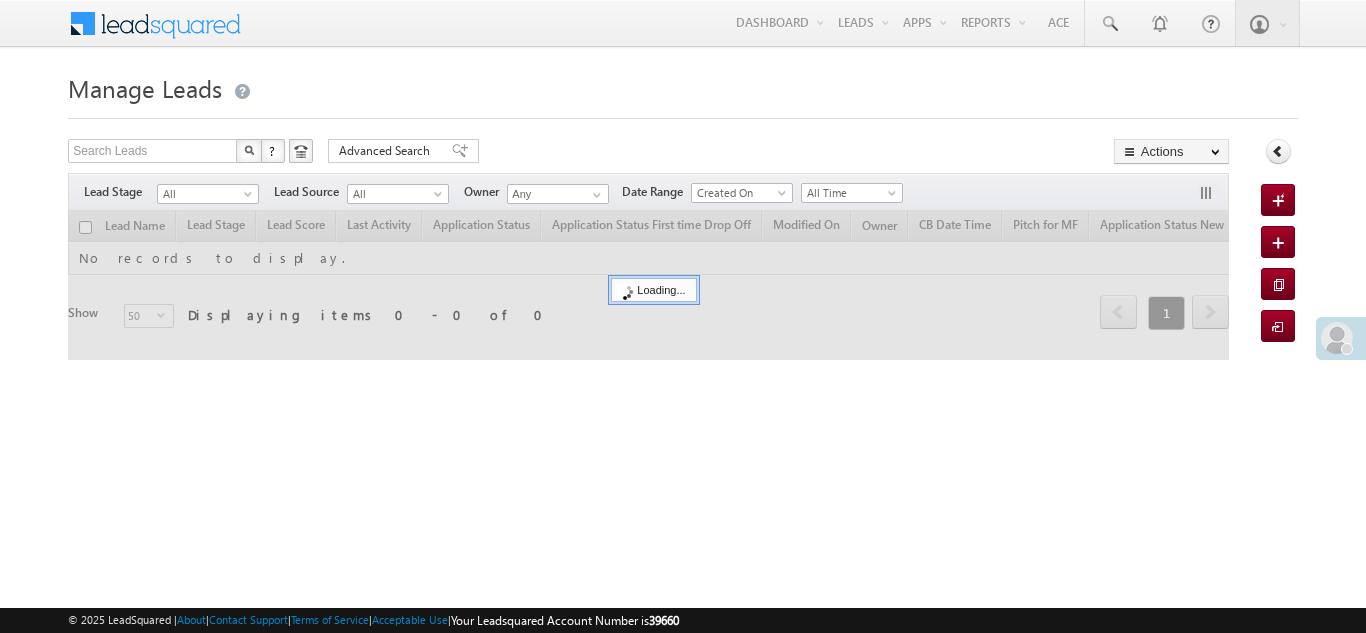 scroll, scrollTop: 0, scrollLeft: 0, axis: both 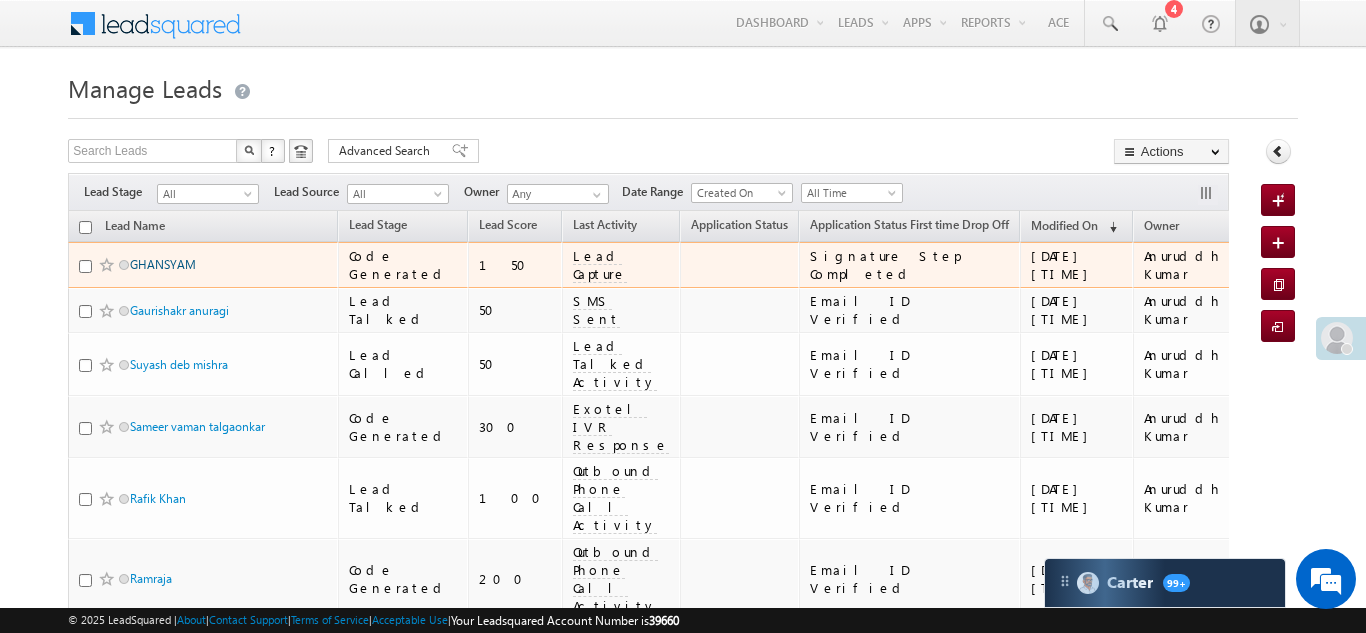 click on "GHANSYAM" at bounding box center (163, 264) 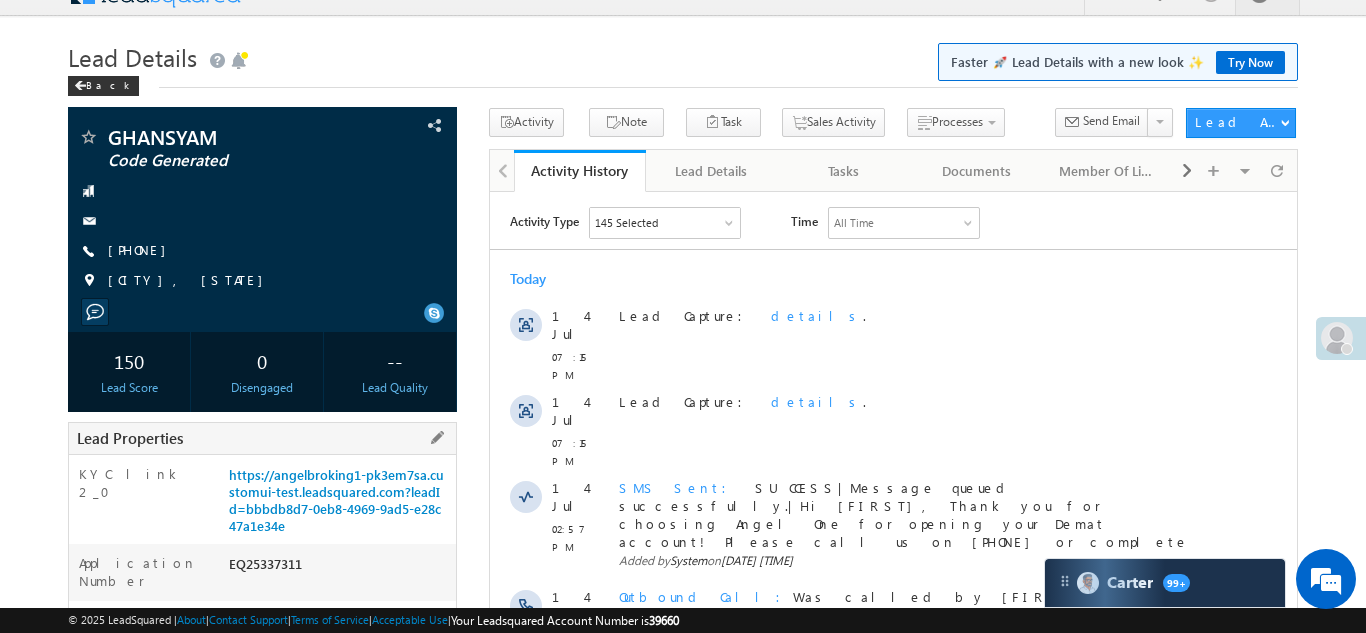 scroll, scrollTop: 0, scrollLeft: 0, axis: both 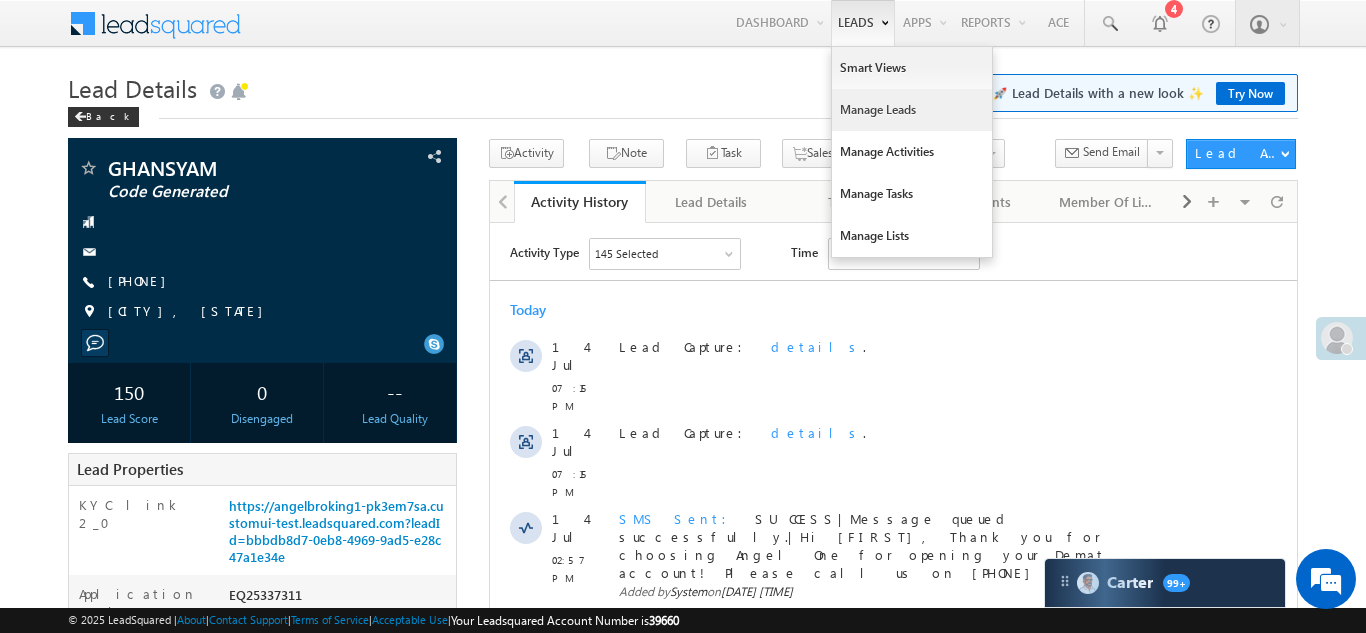 click on "Manage Leads" at bounding box center (912, 110) 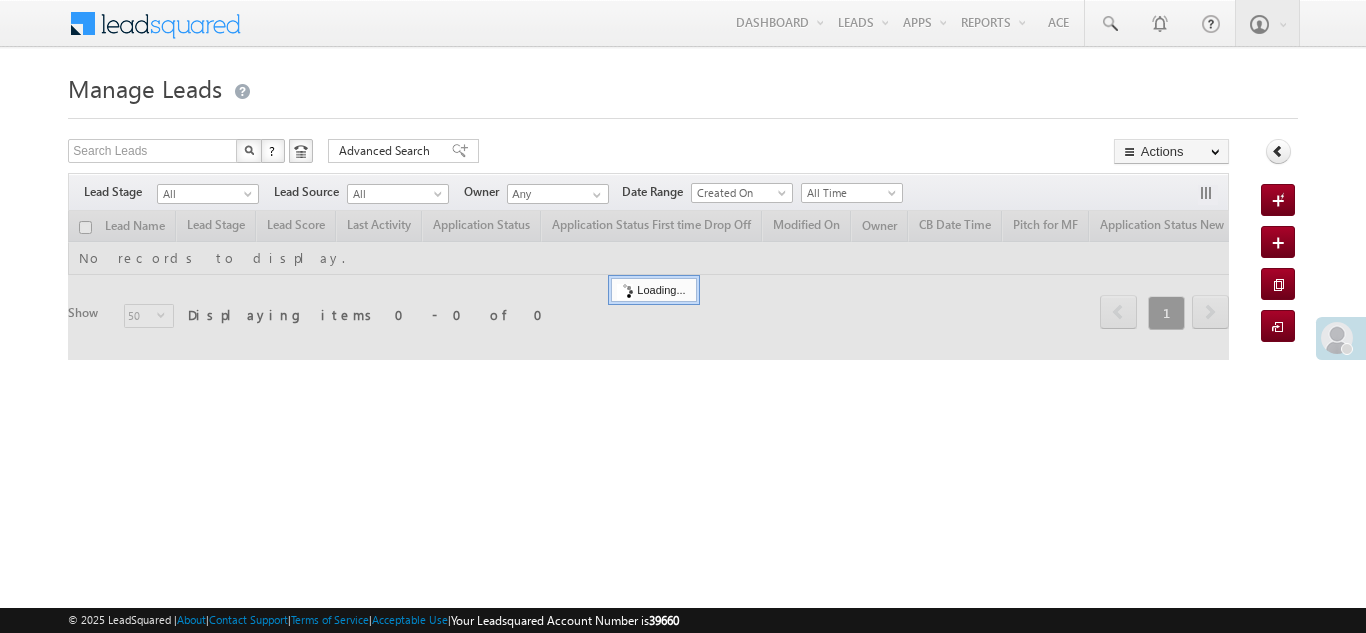 scroll, scrollTop: 0, scrollLeft: 0, axis: both 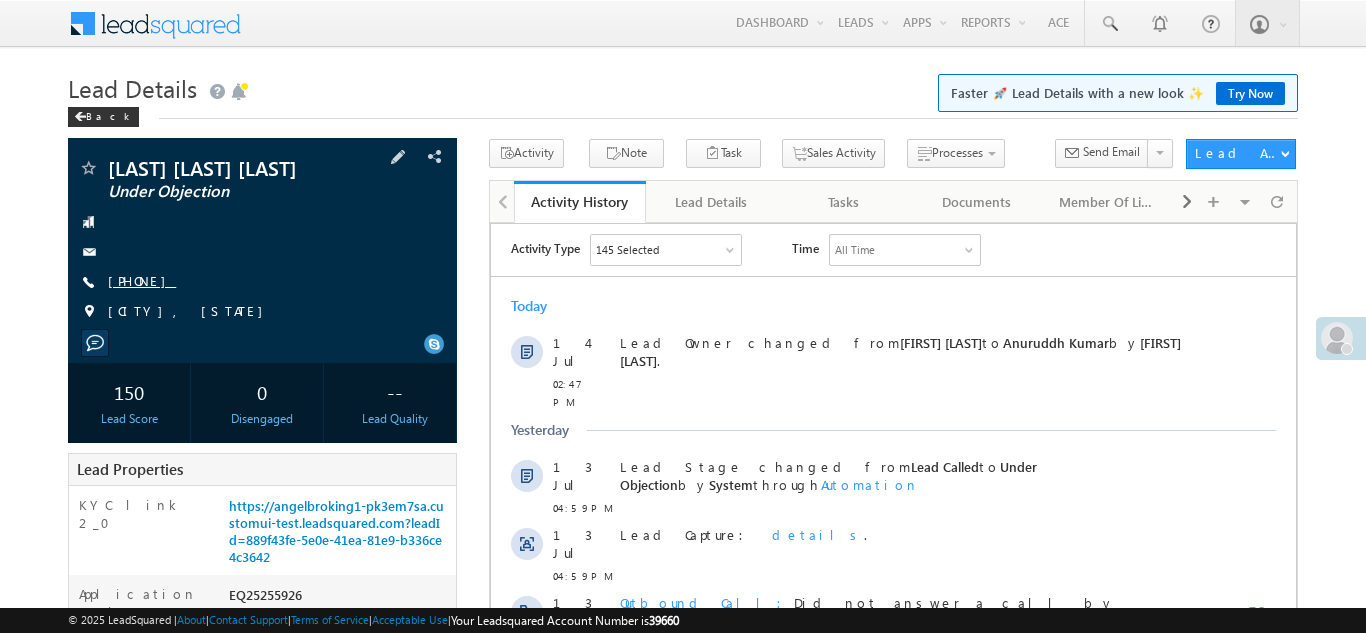 click on "[PHONE]" at bounding box center [142, 280] 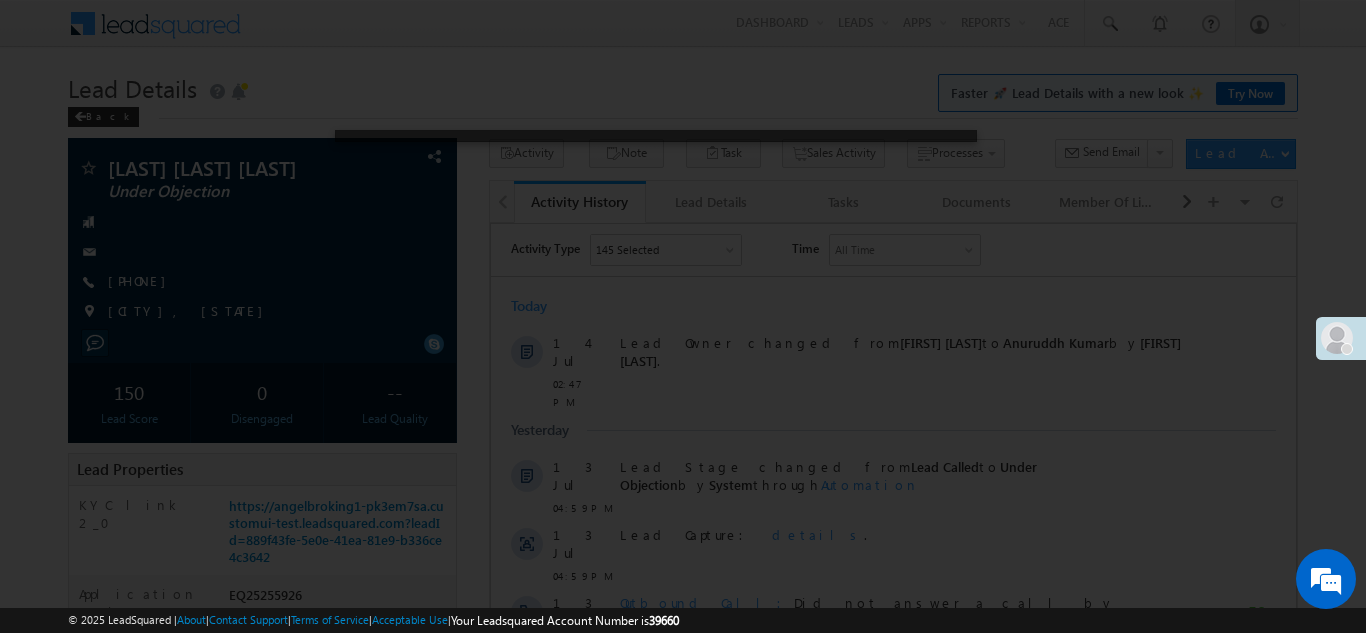 scroll, scrollTop: 0, scrollLeft: 0, axis: both 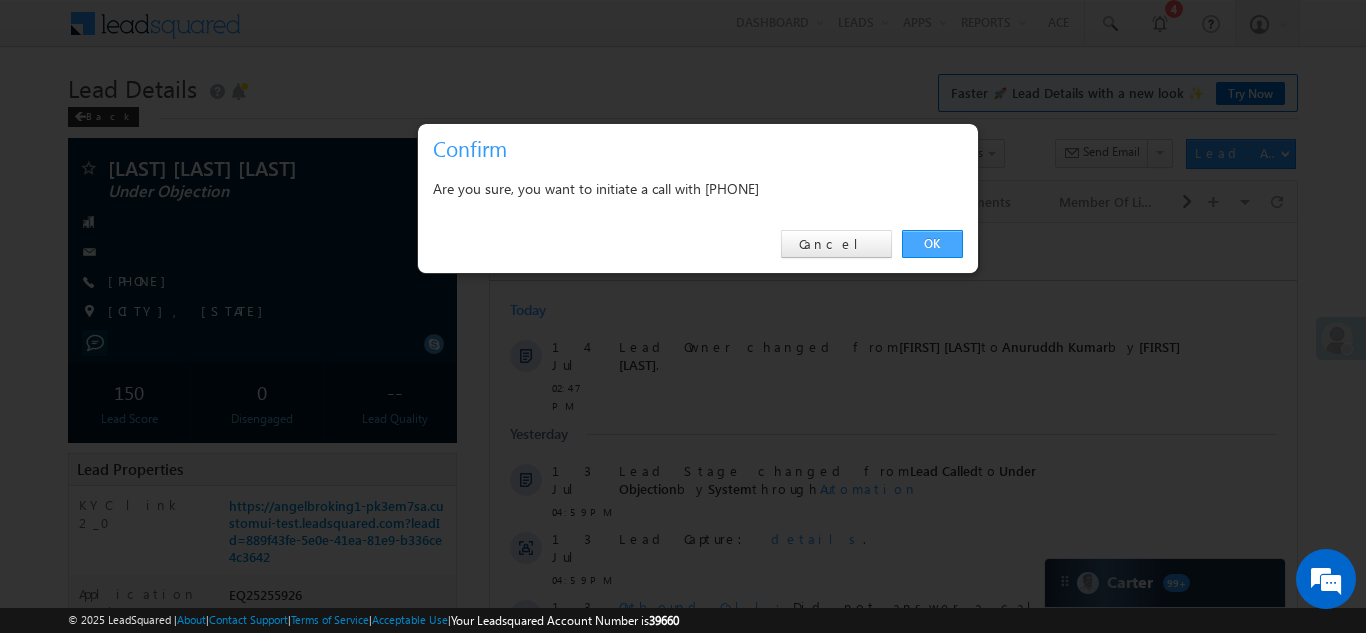 click on "OK" at bounding box center (932, 244) 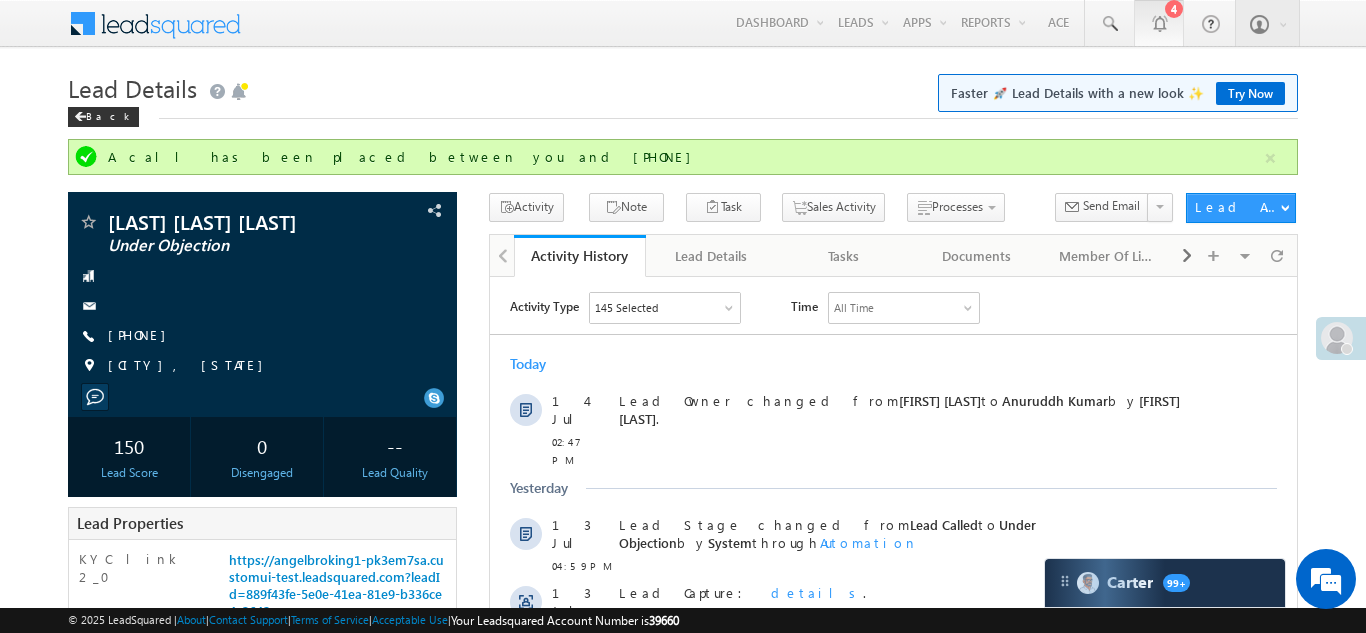 scroll, scrollTop: 0, scrollLeft: 0, axis: both 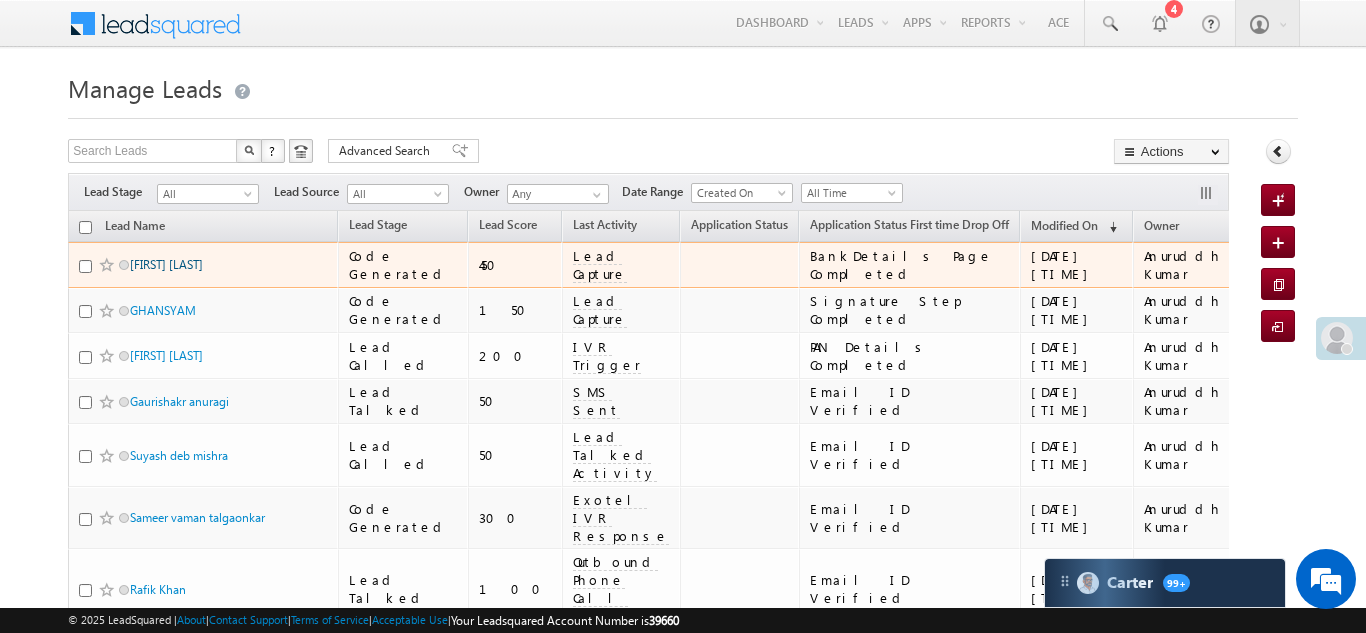 click on "[FIRST] [LAST] [LAST]" at bounding box center [166, 264] 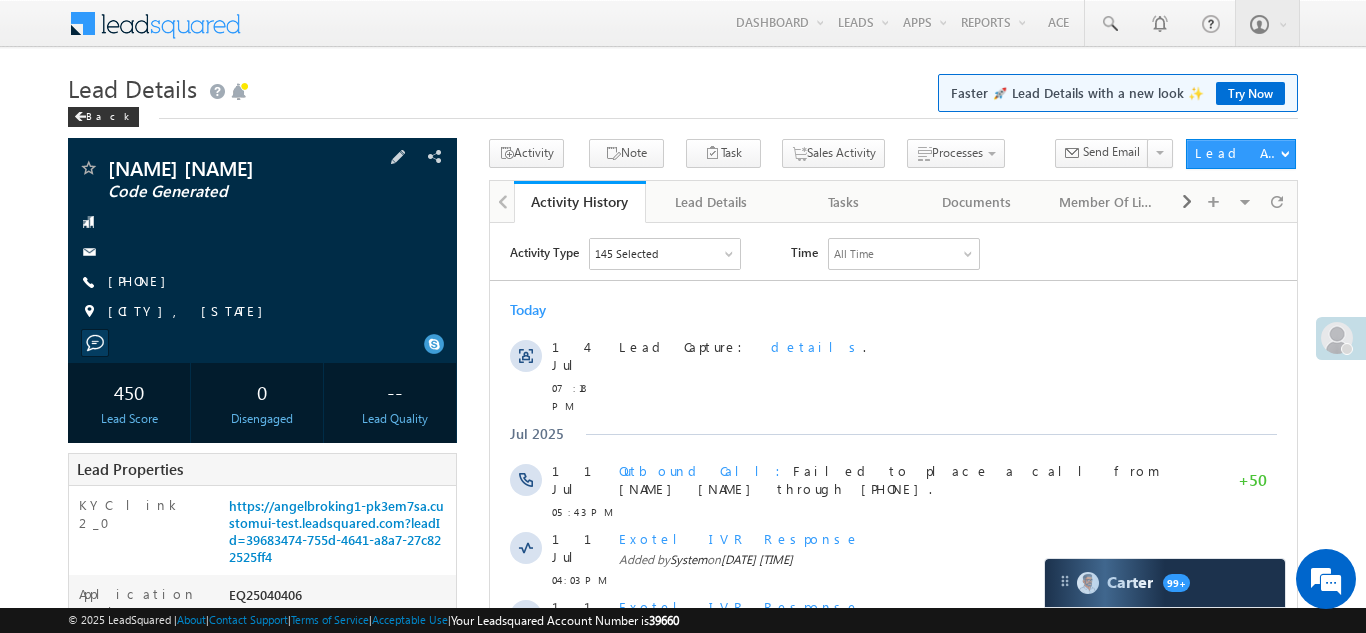 scroll, scrollTop: 0, scrollLeft: 0, axis: both 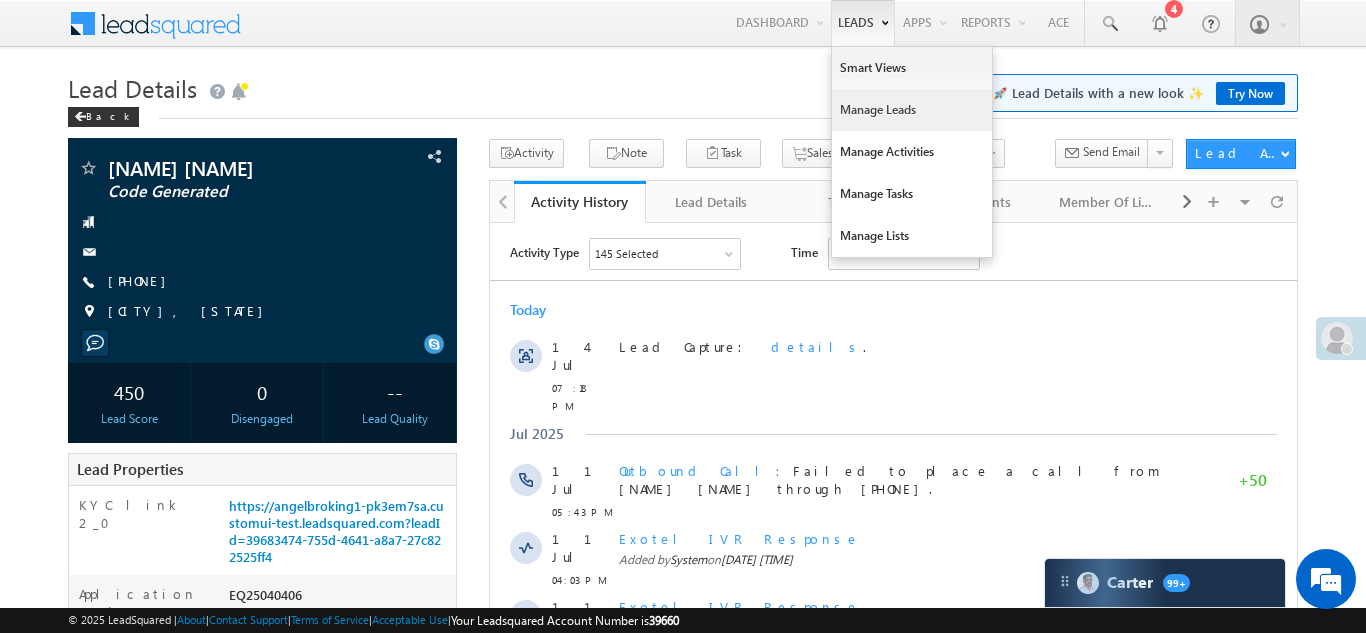 click on "Manage Leads" at bounding box center [912, 110] 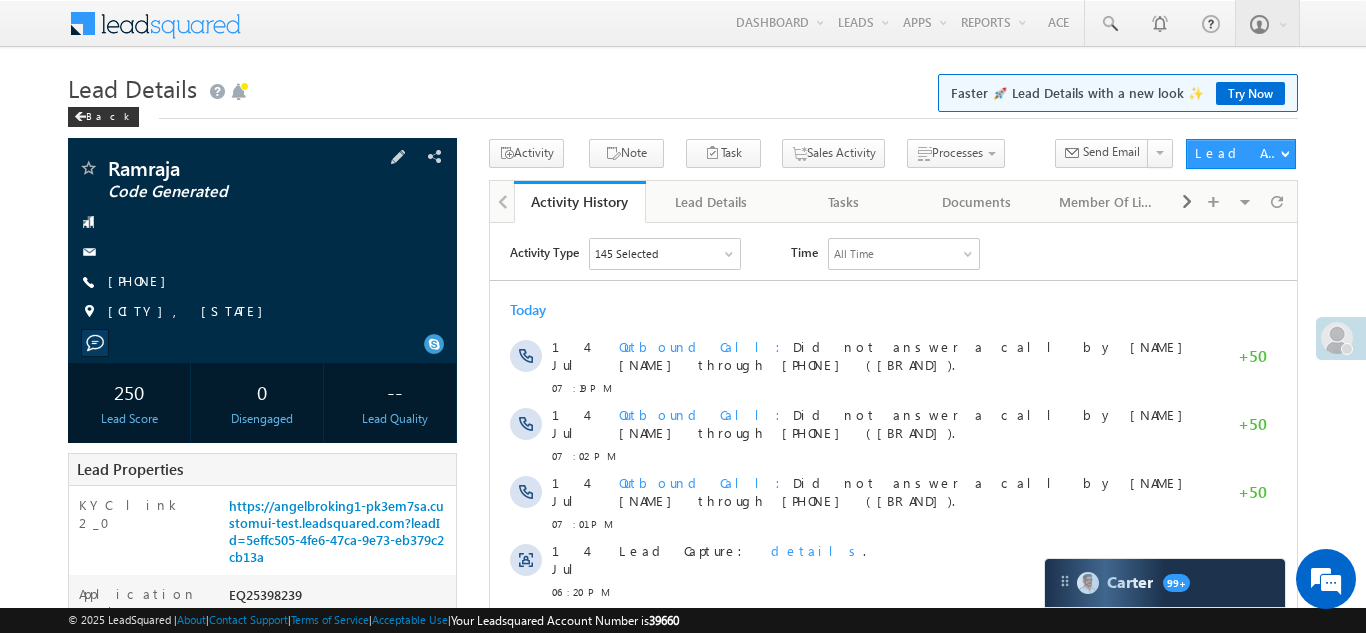 scroll, scrollTop: 0, scrollLeft: 0, axis: both 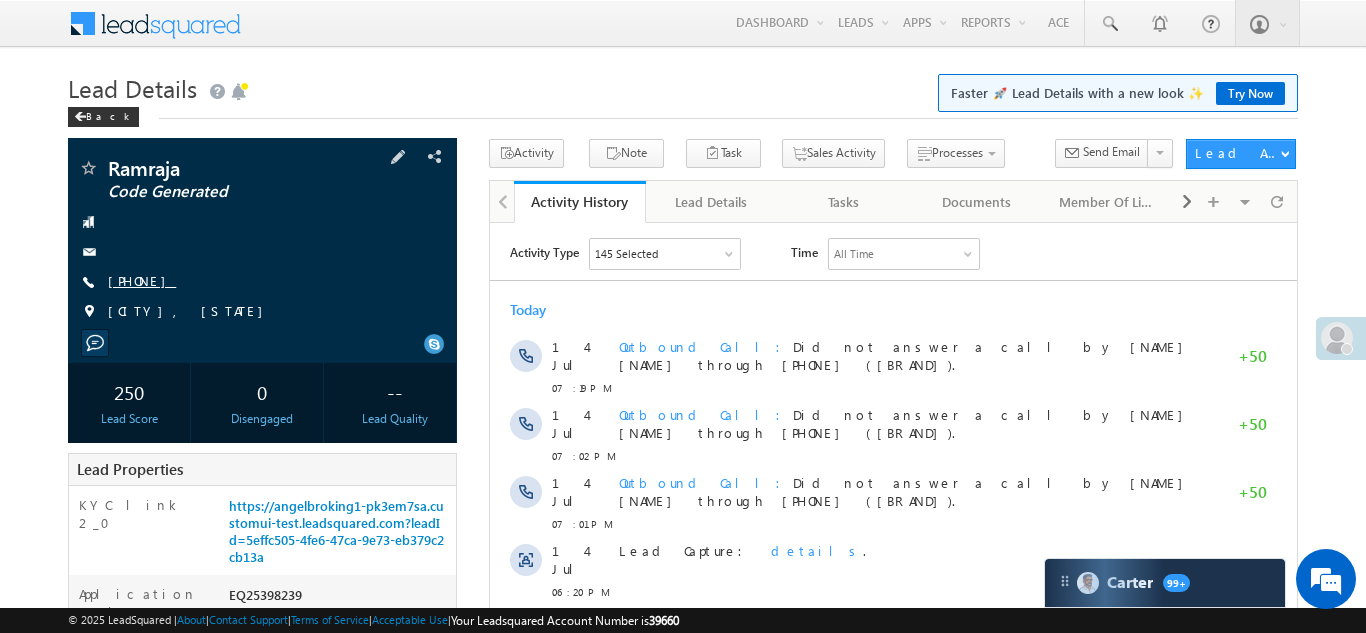 click on "+91-7607482807" at bounding box center (142, 280) 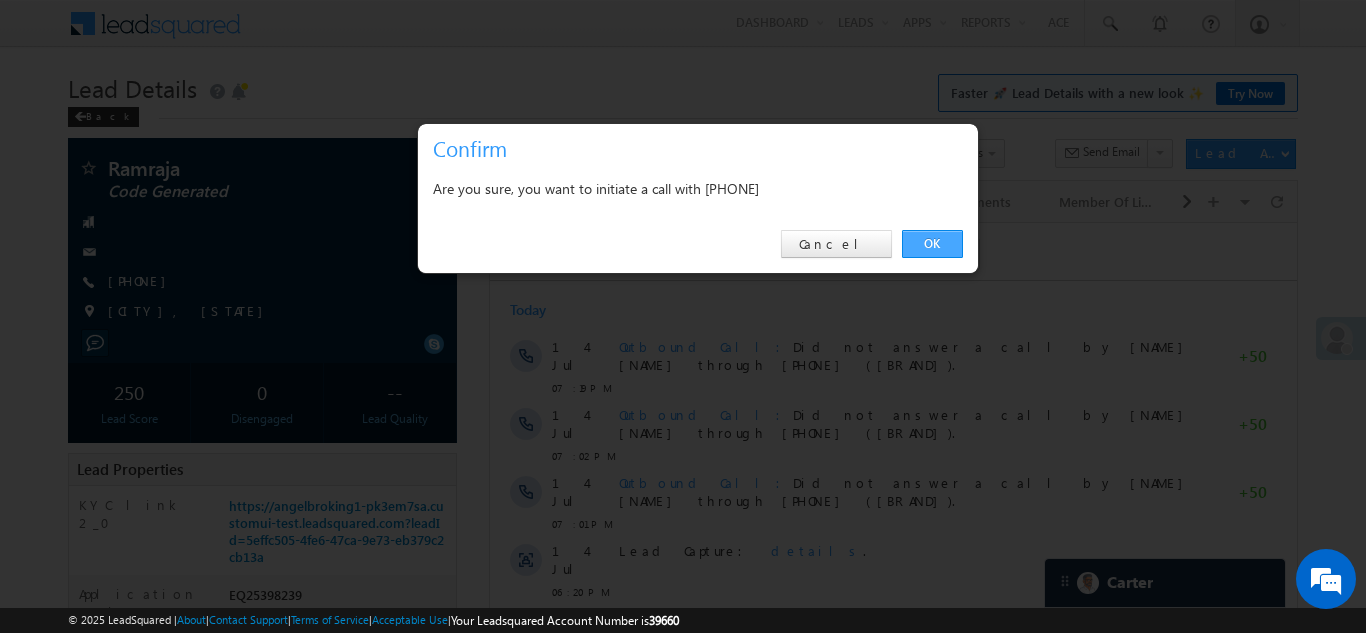 click on "OK" at bounding box center [932, 244] 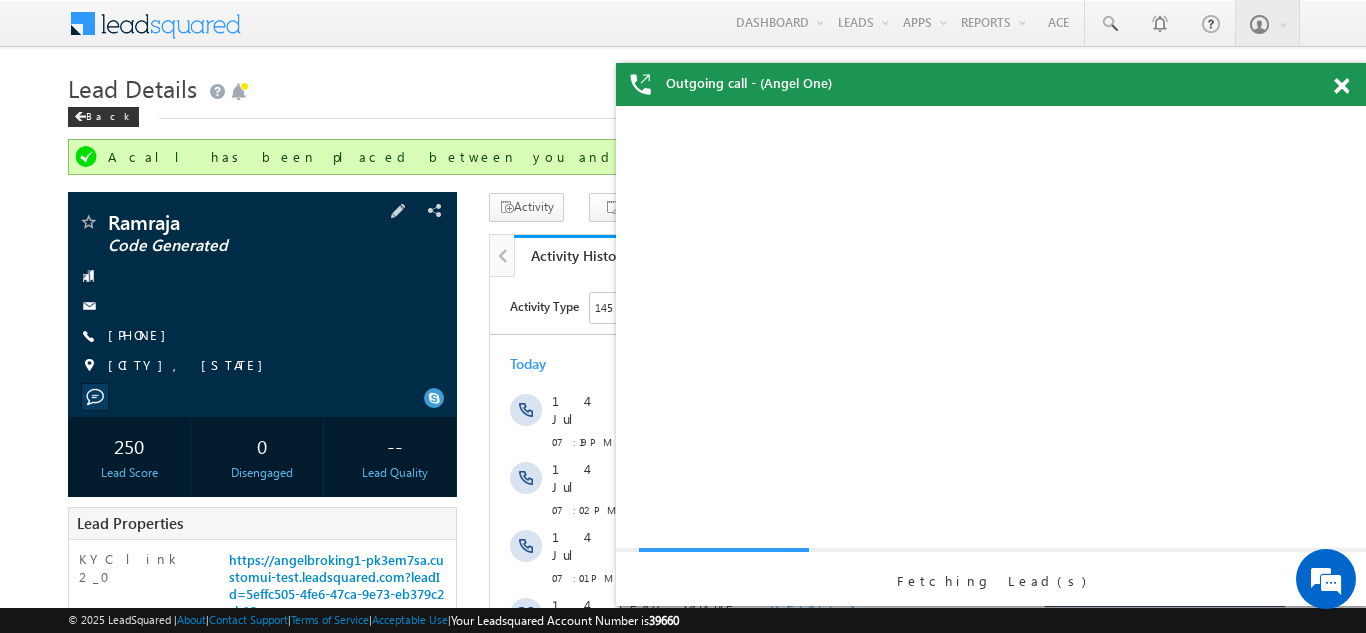scroll, scrollTop: 0, scrollLeft: 0, axis: both 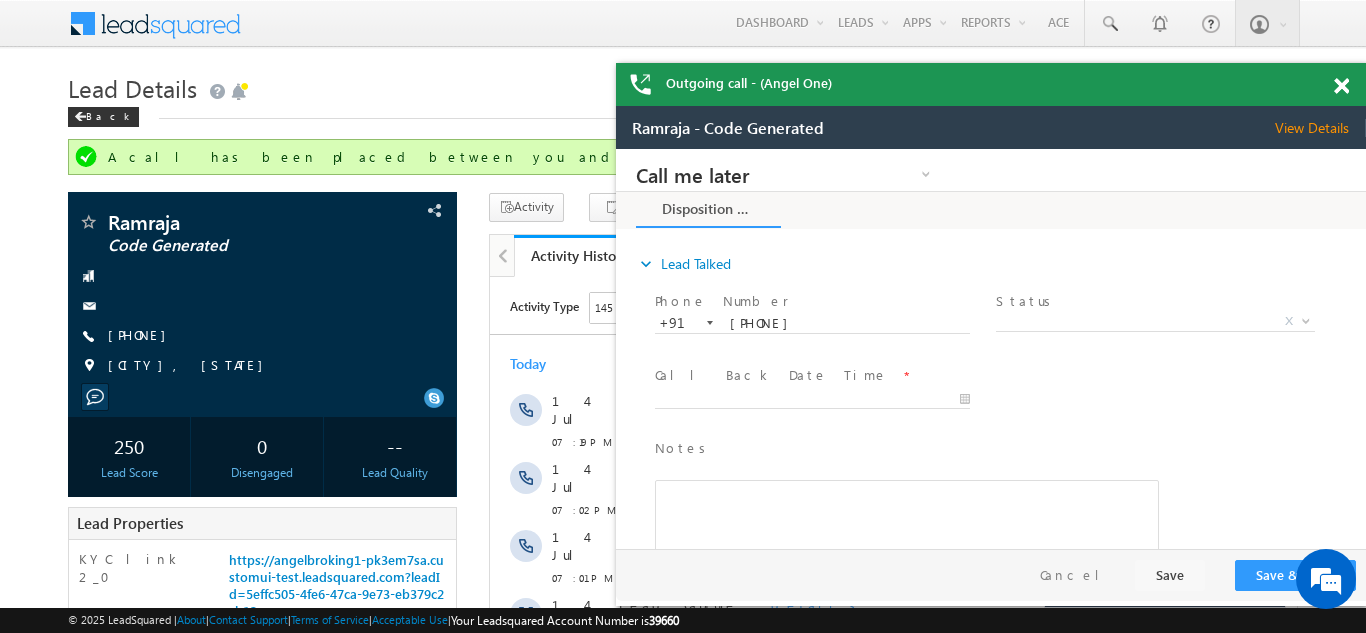 click at bounding box center [1341, 86] 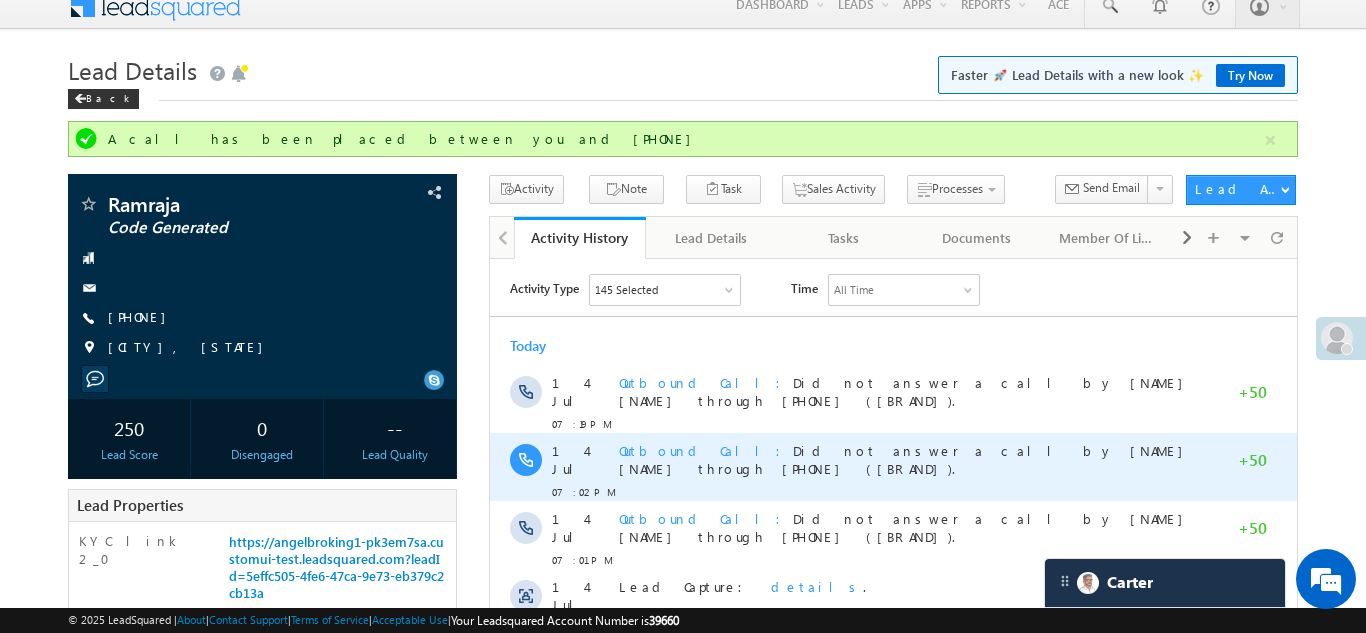 scroll, scrollTop: 0, scrollLeft: 0, axis: both 